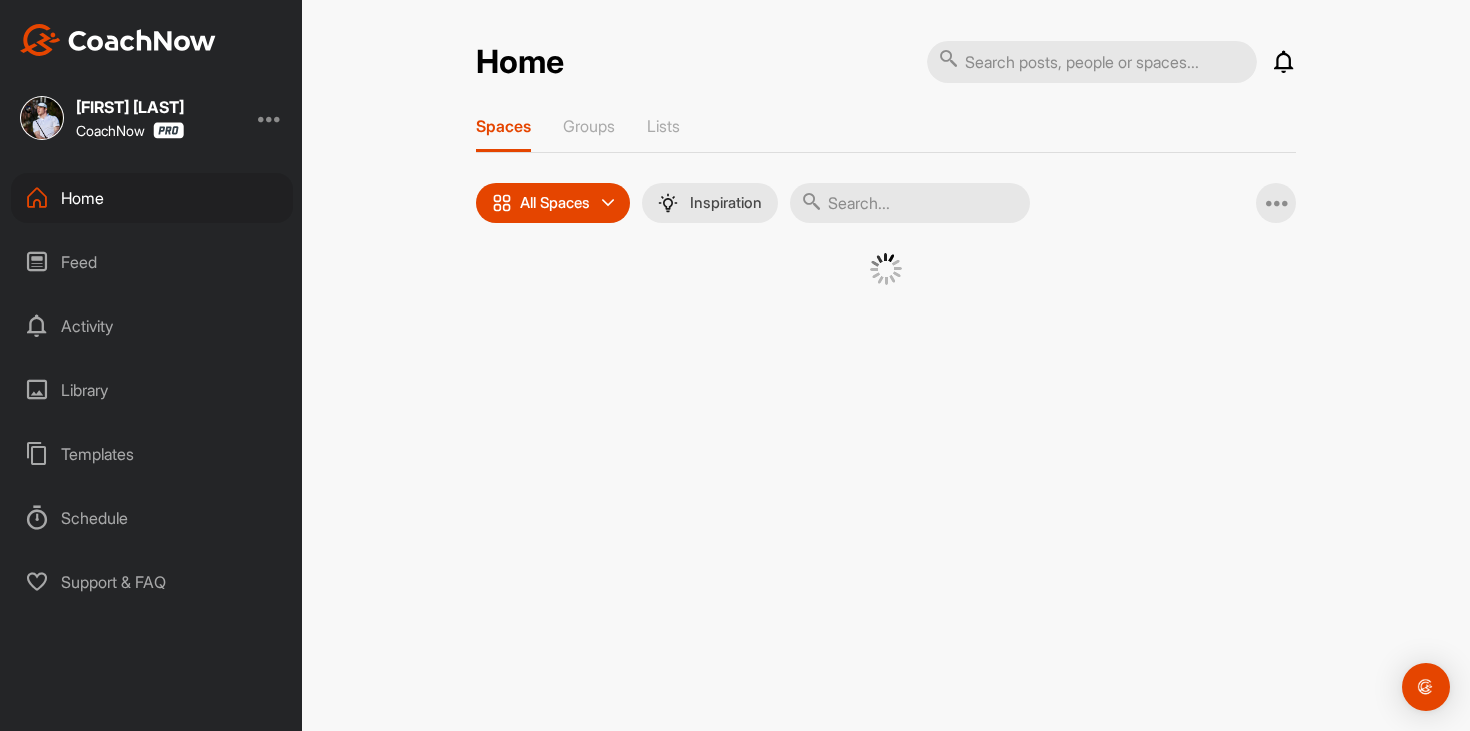 scroll, scrollTop: 0, scrollLeft: 0, axis: both 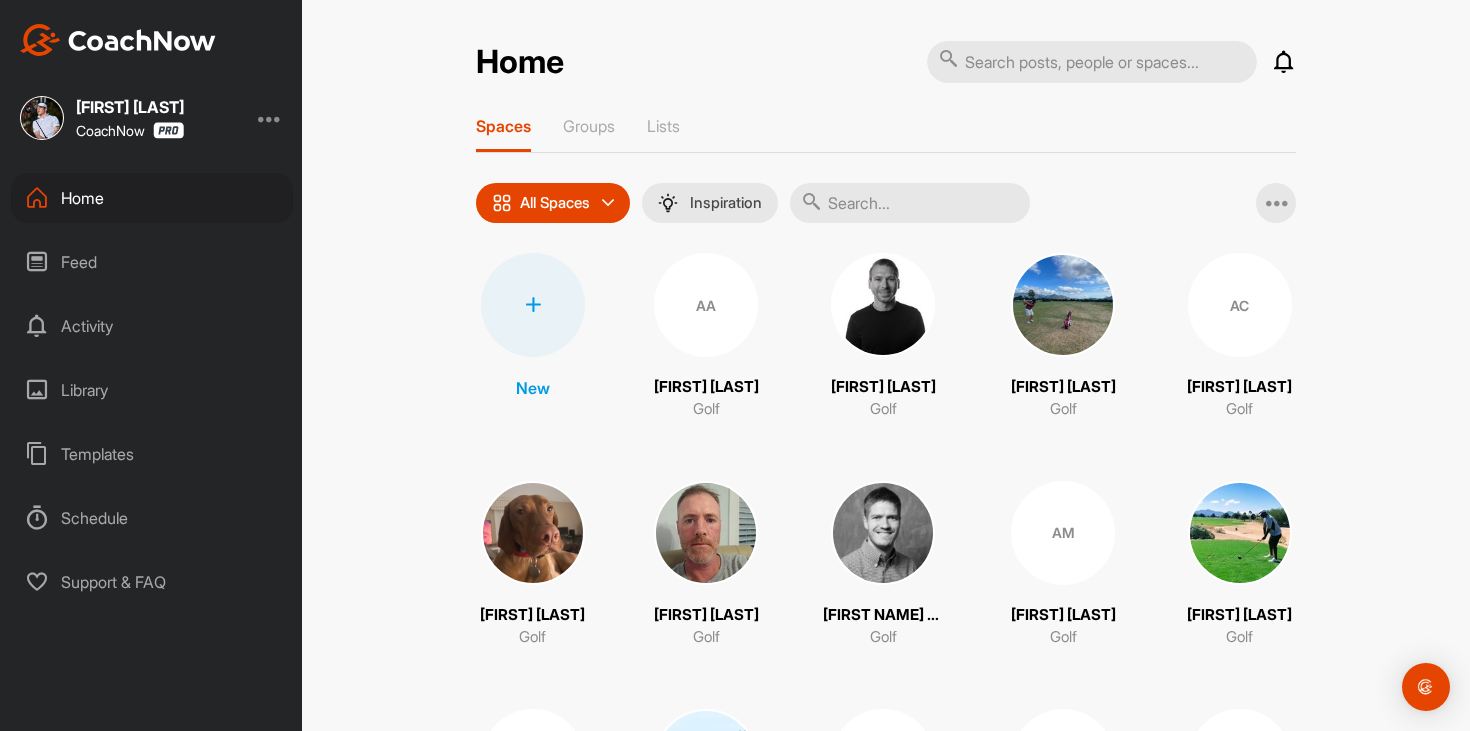 click at bounding box center (1284, 62) 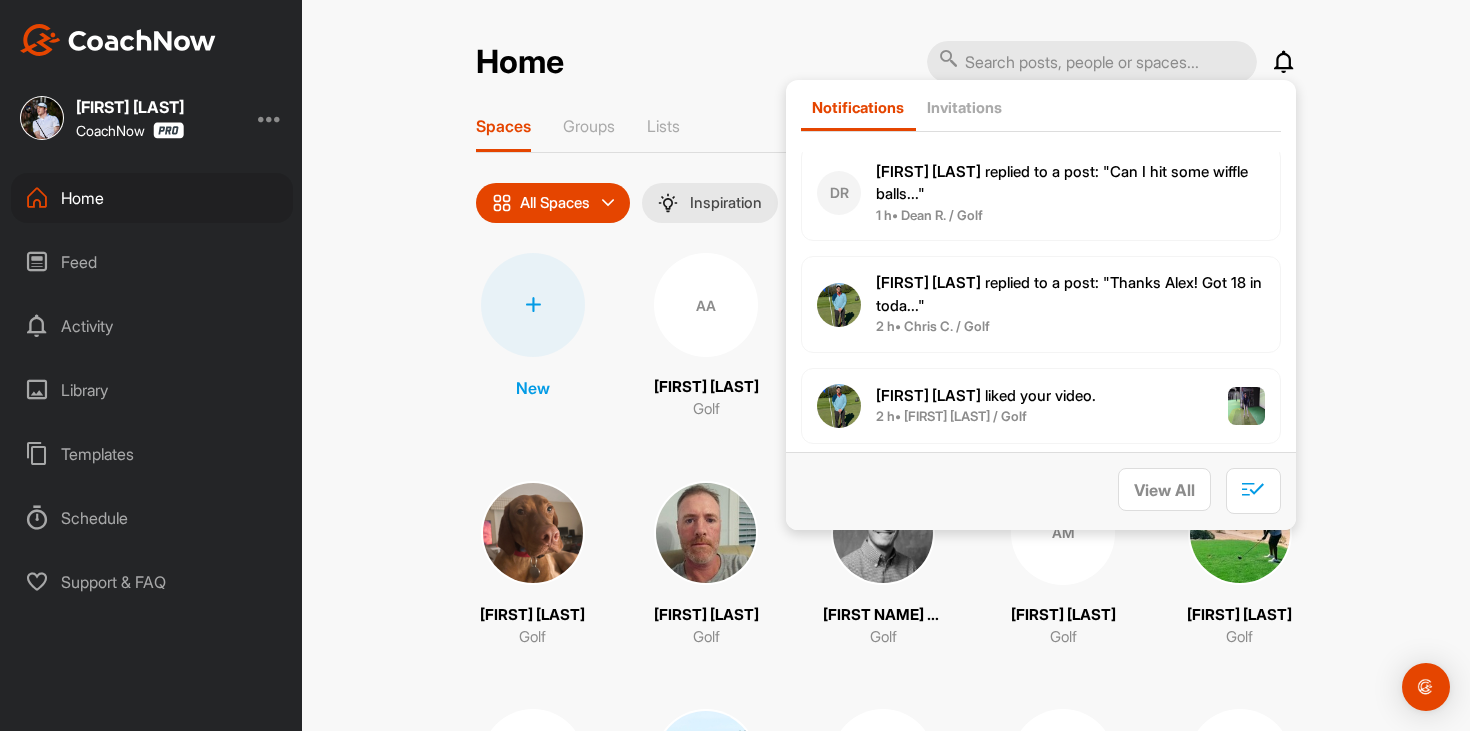 scroll, scrollTop: 364, scrollLeft: 0, axis: vertical 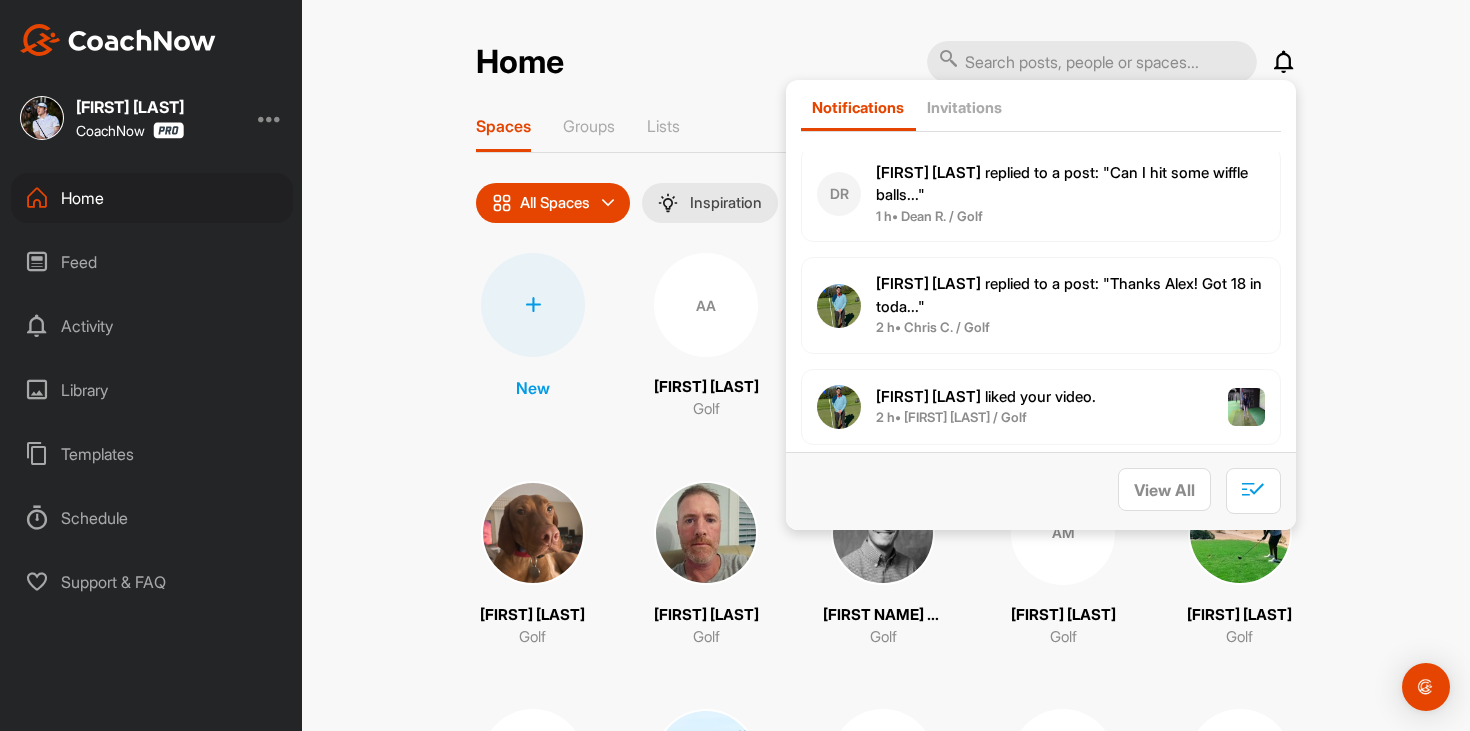 click on "Chris C.   replied to a post : "Thanks Alex! Got 18 in toda..."" at bounding box center [1070, 295] 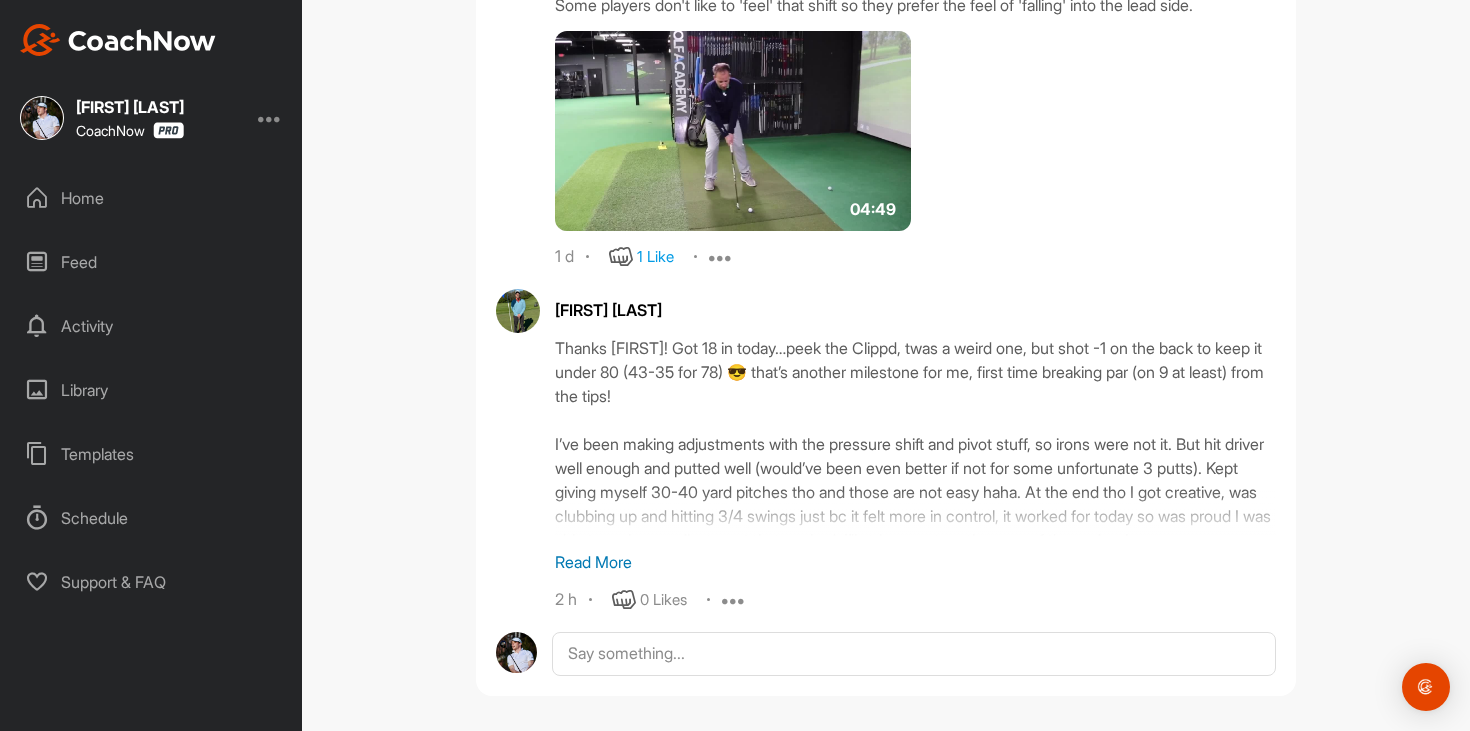 scroll, scrollTop: 2447, scrollLeft: 0, axis: vertical 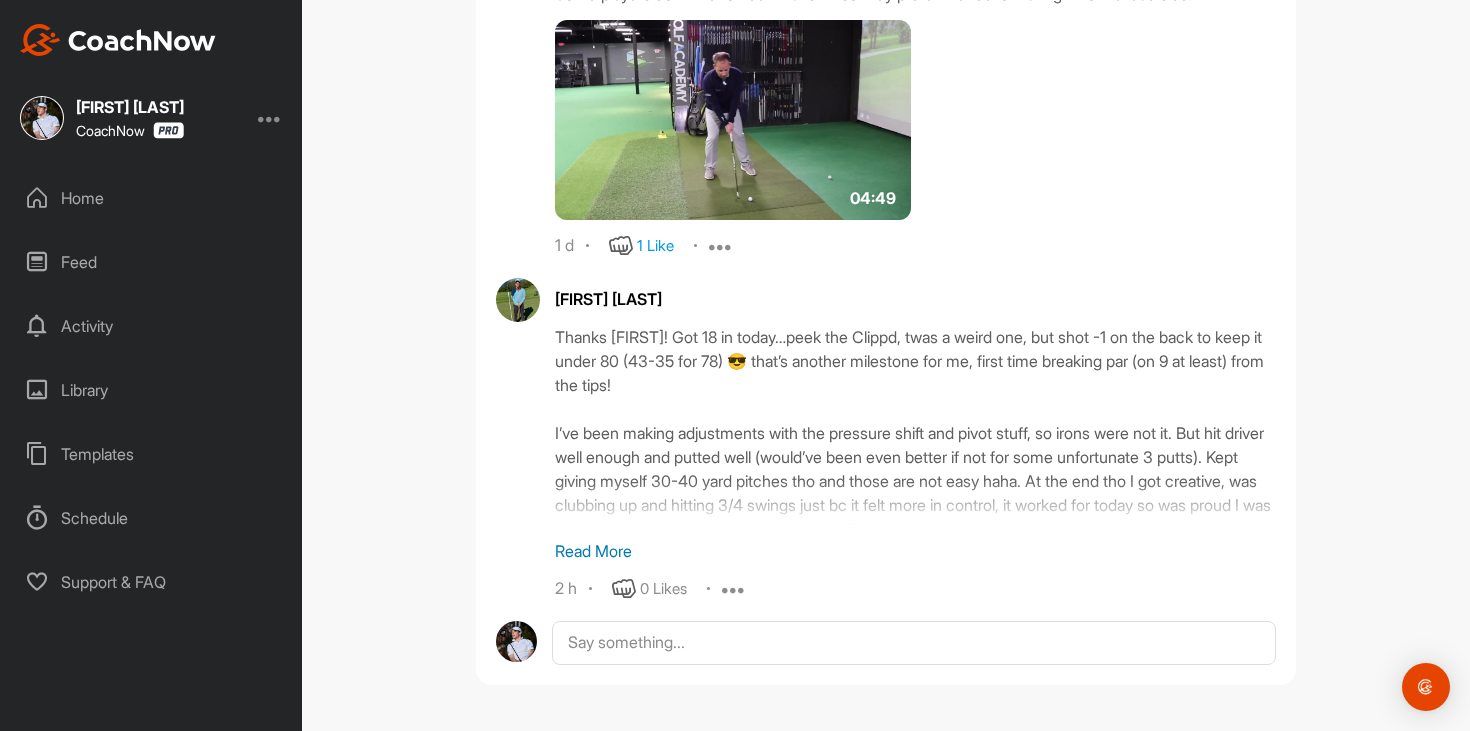 click on "Read More" at bounding box center [915, 551] 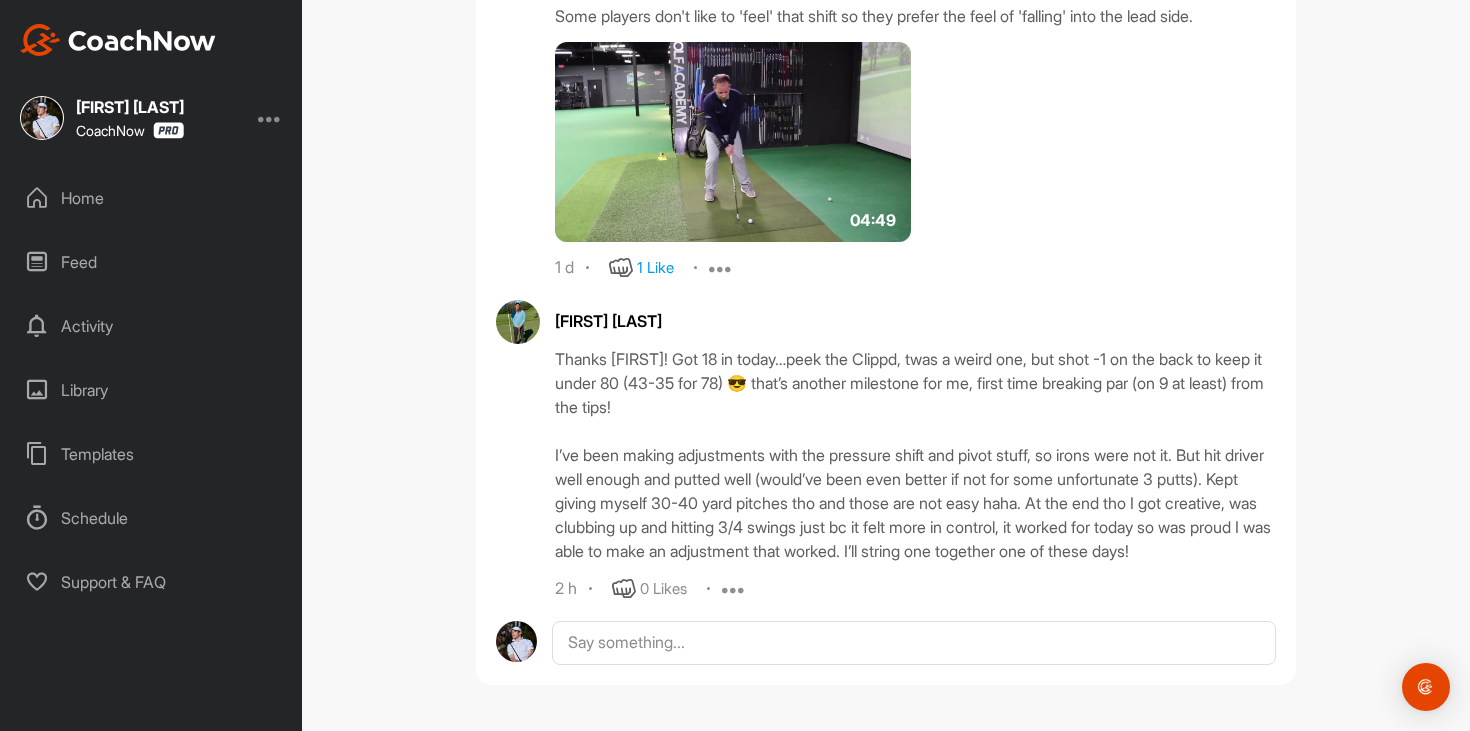 scroll, scrollTop: 2449, scrollLeft: 0, axis: vertical 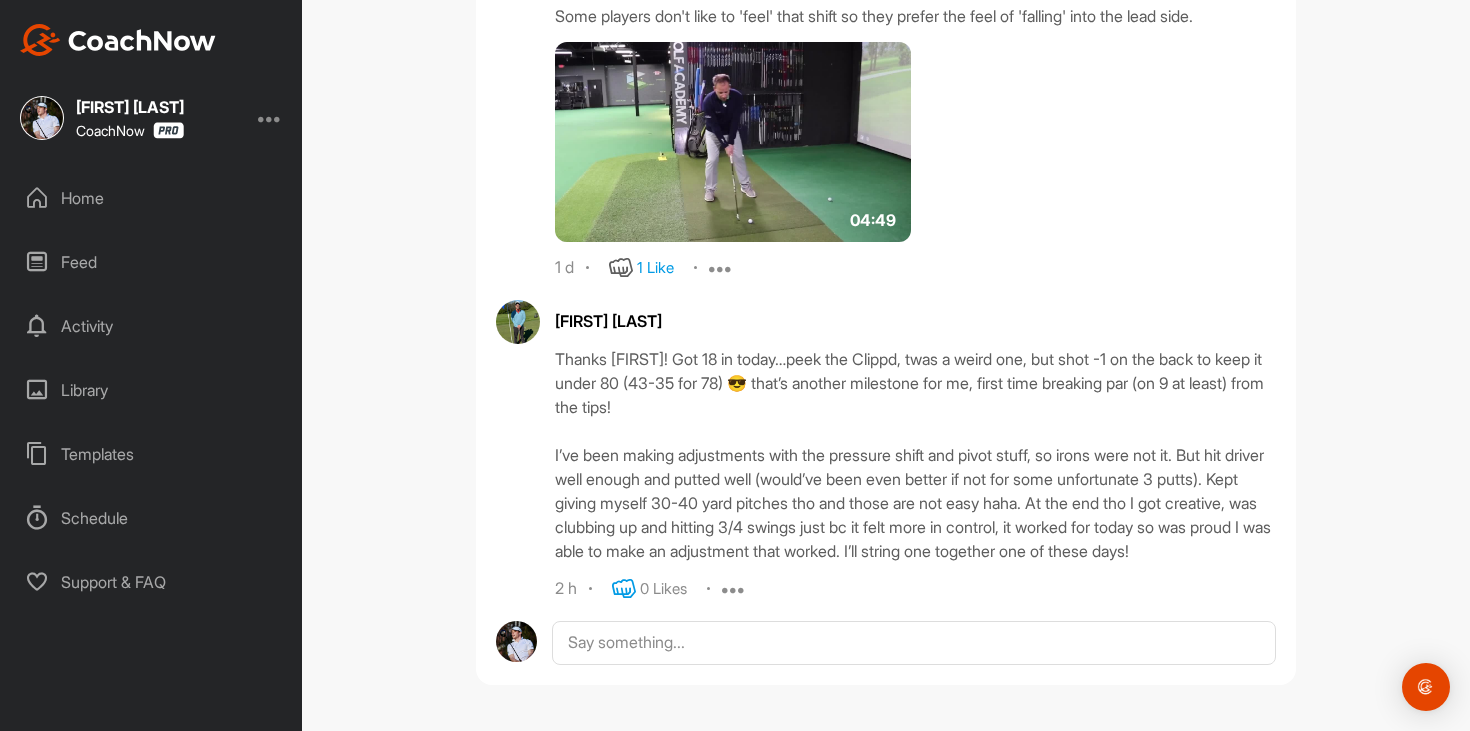 click at bounding box center [624, 589] 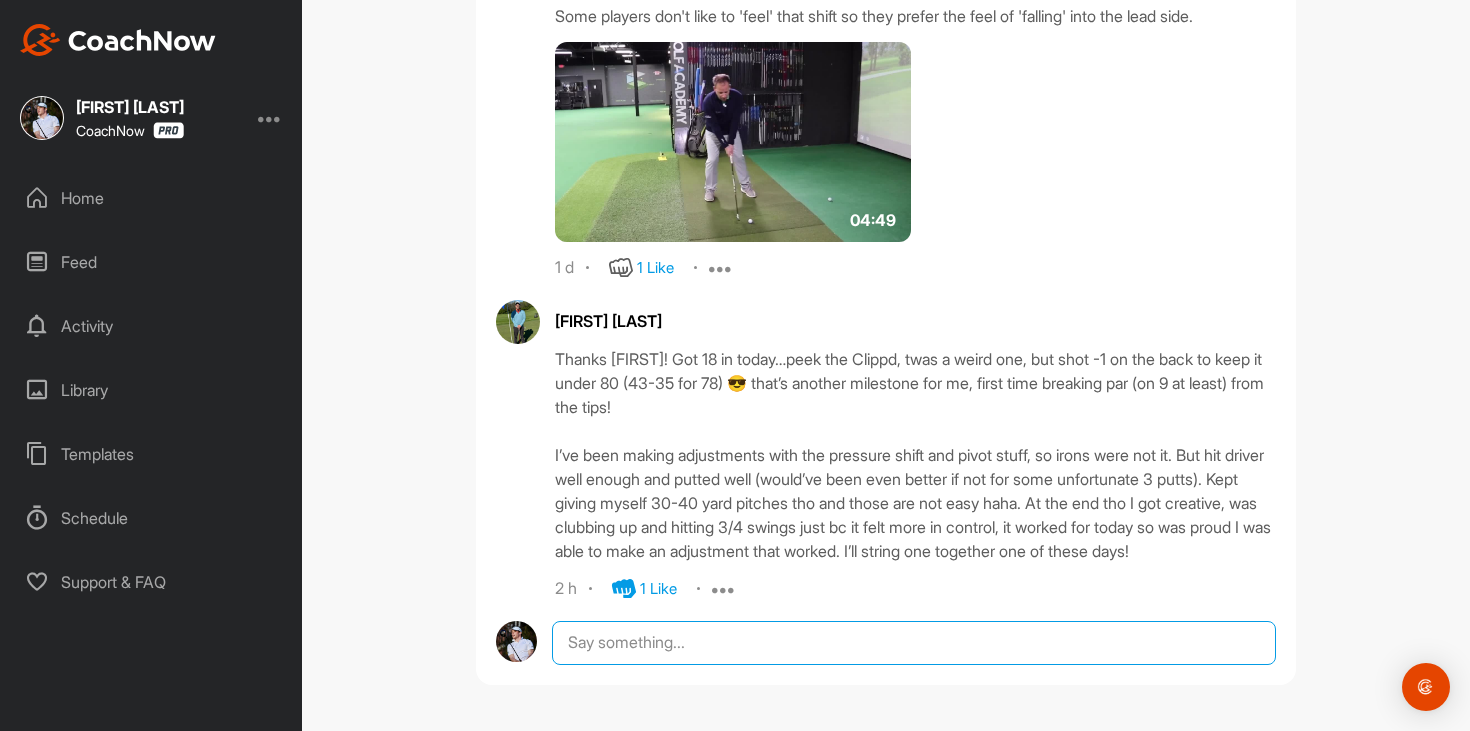 click at bounding box center (914, 643) 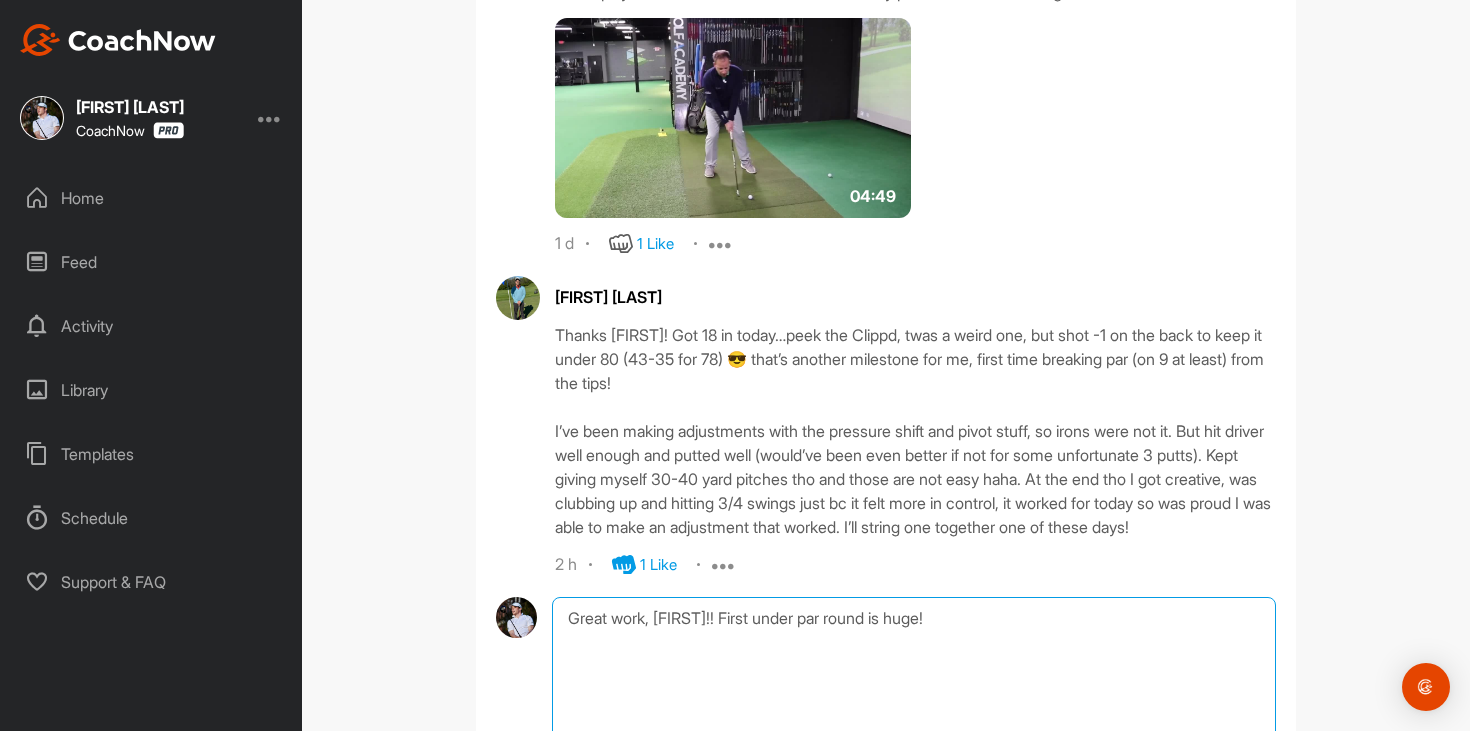 scroll, scrollTop: 2664, scrollLeft: 0, axis: vertical 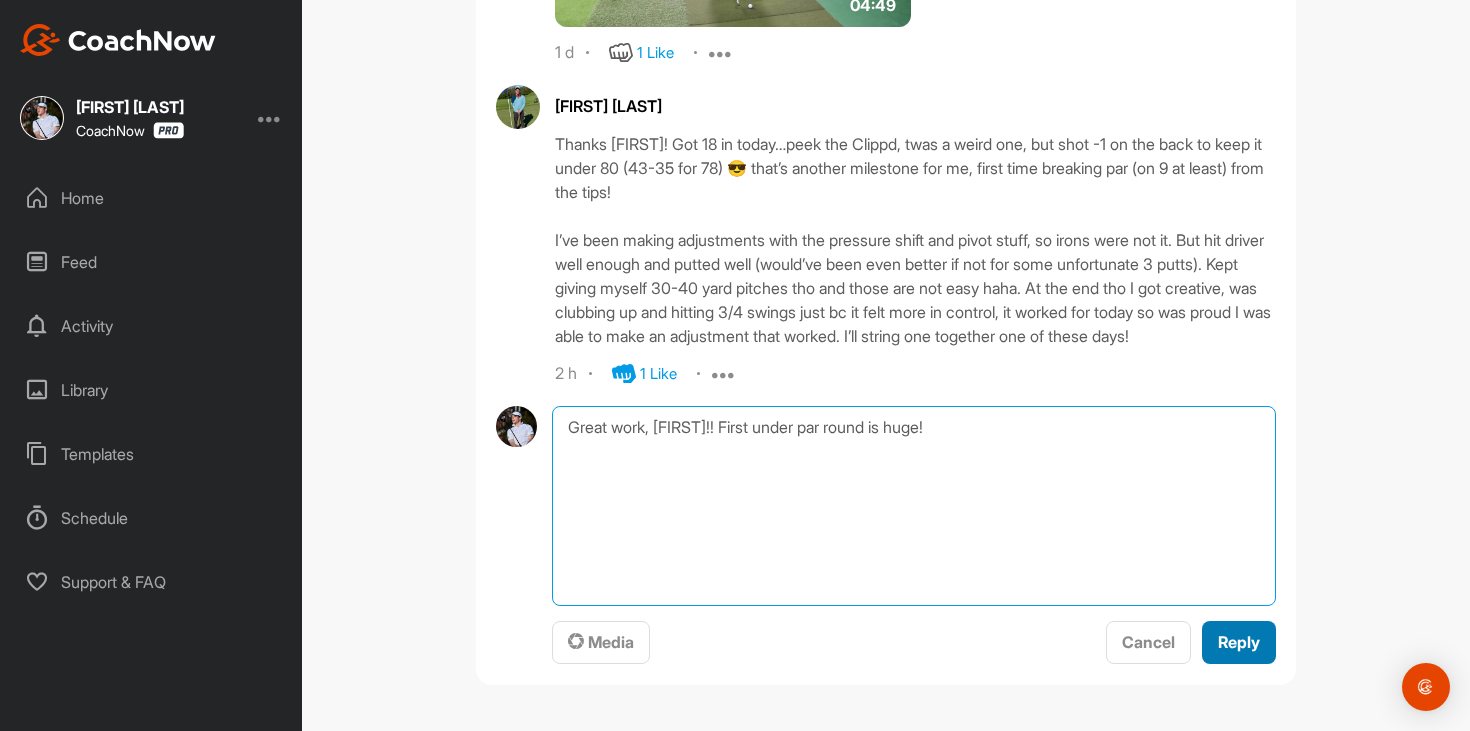 type on "Great work, [FIRST]!! First under par round is huge!" 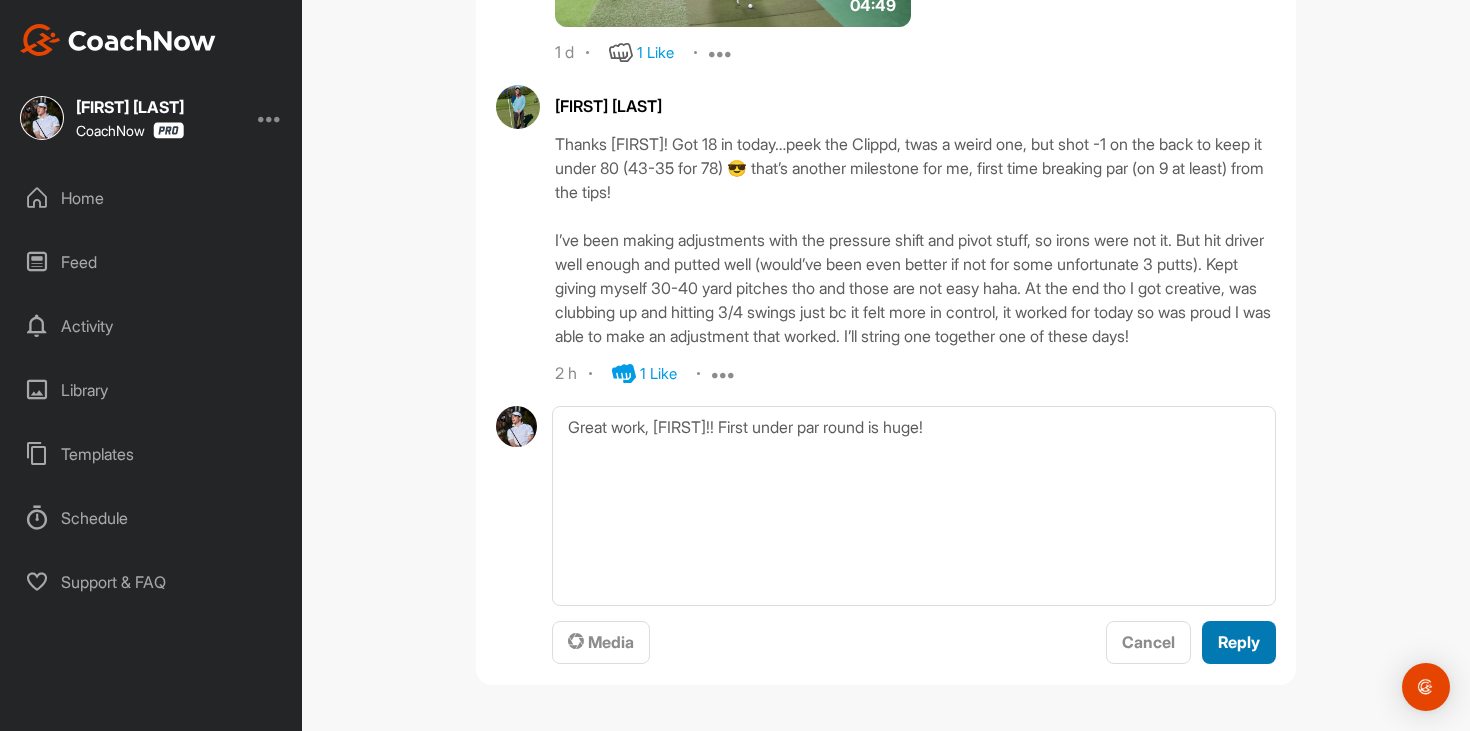 click on "Reply" at bounding box center [1239, 642] 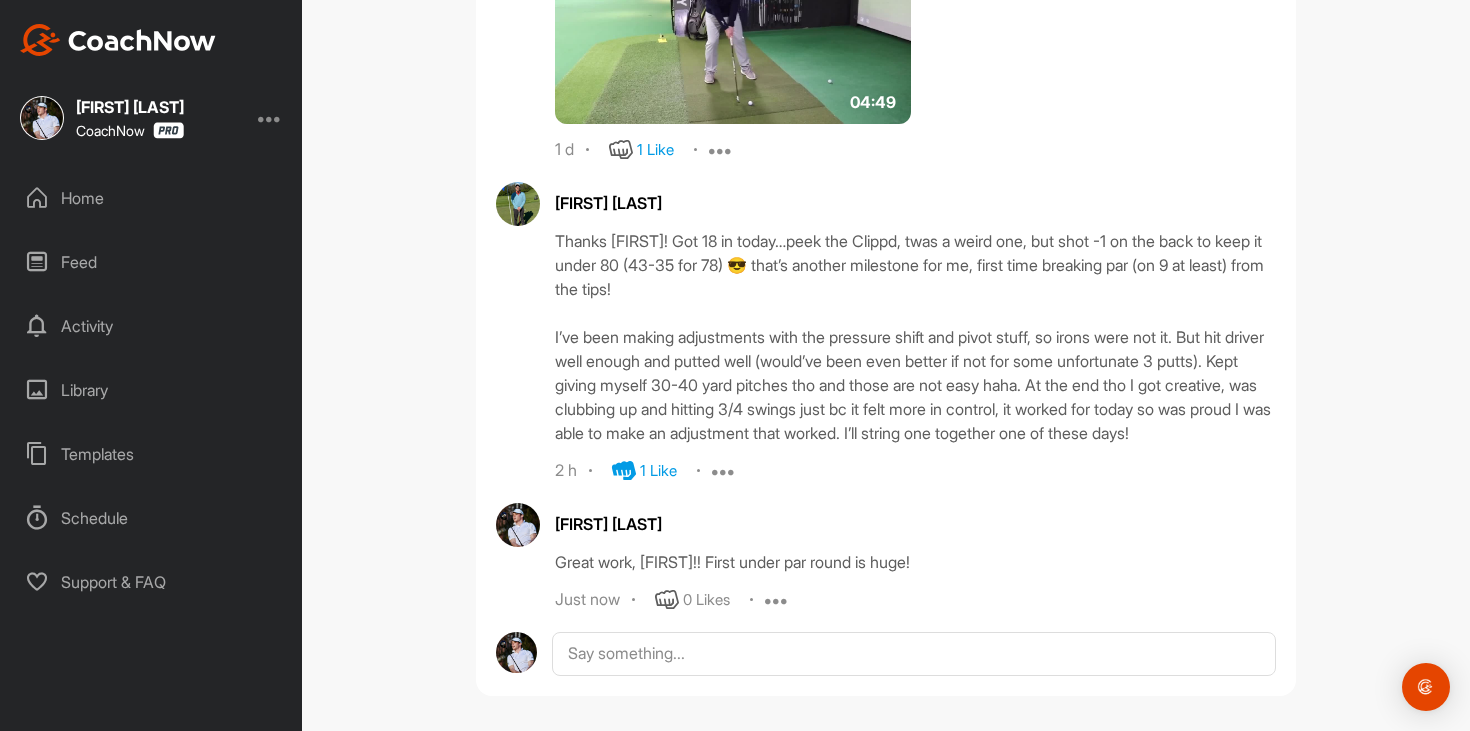 scroll, scrollTop: 2522, scrollLeft: 0, axis: vertical 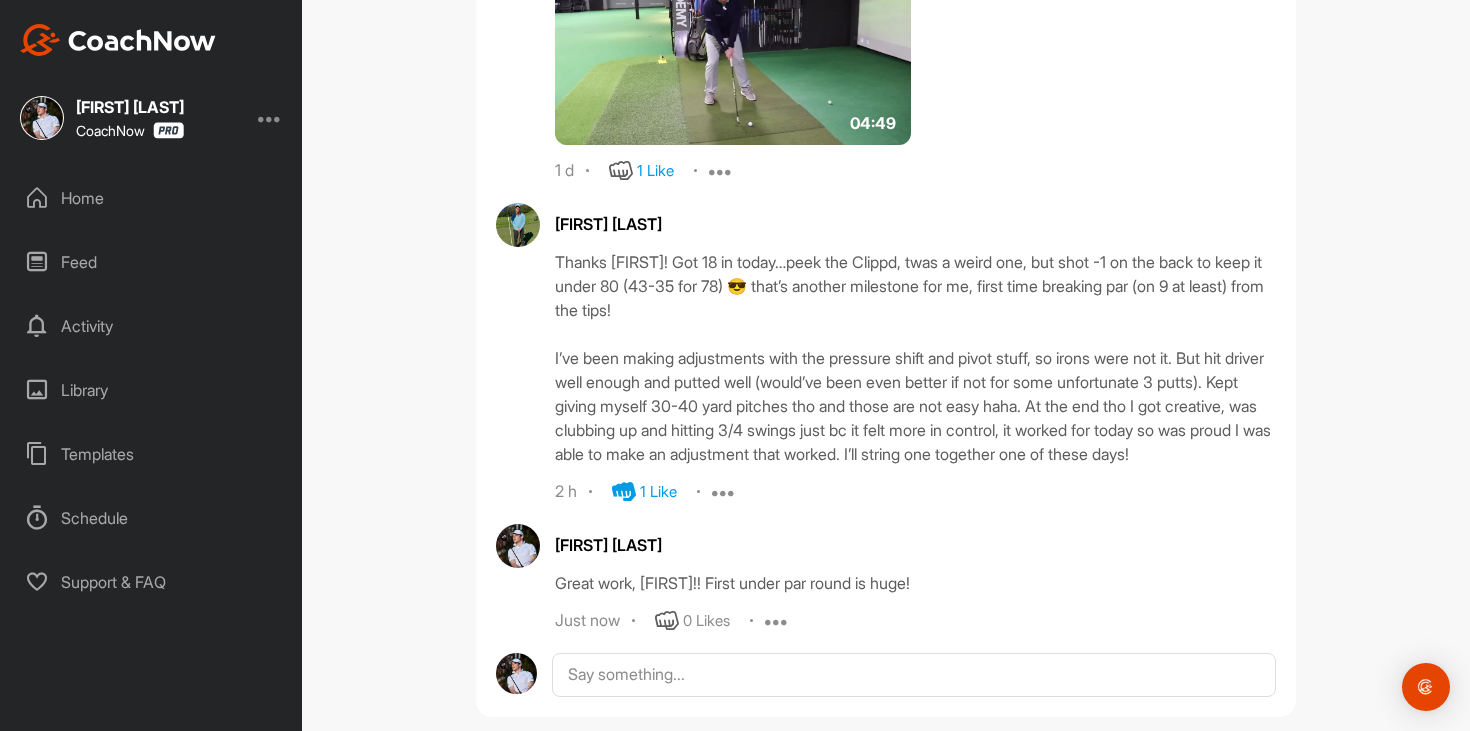 click on "Home" at bounding box center (152, 198) 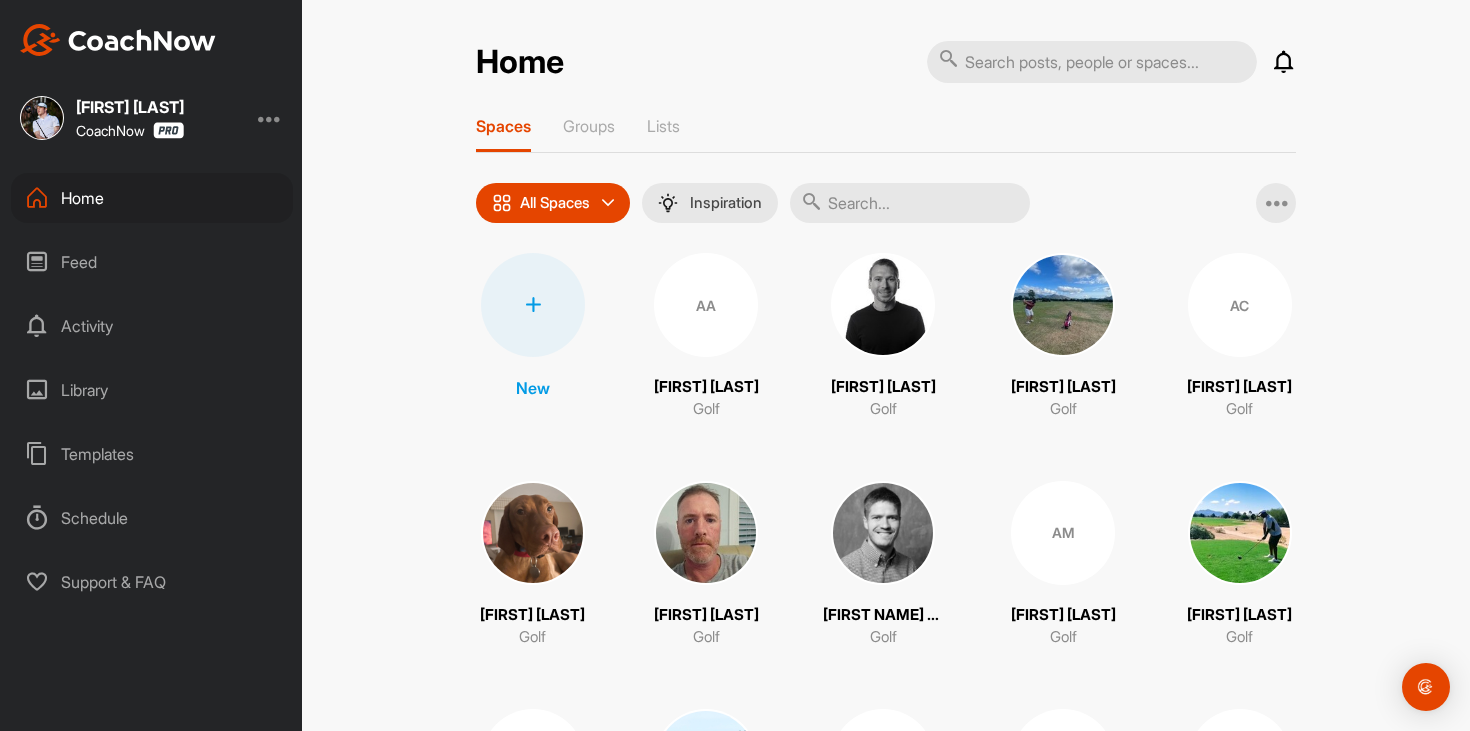 click at bounding box center [910, 203] 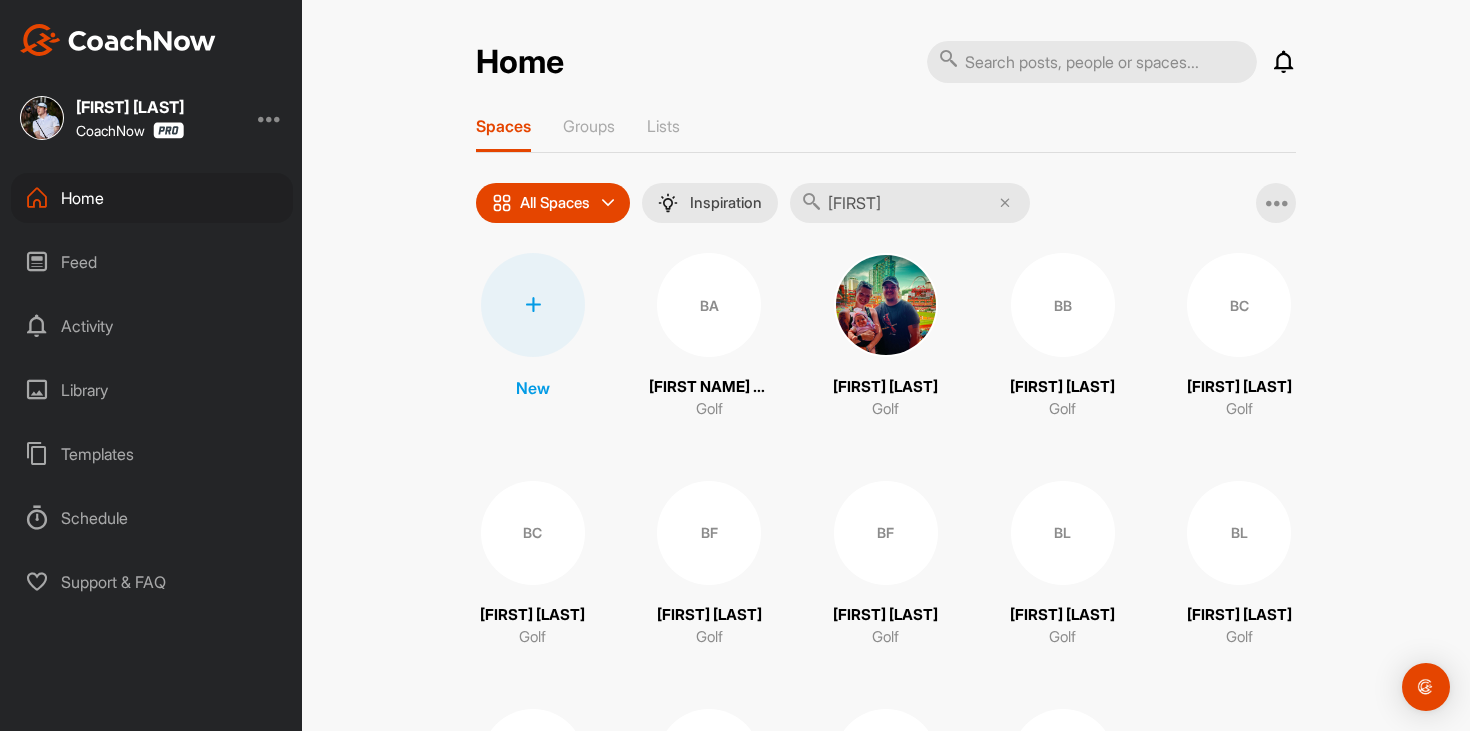 type on "[FIRST]" 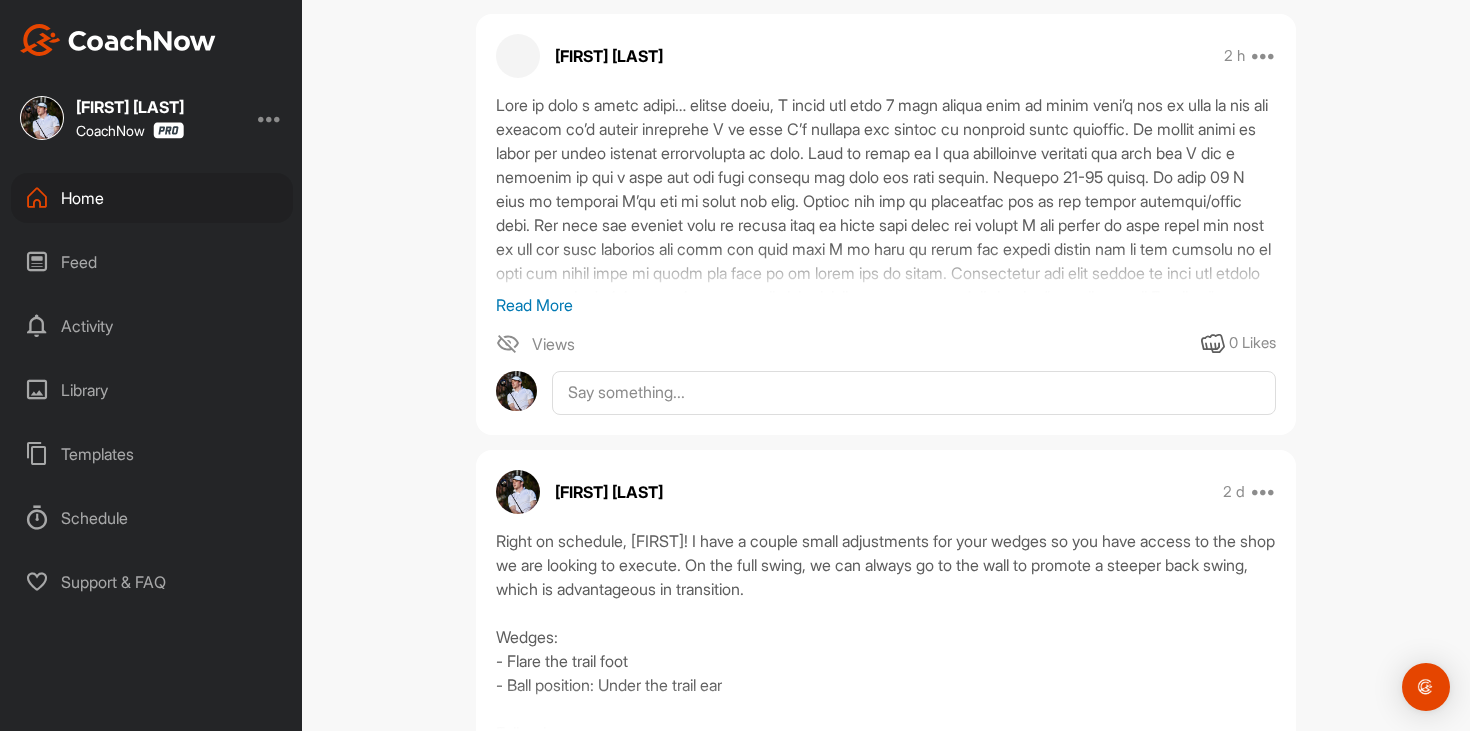 scroll, scrollTop: 481, scrollLeft: 0, axis: vertical 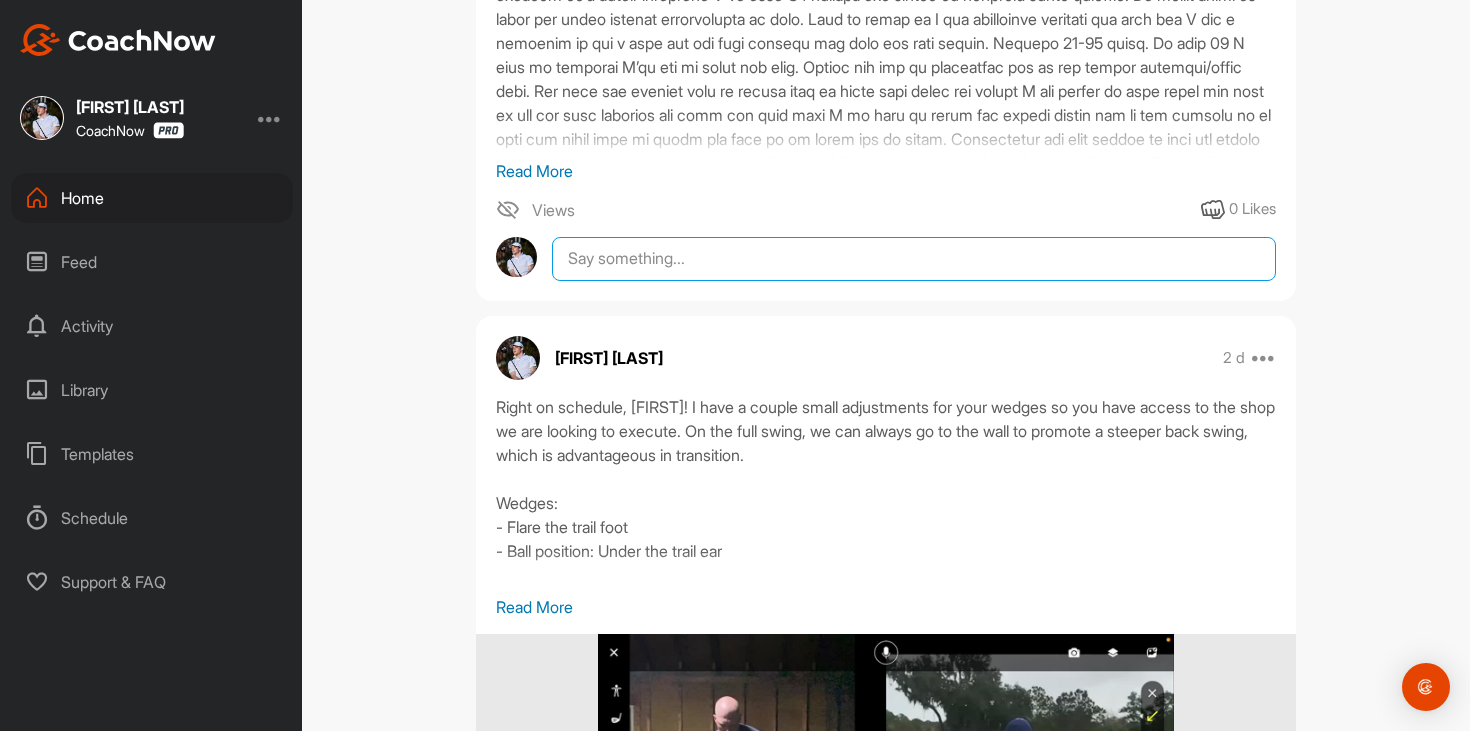 click at bounding box center (914, 259) 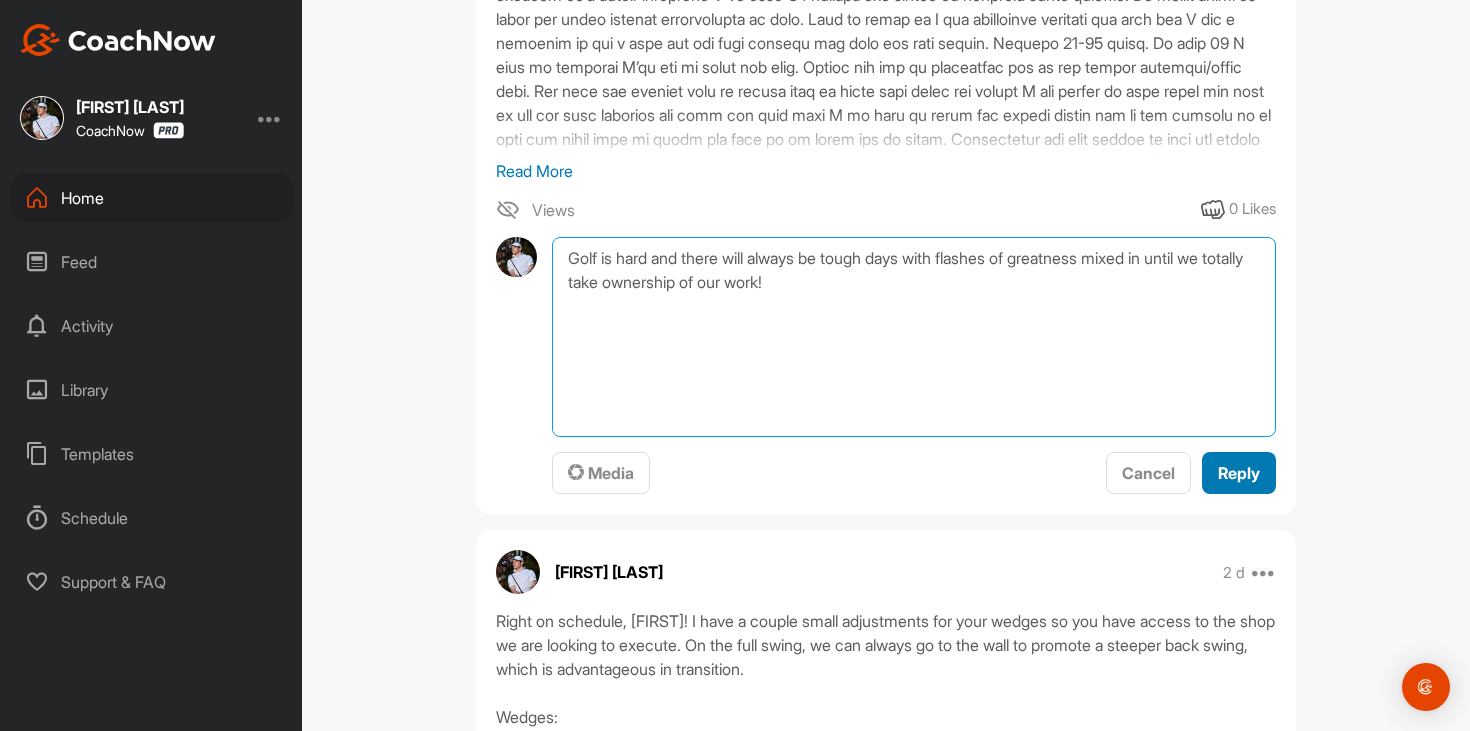 type on "Golf is hard and there will always be tough days with flashes of greatness mixed in until we totally take ownership of our work!" 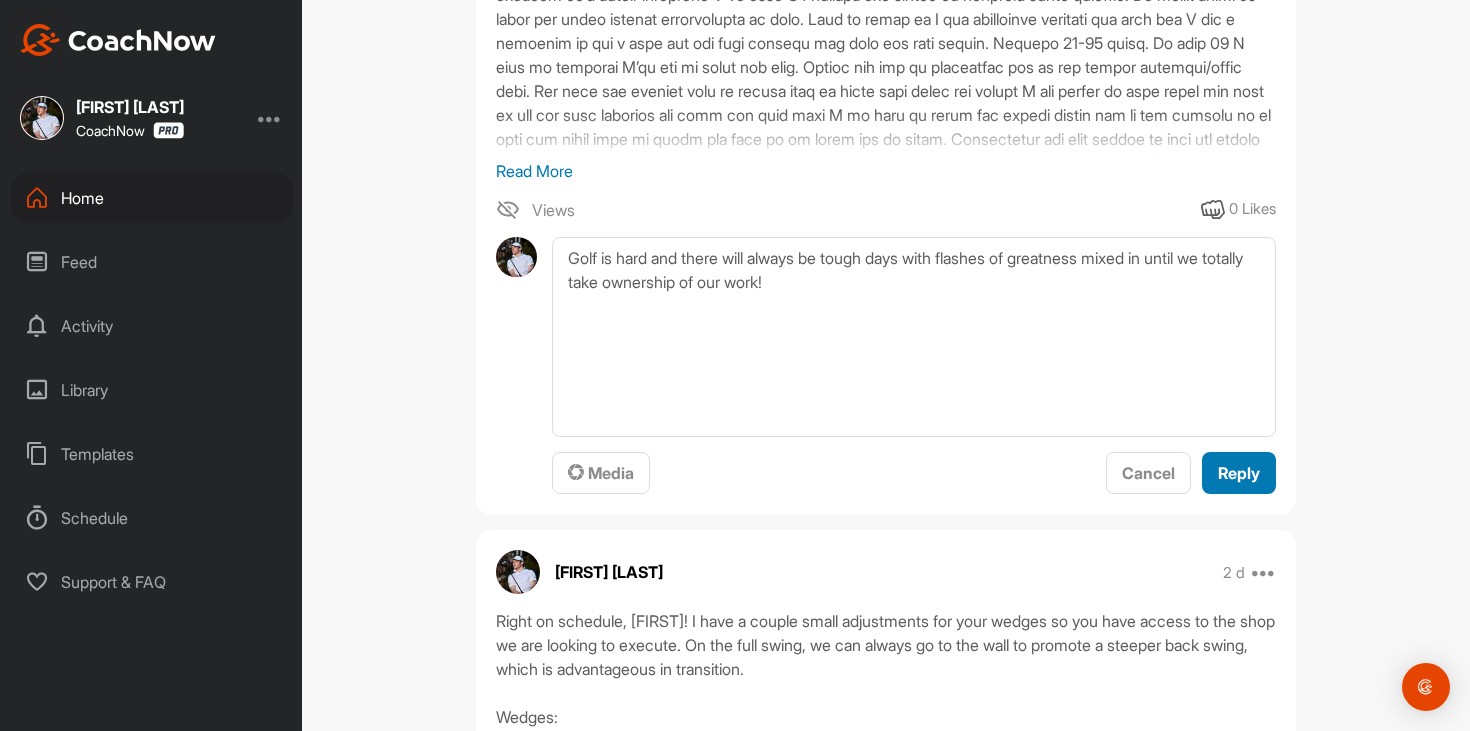click on "Reply" at bounding box center [1239, 473] 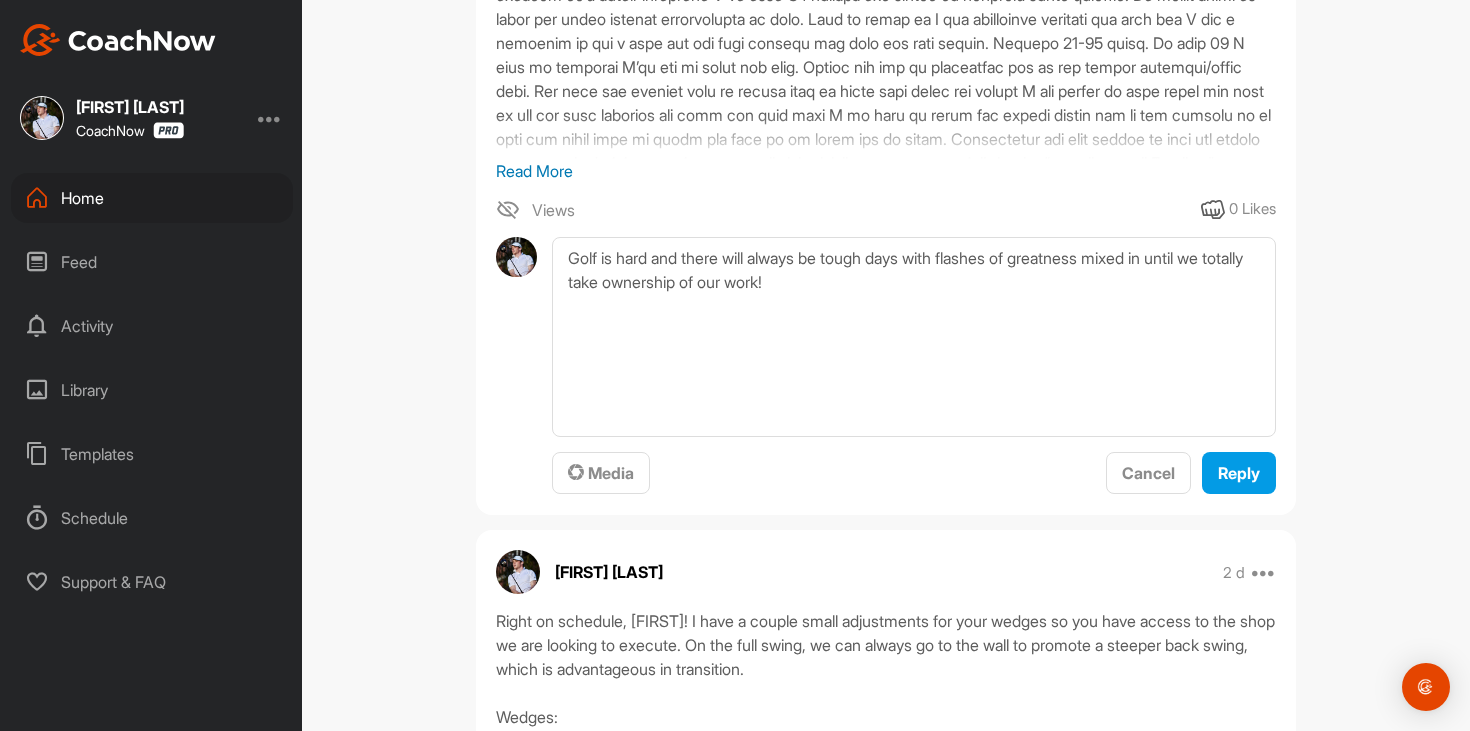 type 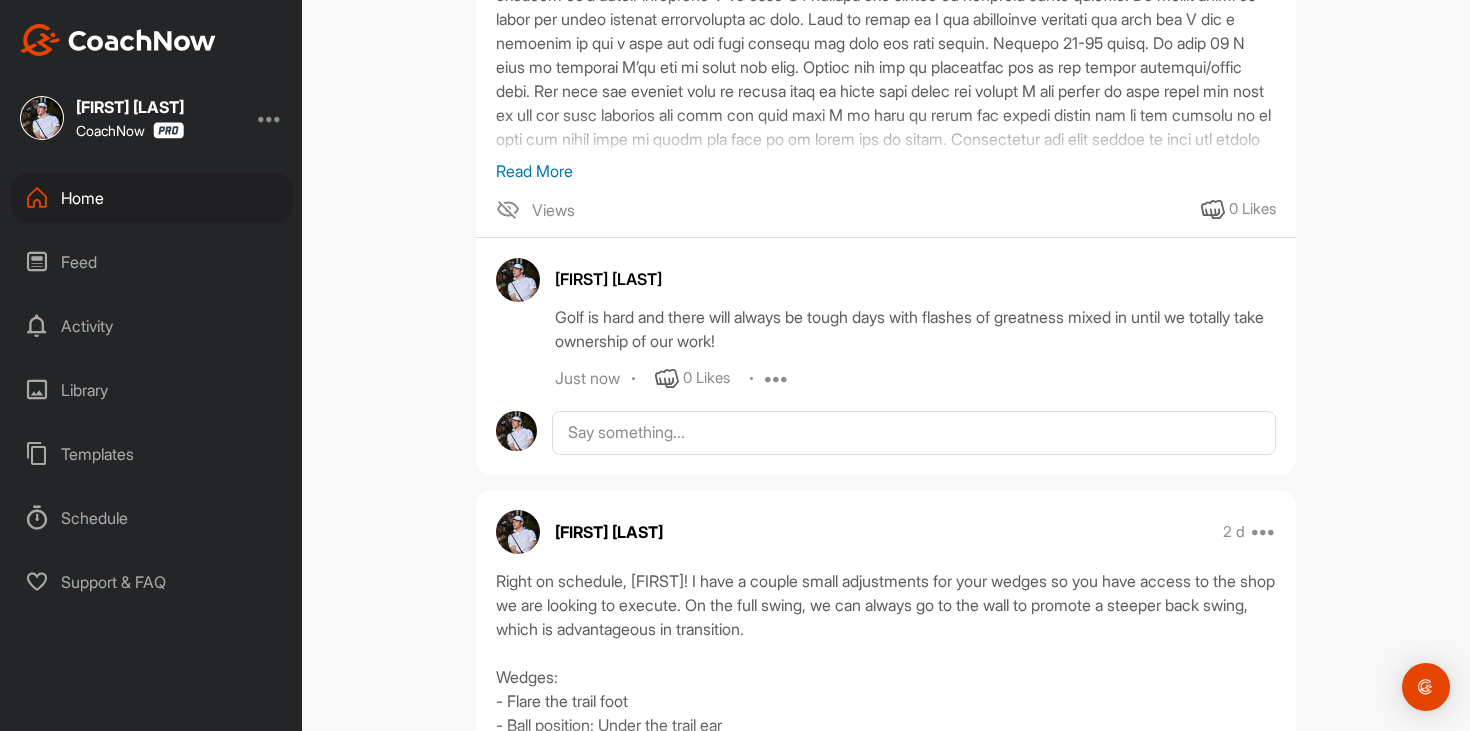 click on "Home" at bounding box center (152, 198) 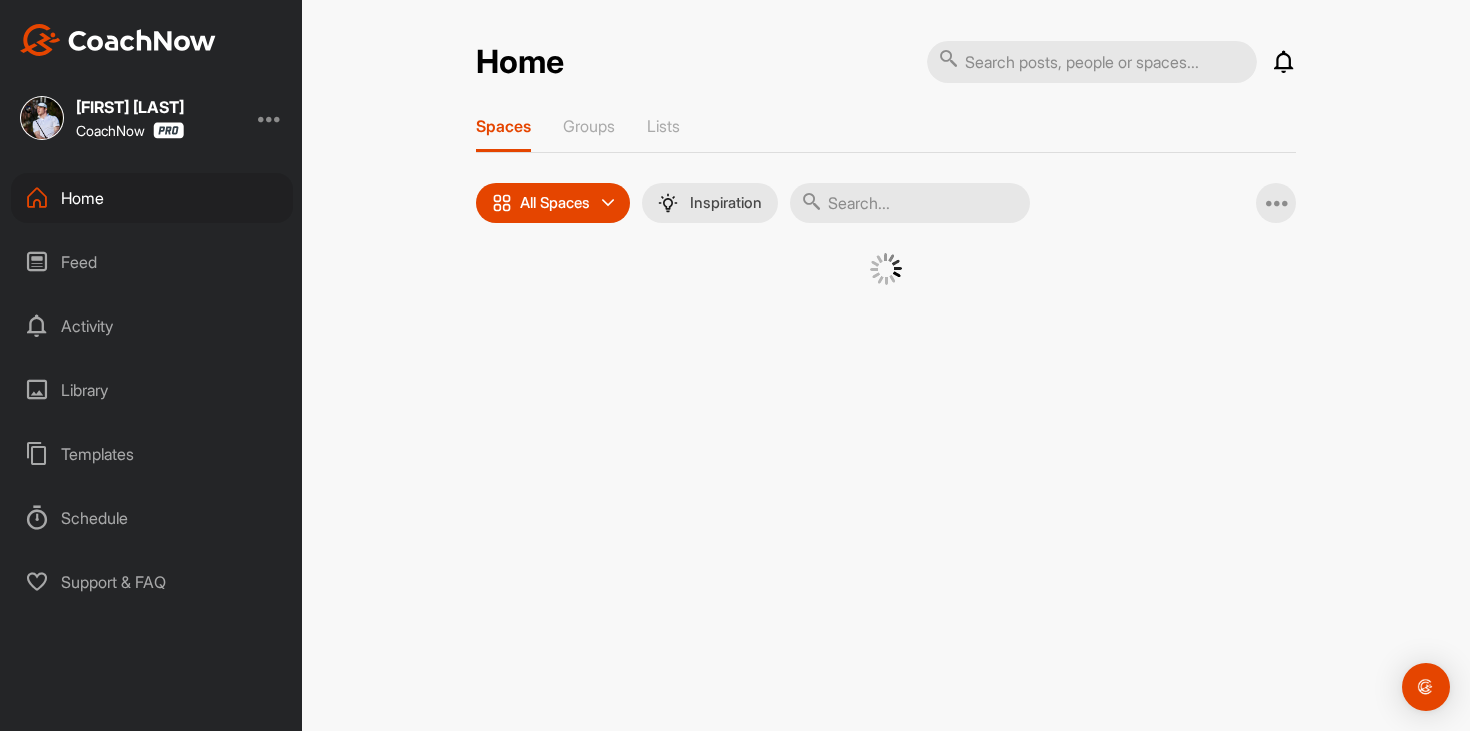 click at bounding box center (910, 203) 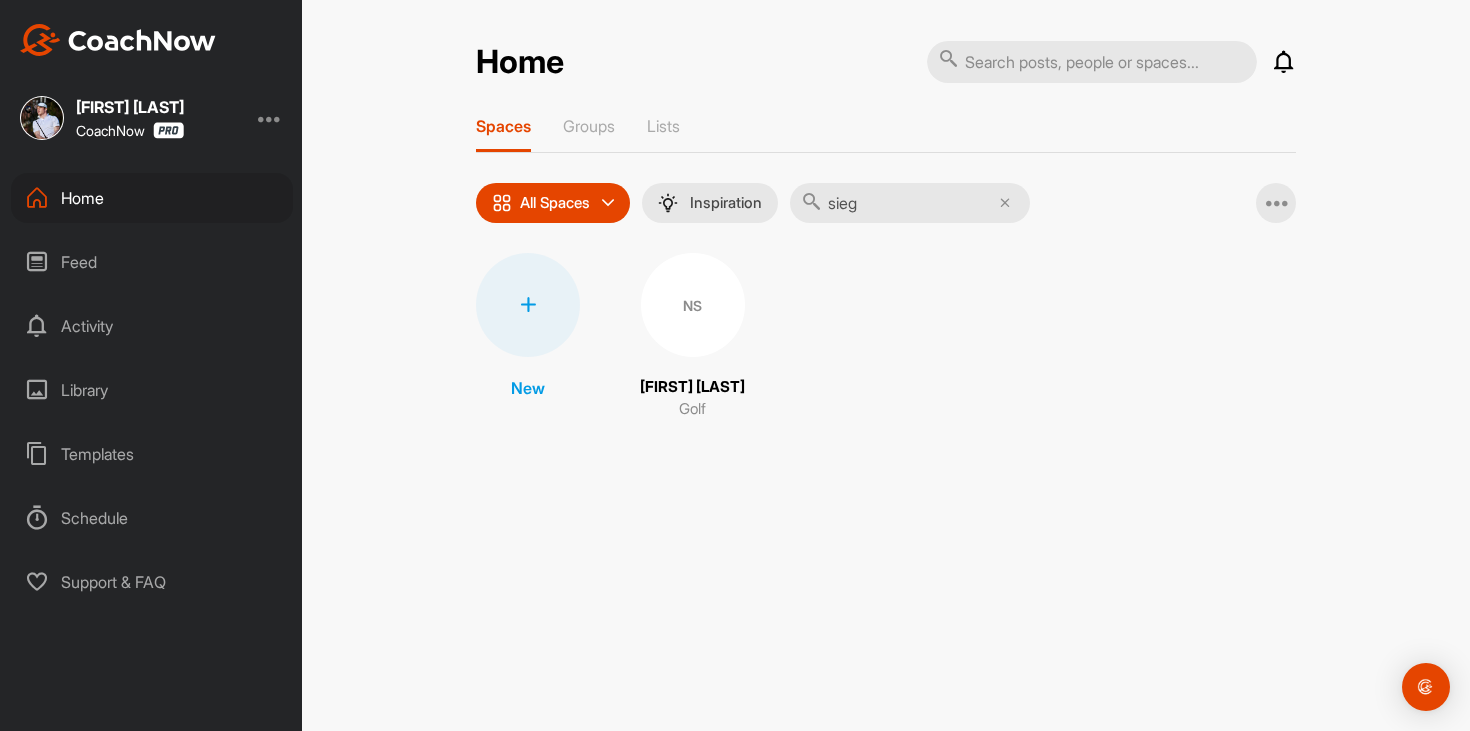 type on "sieg" 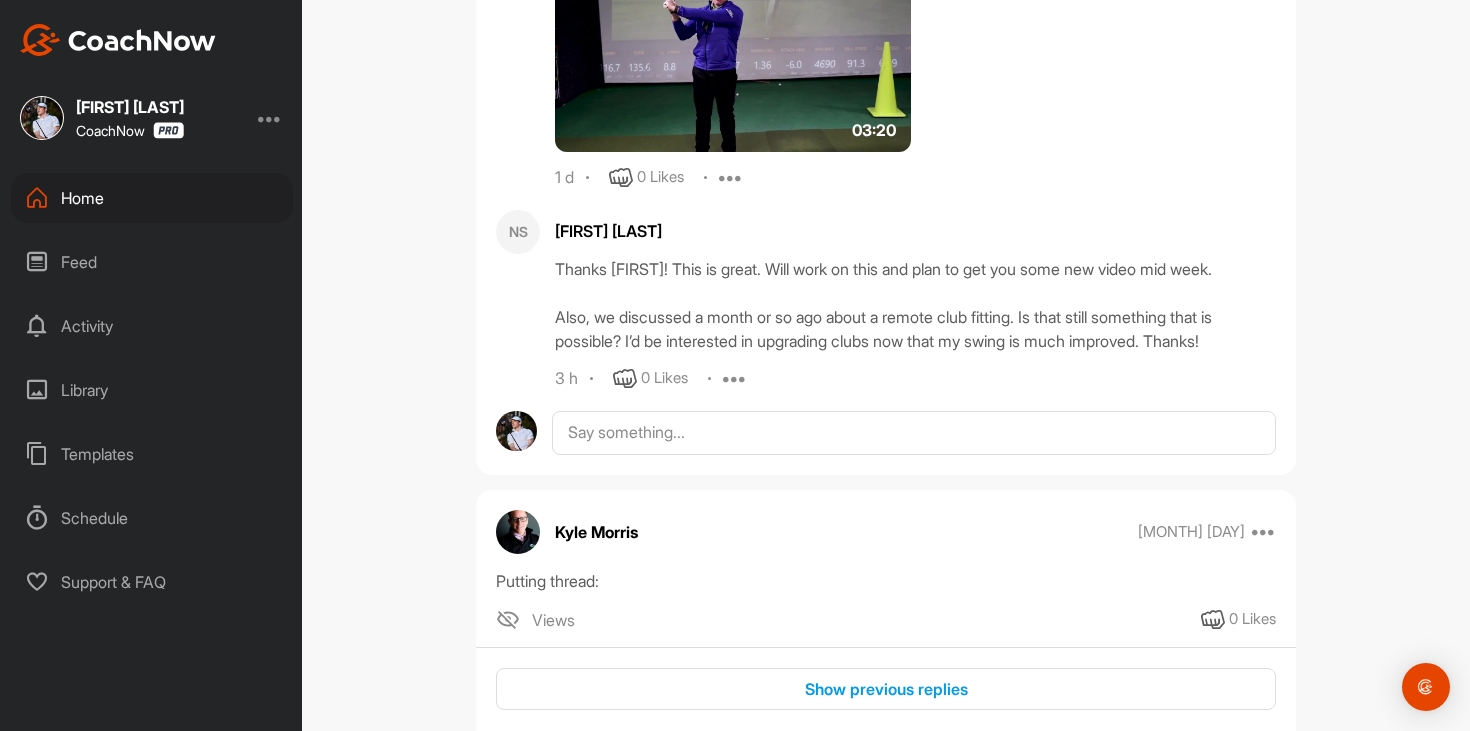 scroll, scrollTop: 9821, scrollLeft: 0, axis: vertical 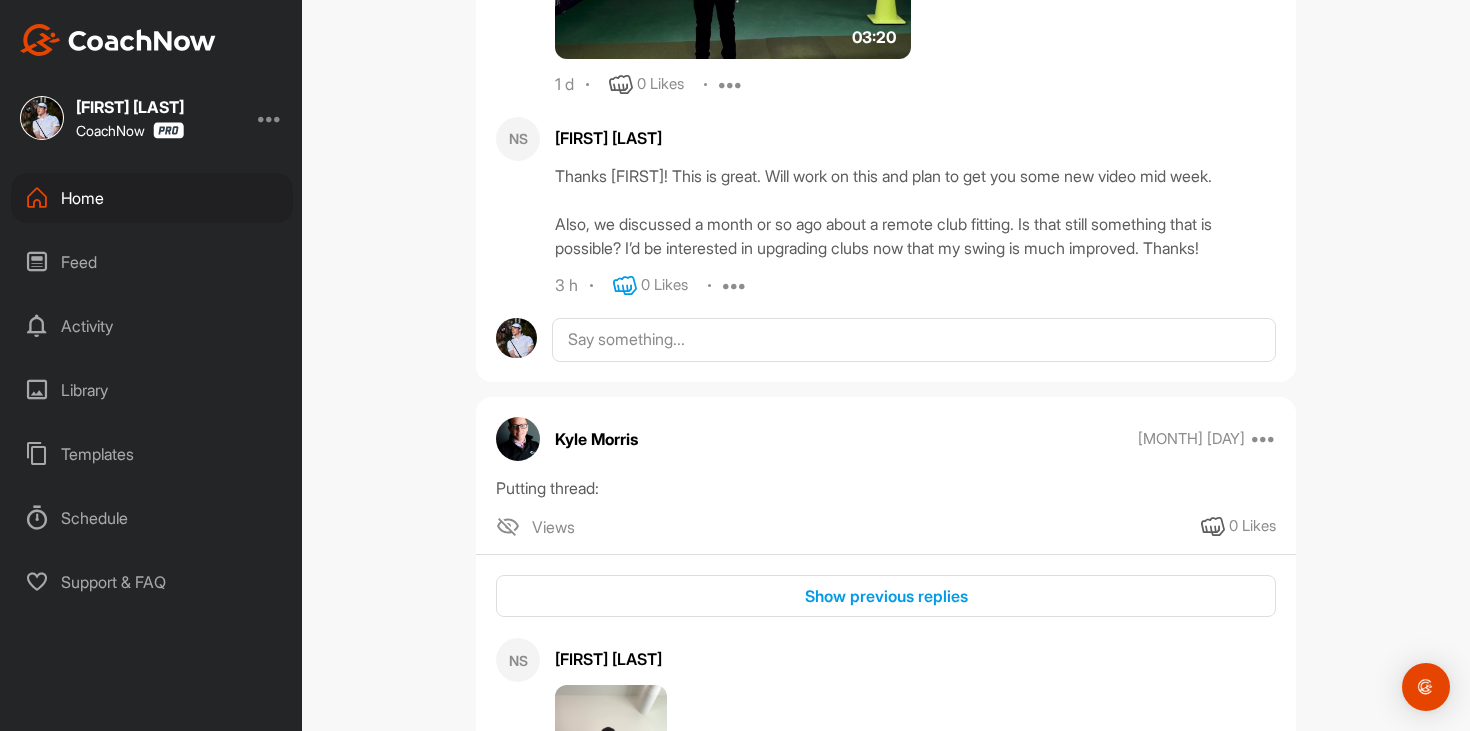 click at bounding box center (625, 286) 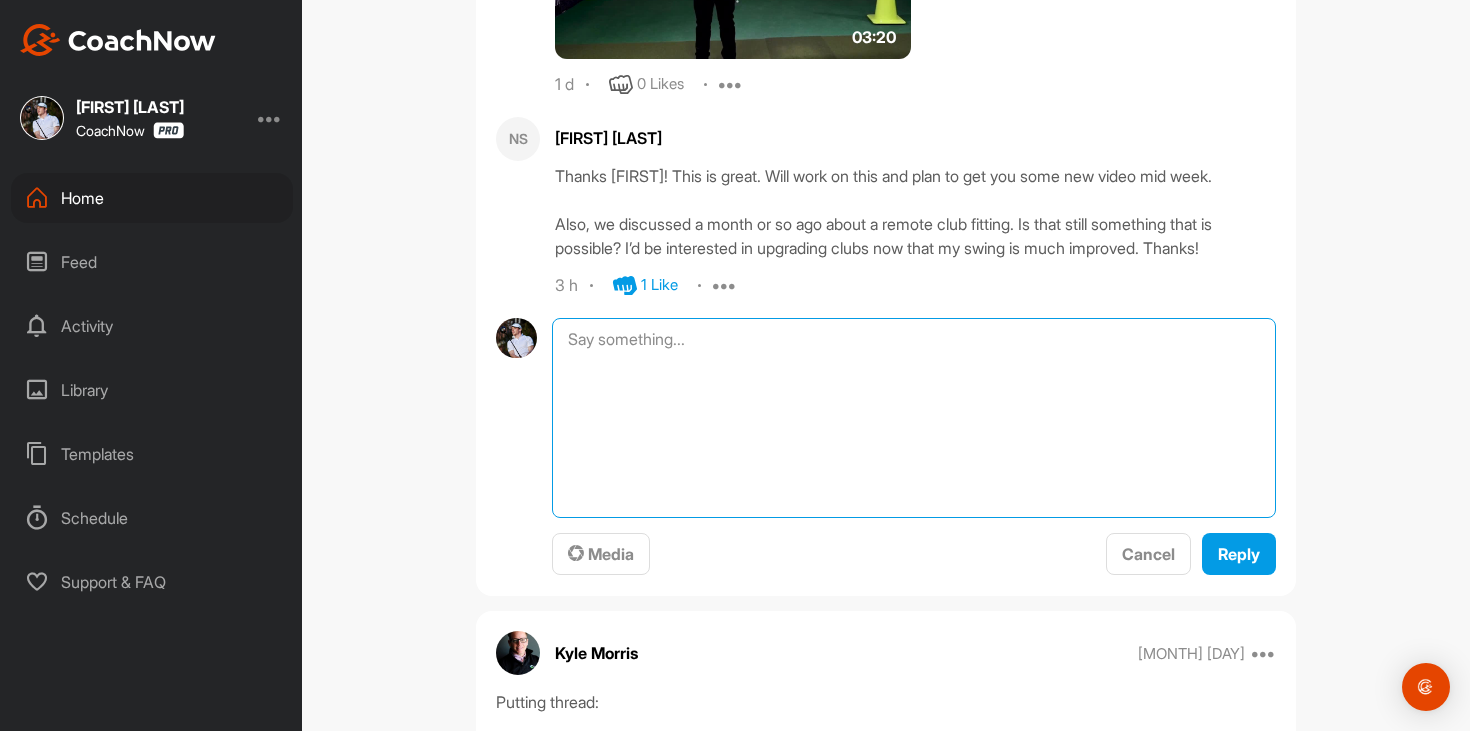 click at bounding box center [914, 418] 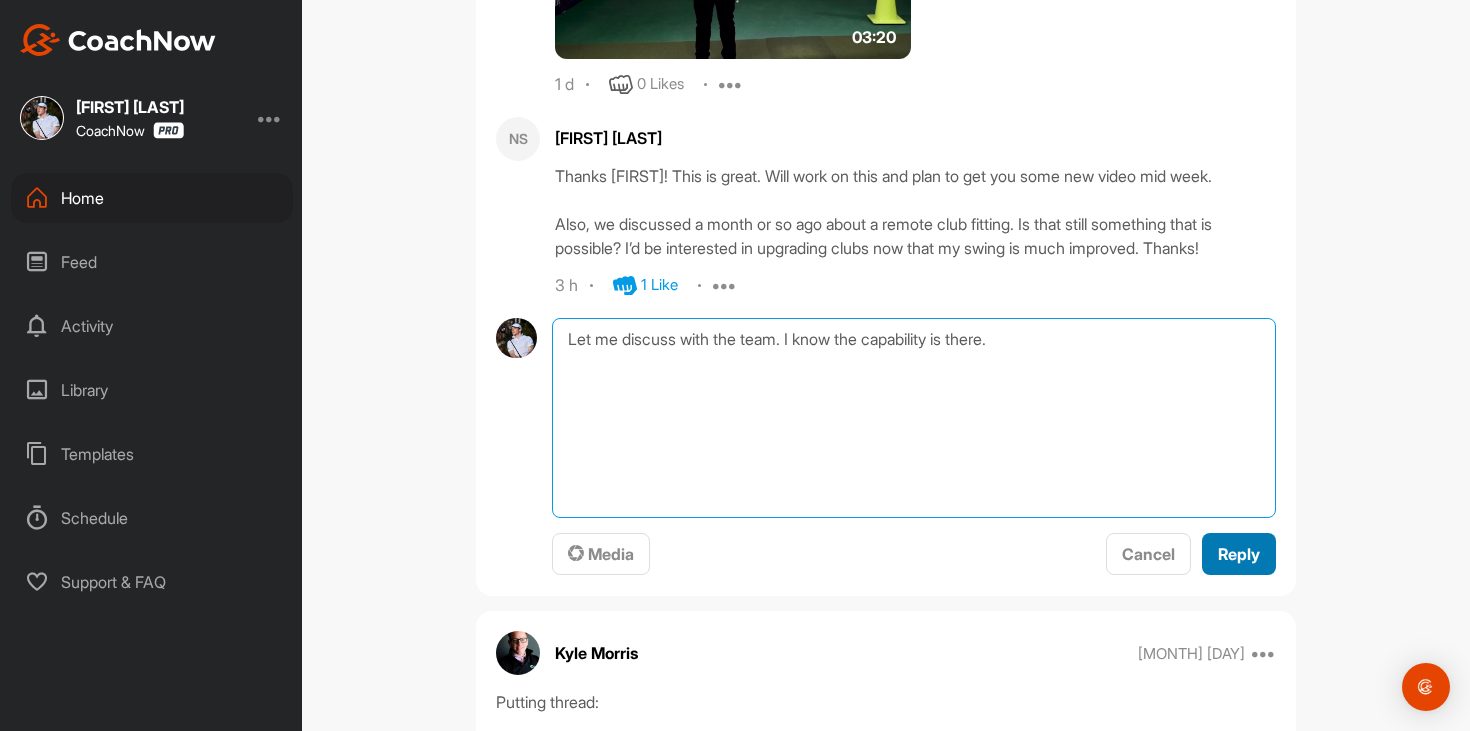 type on "Let me discuss with the team. I know the capability is there." 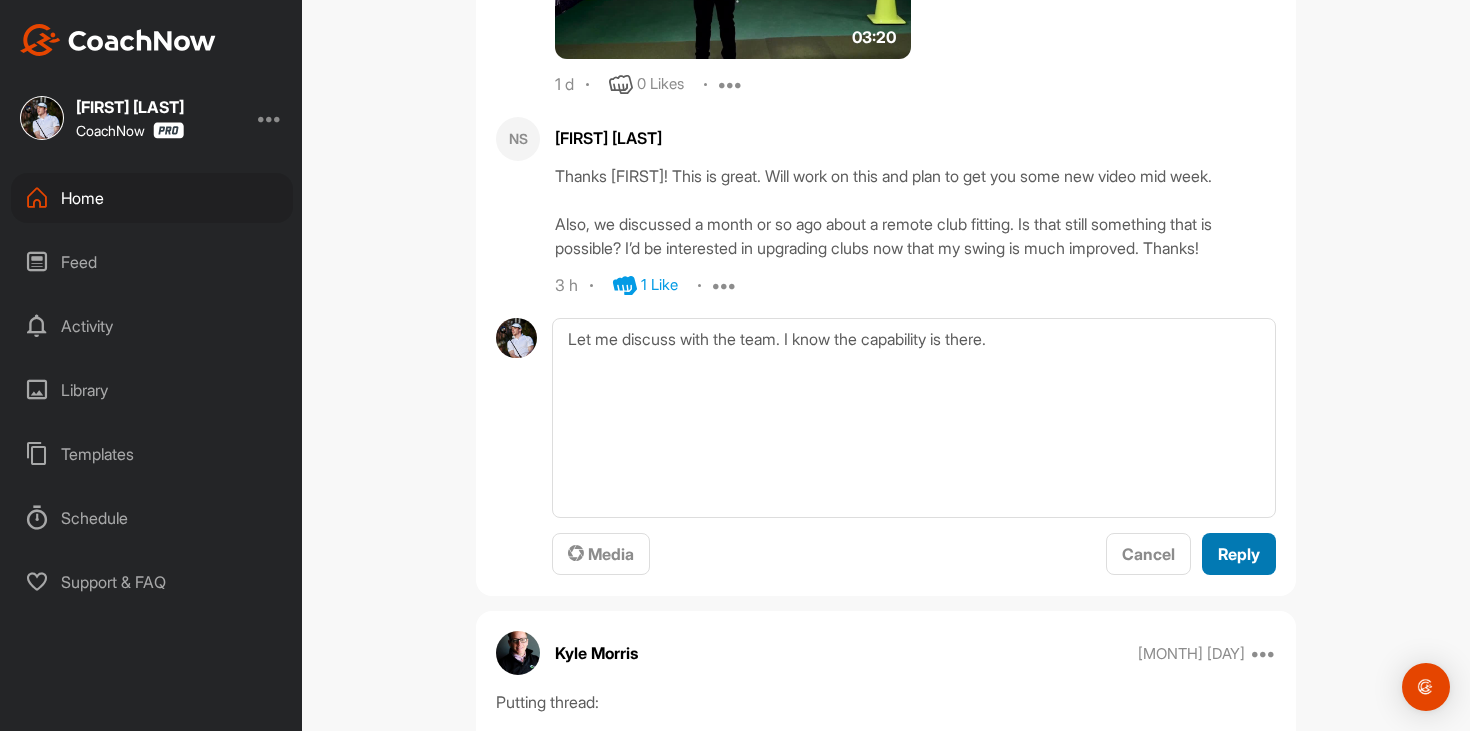 click on "Reply" at bounding box center (1239, 554) 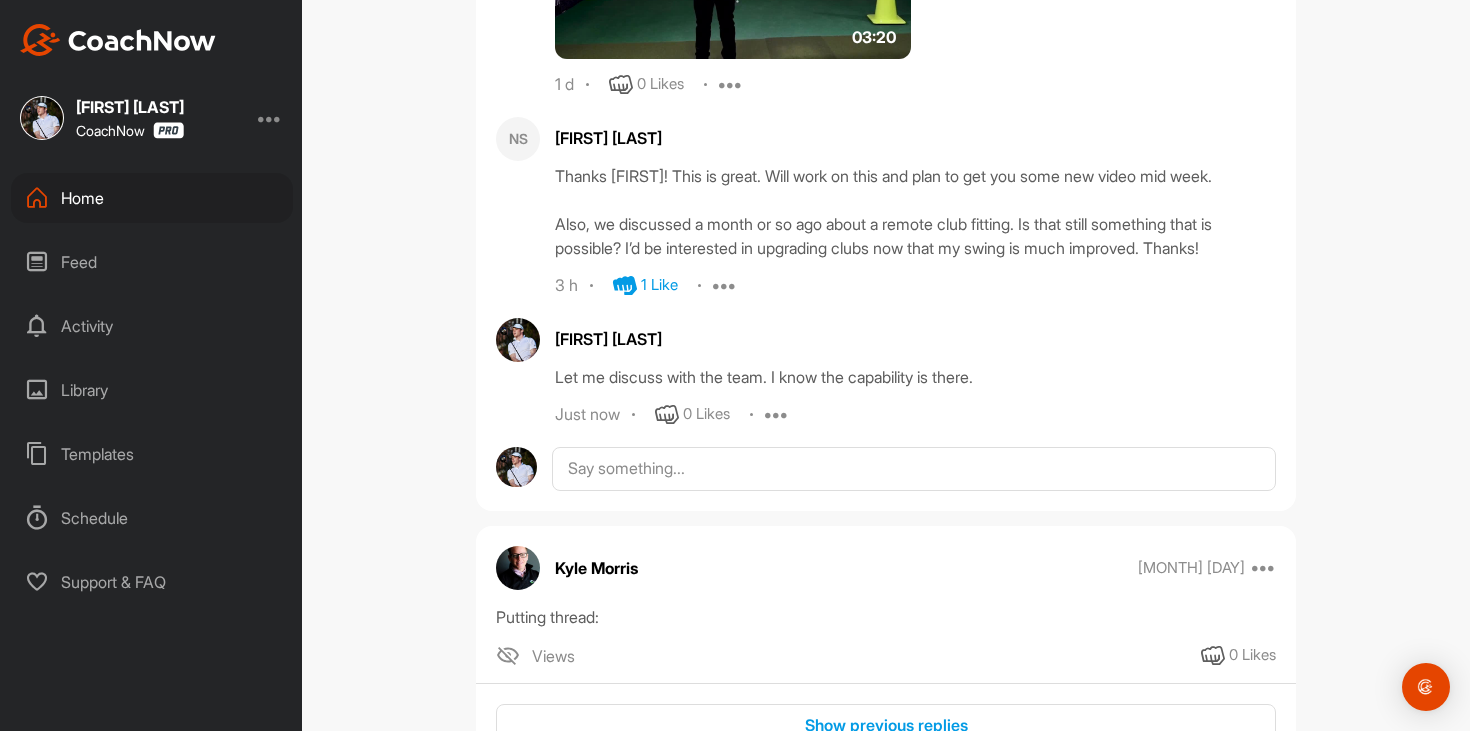 click on "Home" at bounding box center (152, 198) 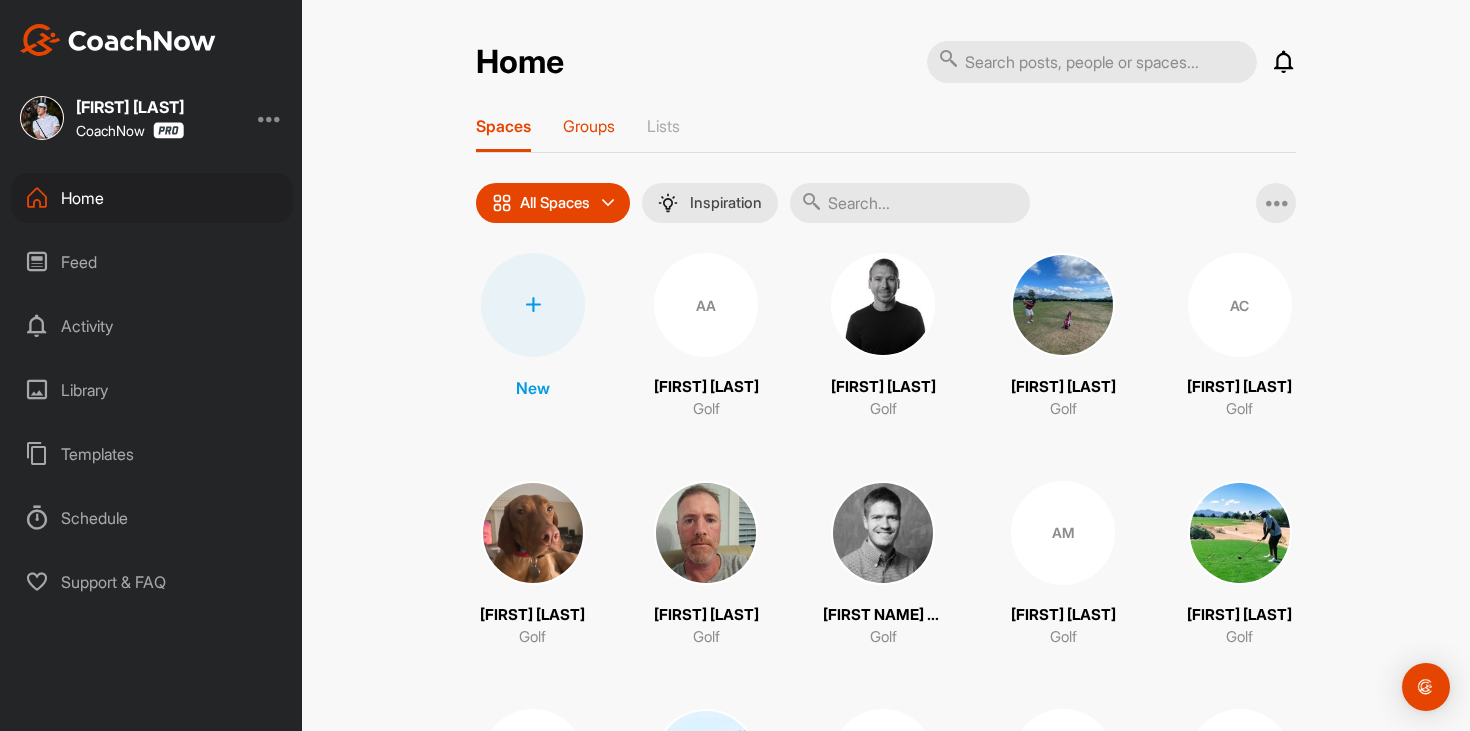 click on "Groups" at bounding box center (589, 134) 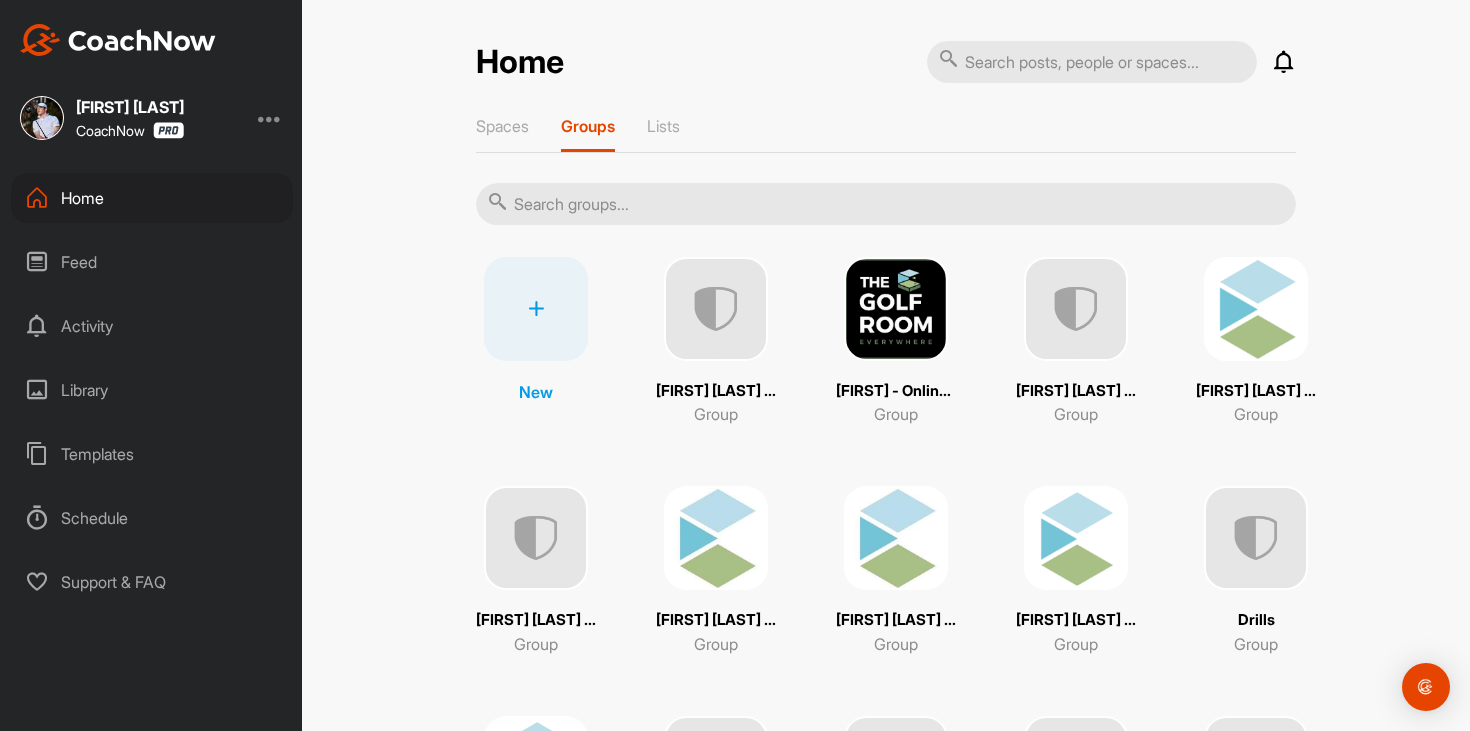 click at bounding box center (886, 204) 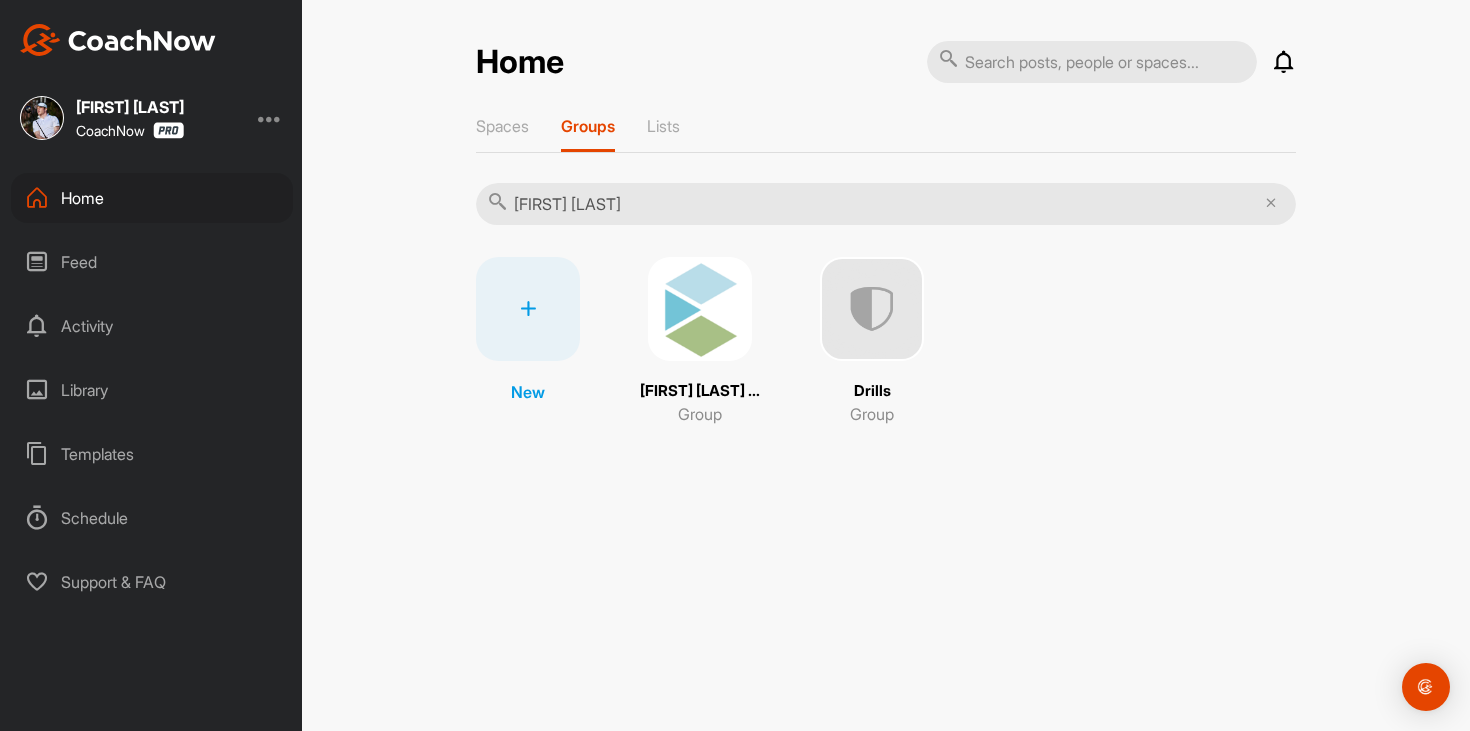 type on "[FIRST] [LAST]" 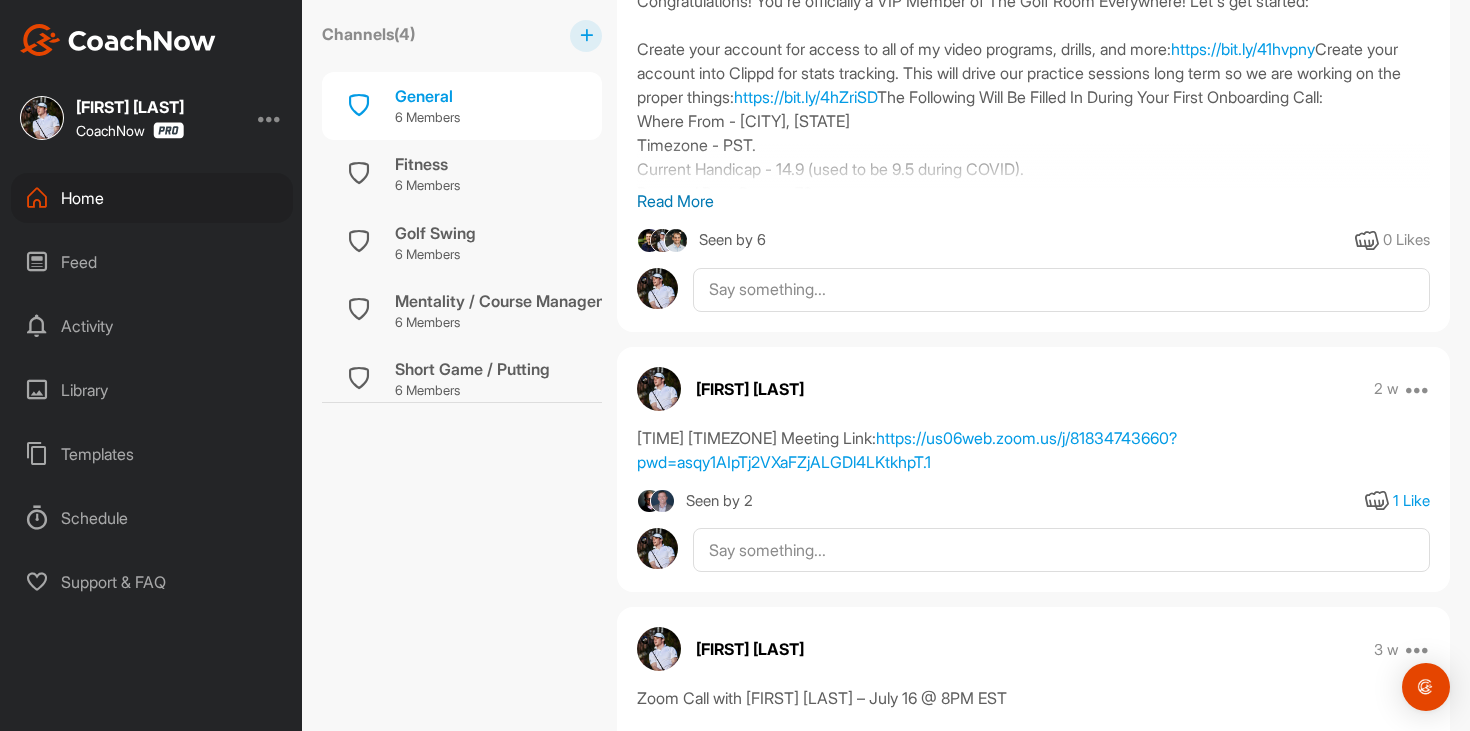 scroll, scrollTop: 1071, scrollLeft: 0, axis: vertical 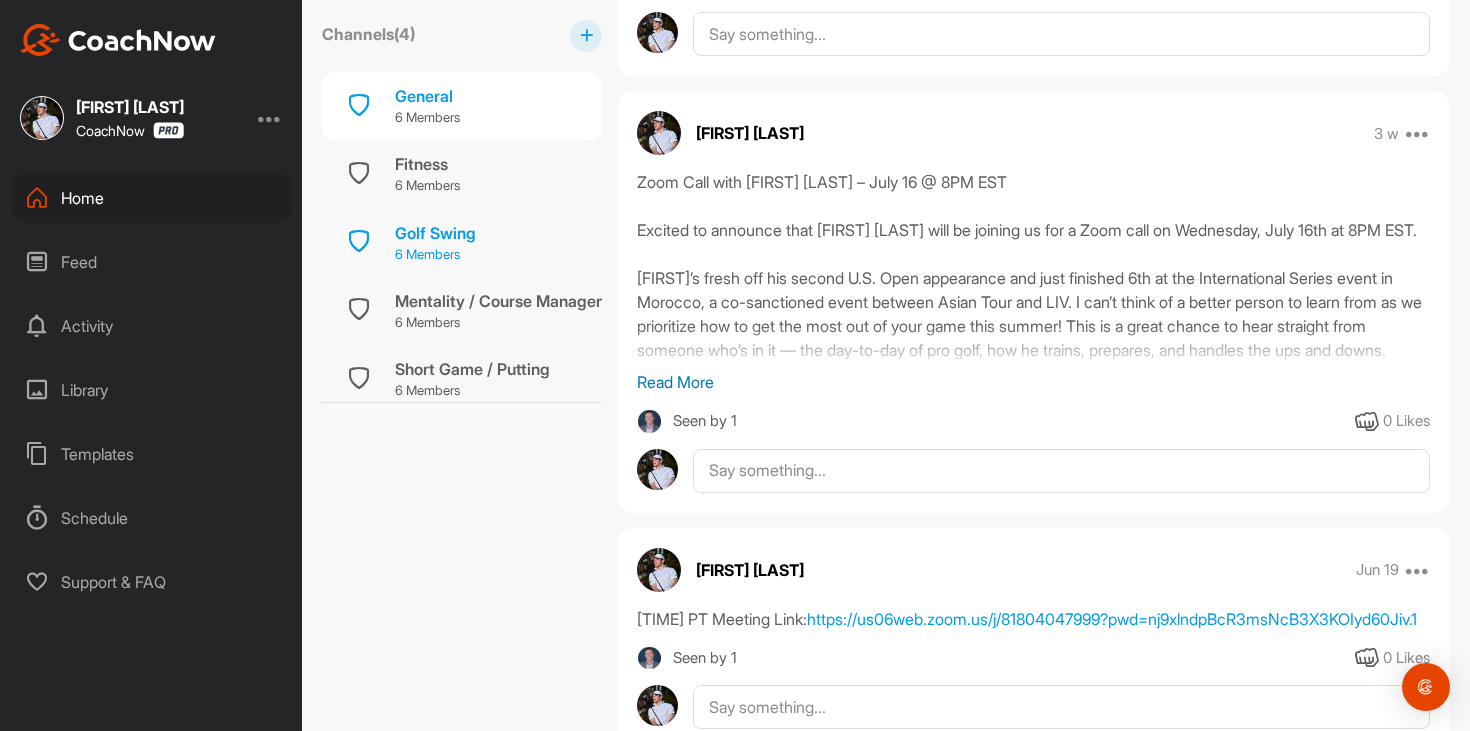 click on "Golf Swing 6 Members" at bounding box center (462, 242) 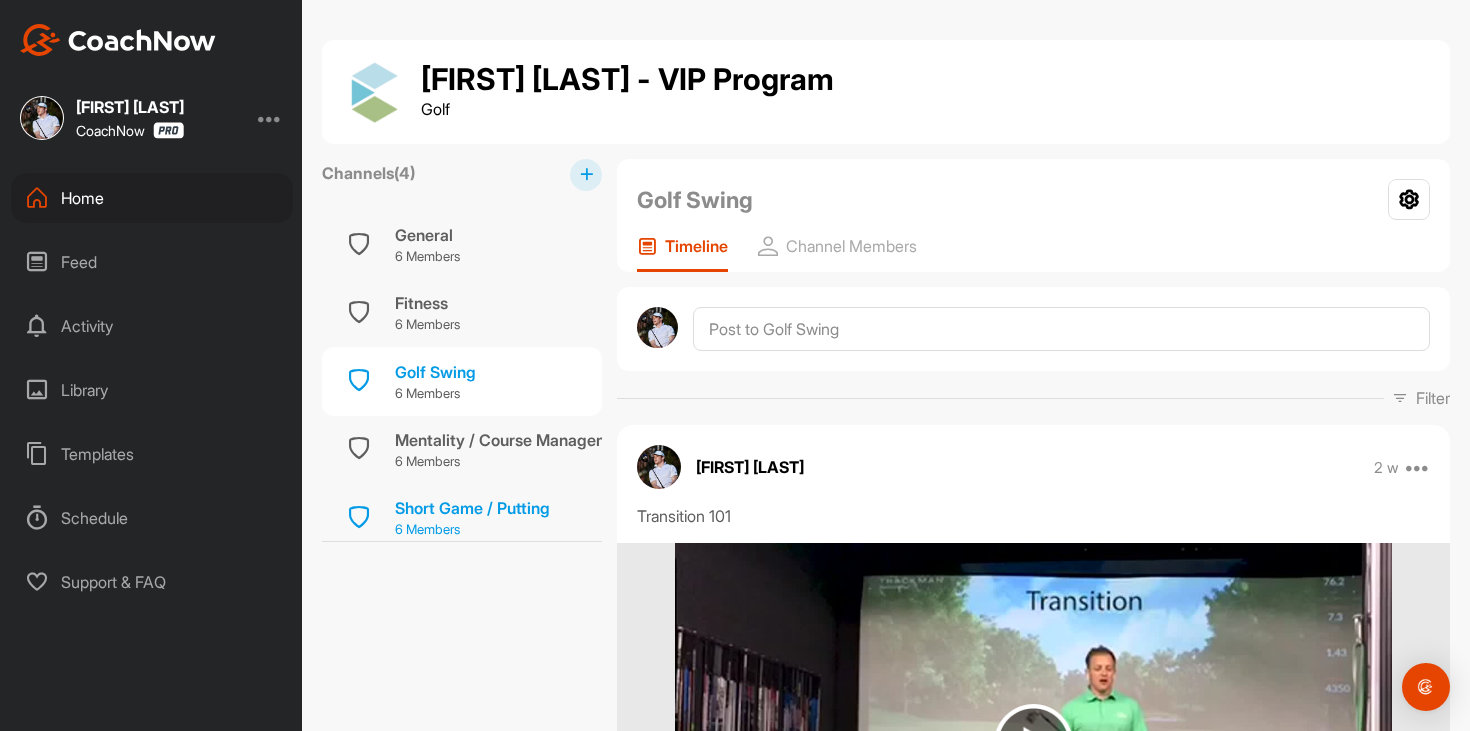 click on "Short Game / Putting" at bounding box center (472, 508) 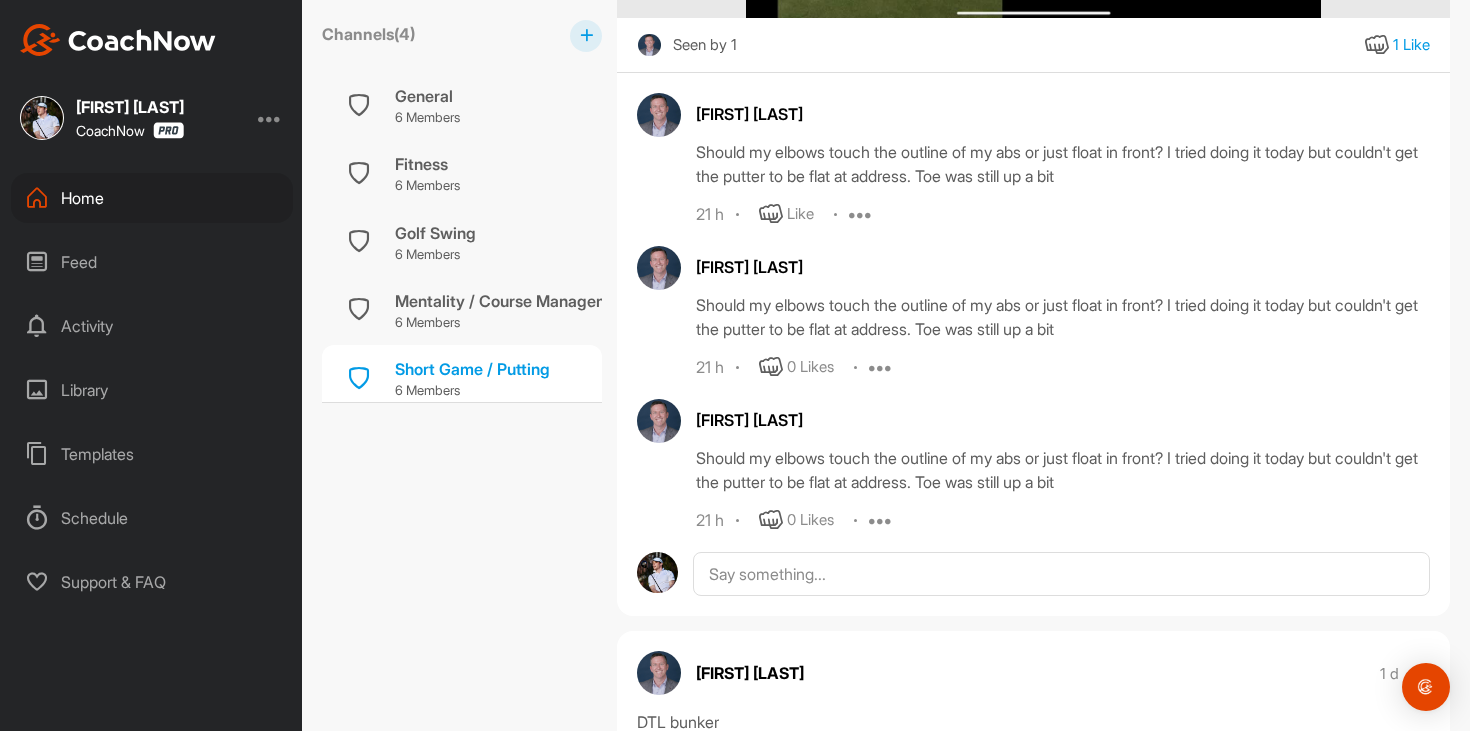 scroll, scrollTop: 3643, scrollLeft: 0, axis: vertical 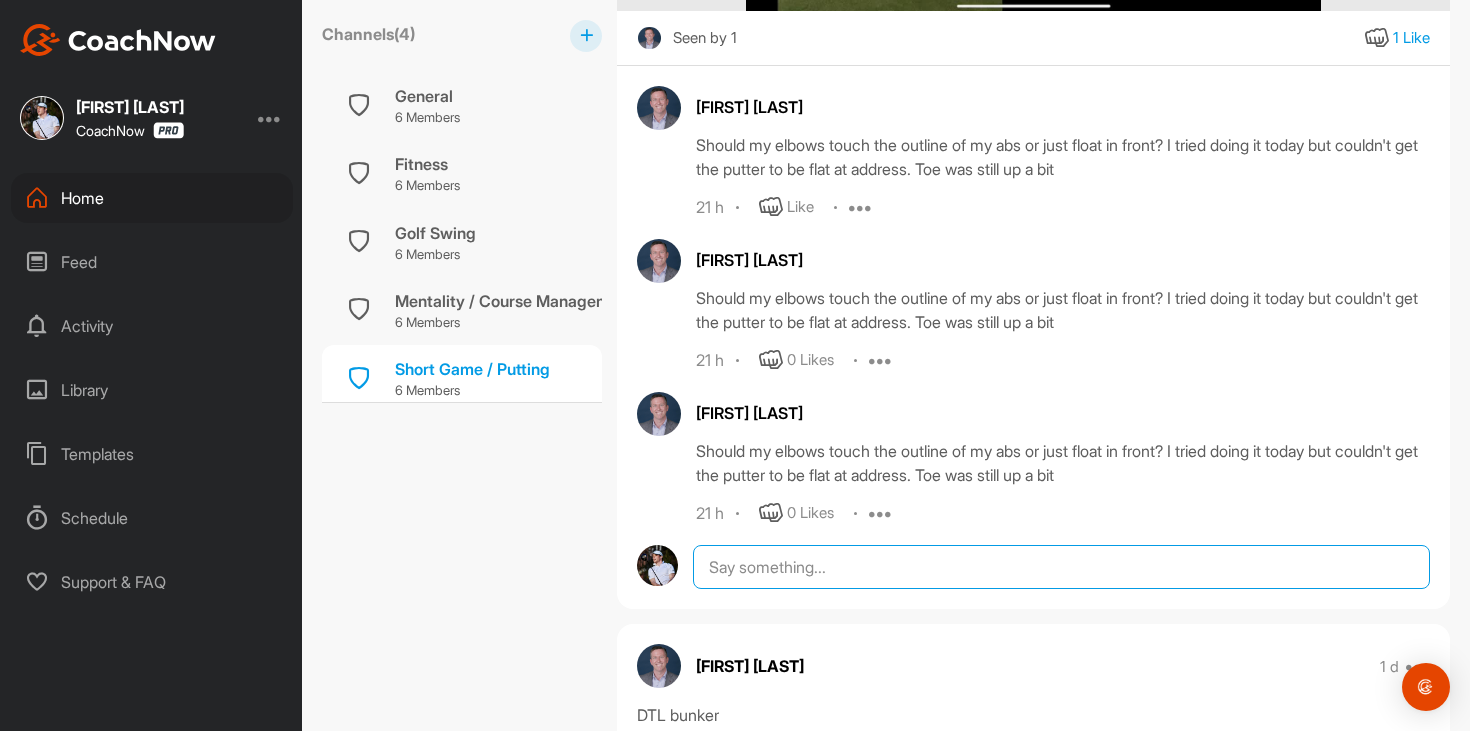 click at bounding box center (1061, 567) 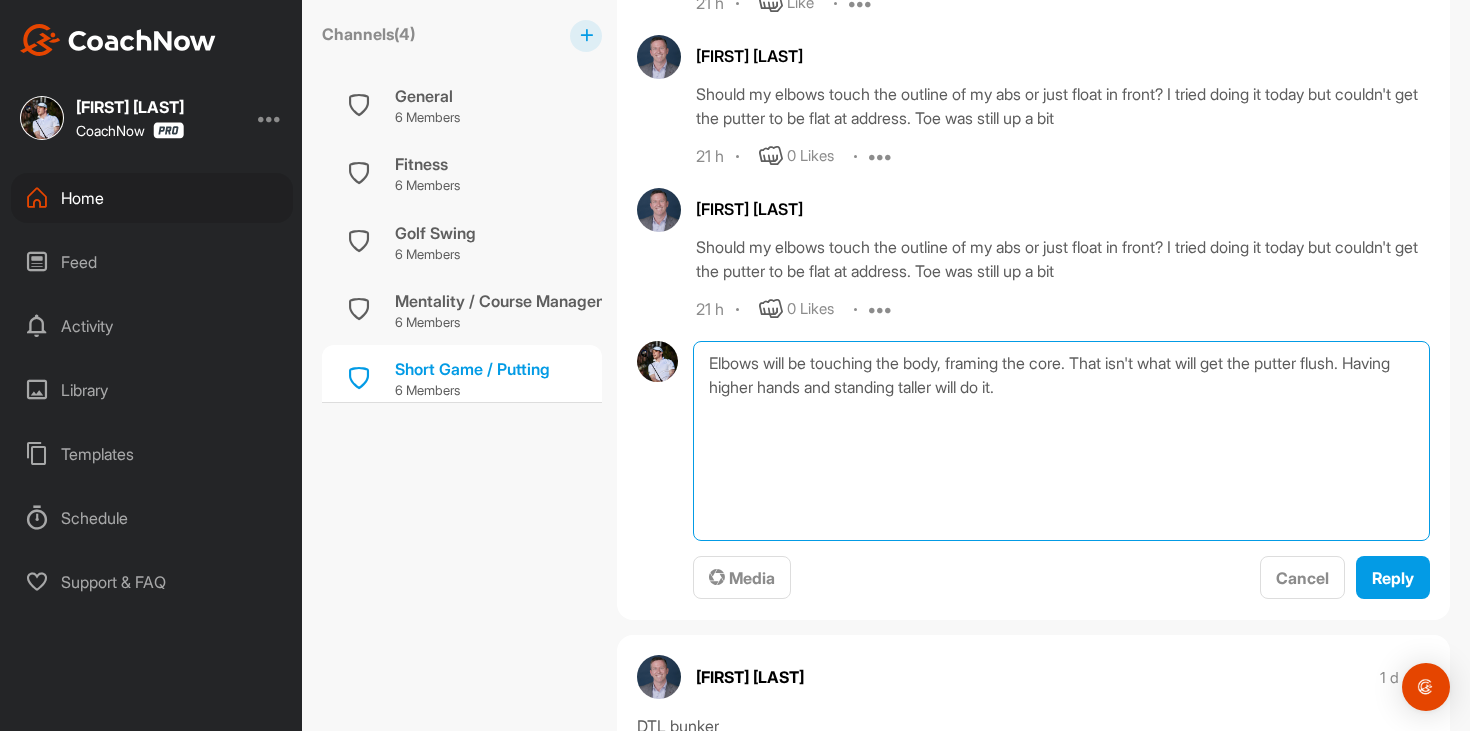 scroll, scrollTop: 3896, scrollLeft: 0, axis: vertical 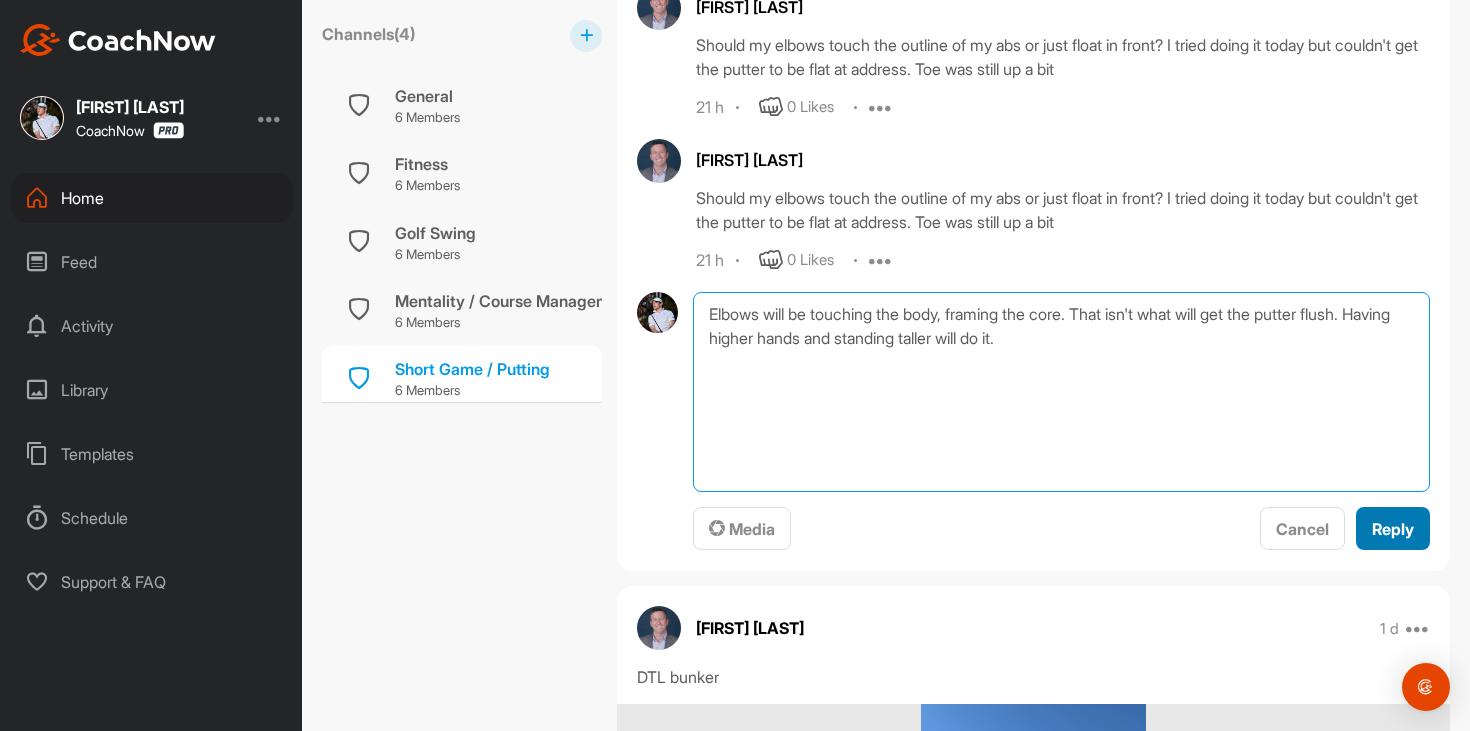 type on "Elbows will be touching the body, framing the core. That isn't what will get the putter flush. Having higher hands and standing taller will do it." 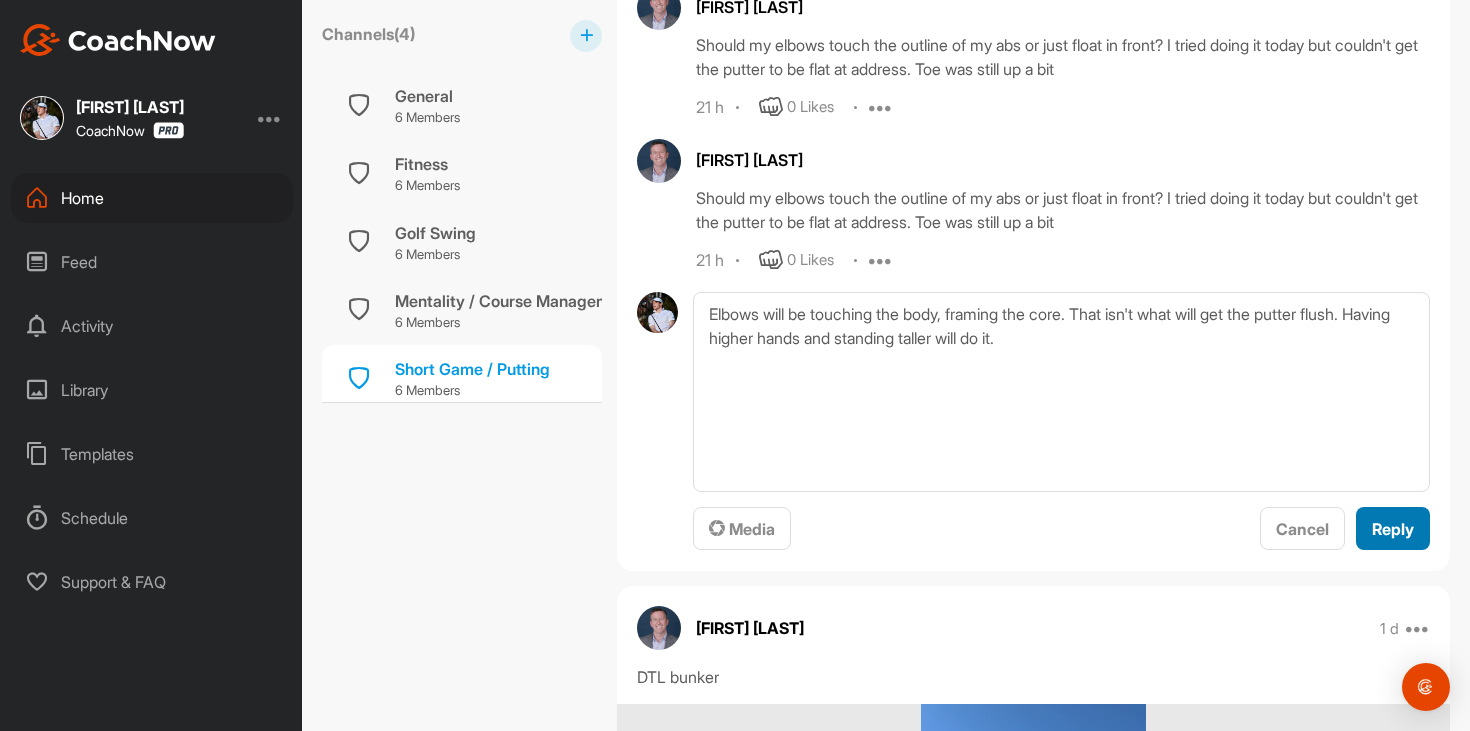 click on "Reply" at bounding box center [1393, 529] 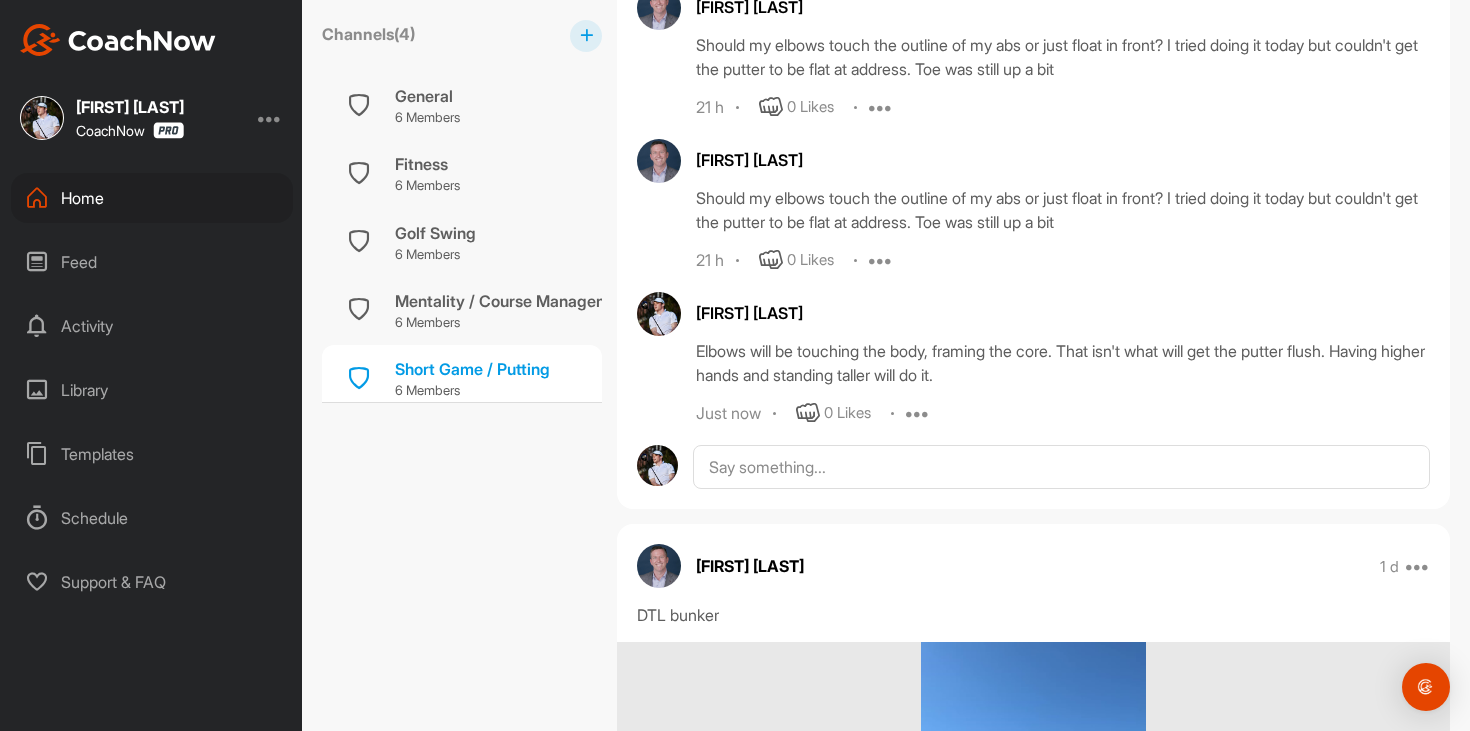 click on "Home" at bounding box center [152, 198] 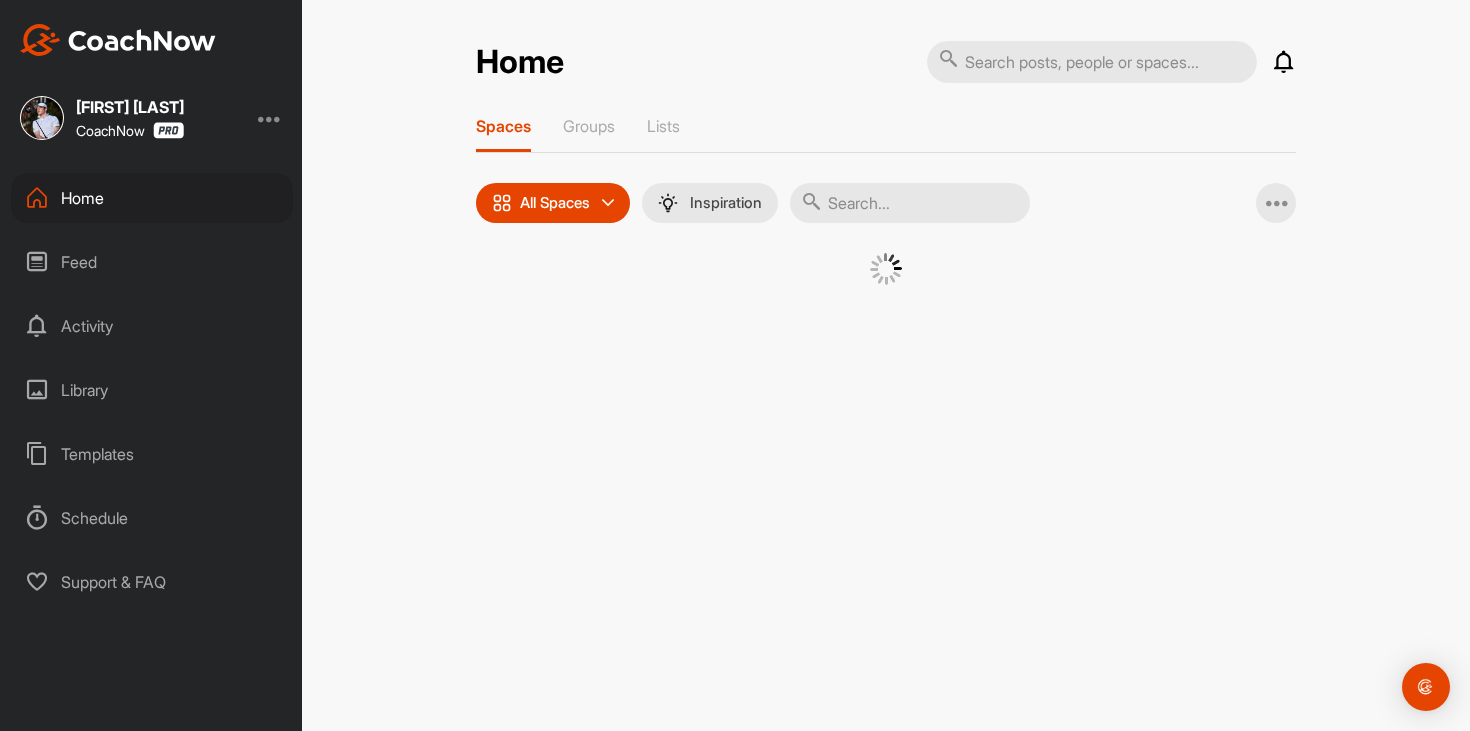 click at bounding box center (910, 203) 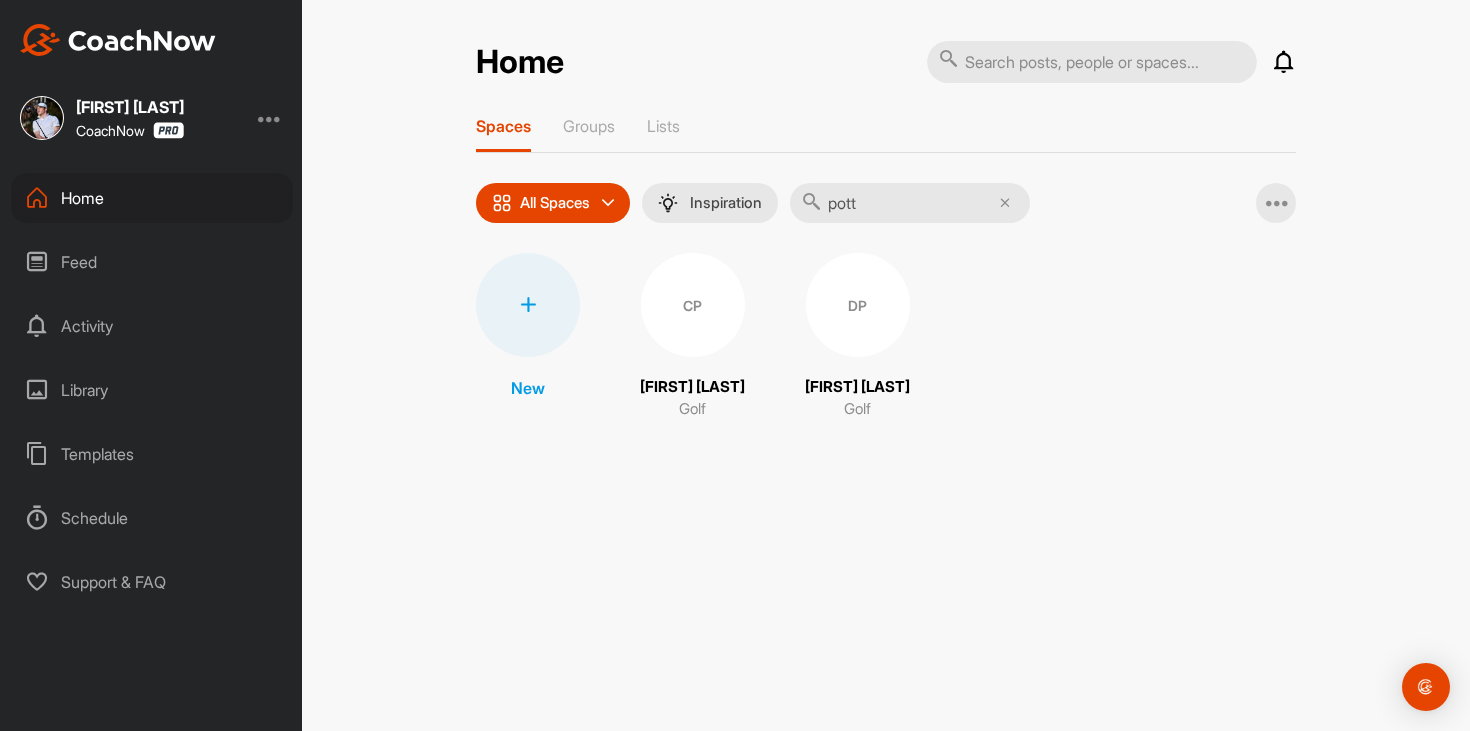 type on "pott" 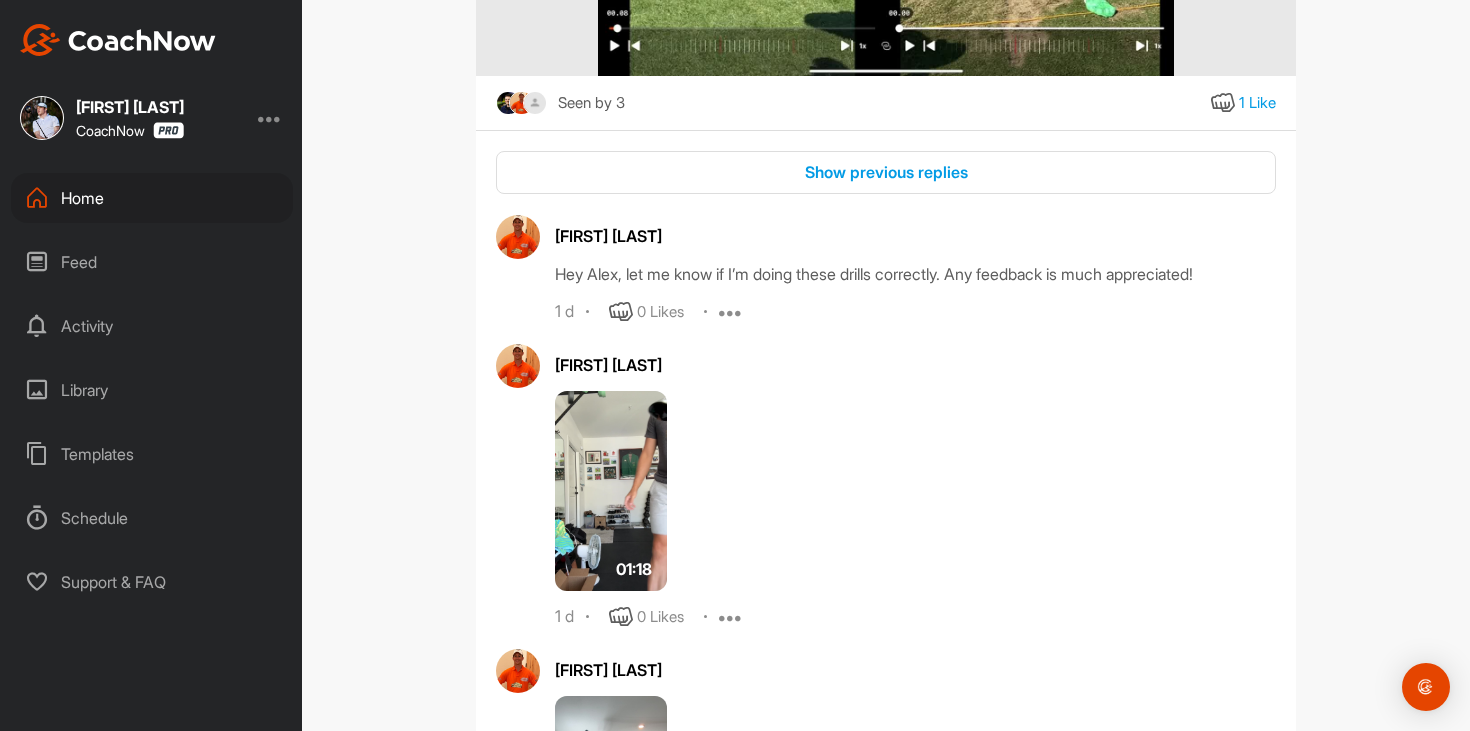 scroll, scrollTop: 1059, scrollLeft: 0, axis: vertical 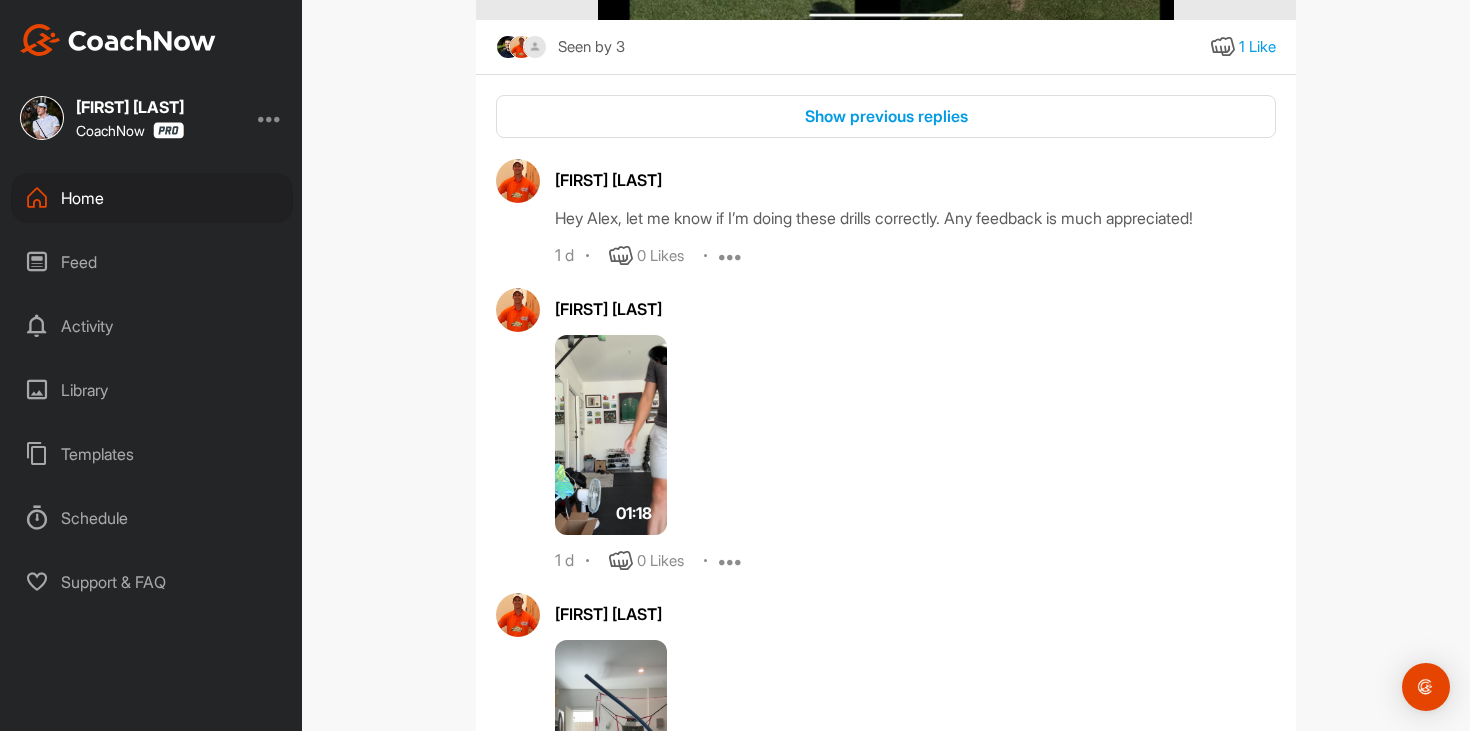 click at bounding box center (611, 435) 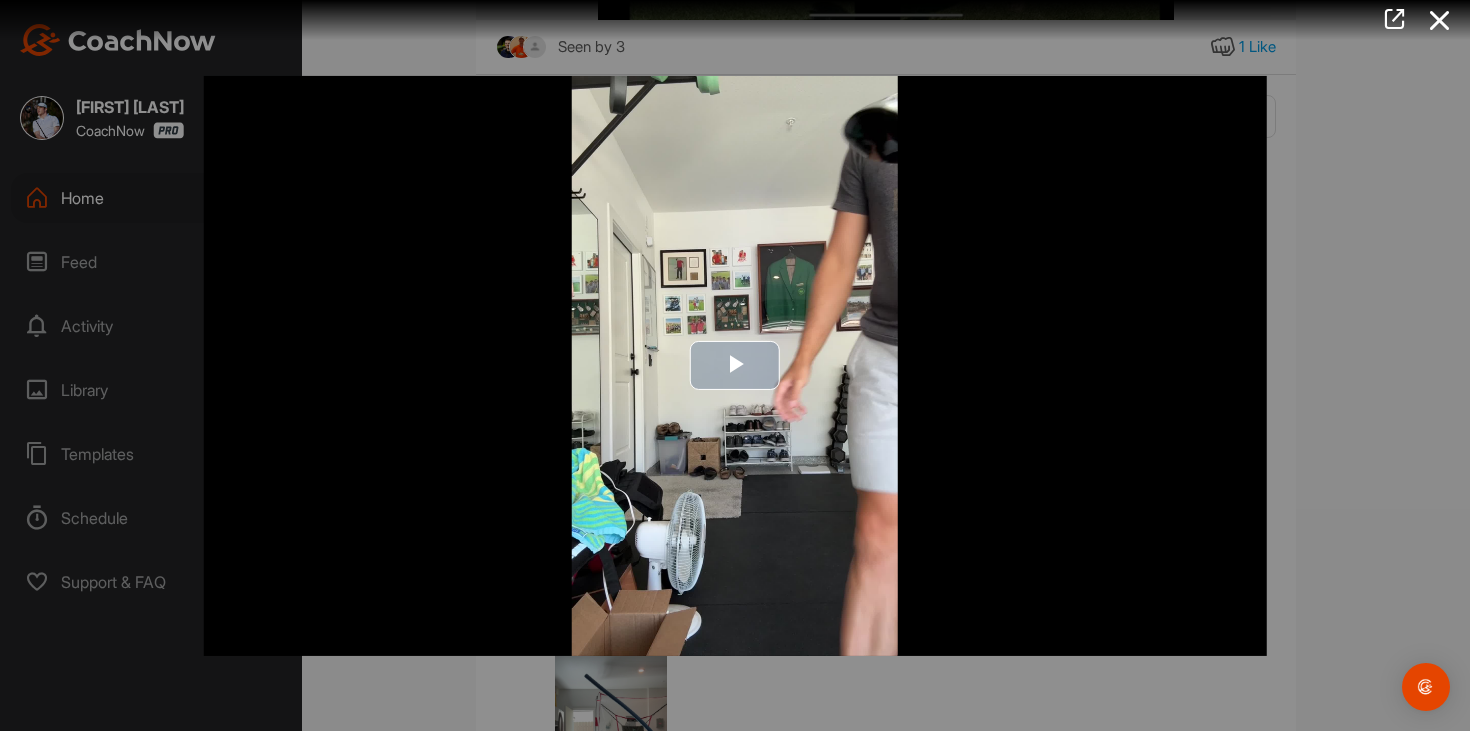 click at bounding box center [735, 365] 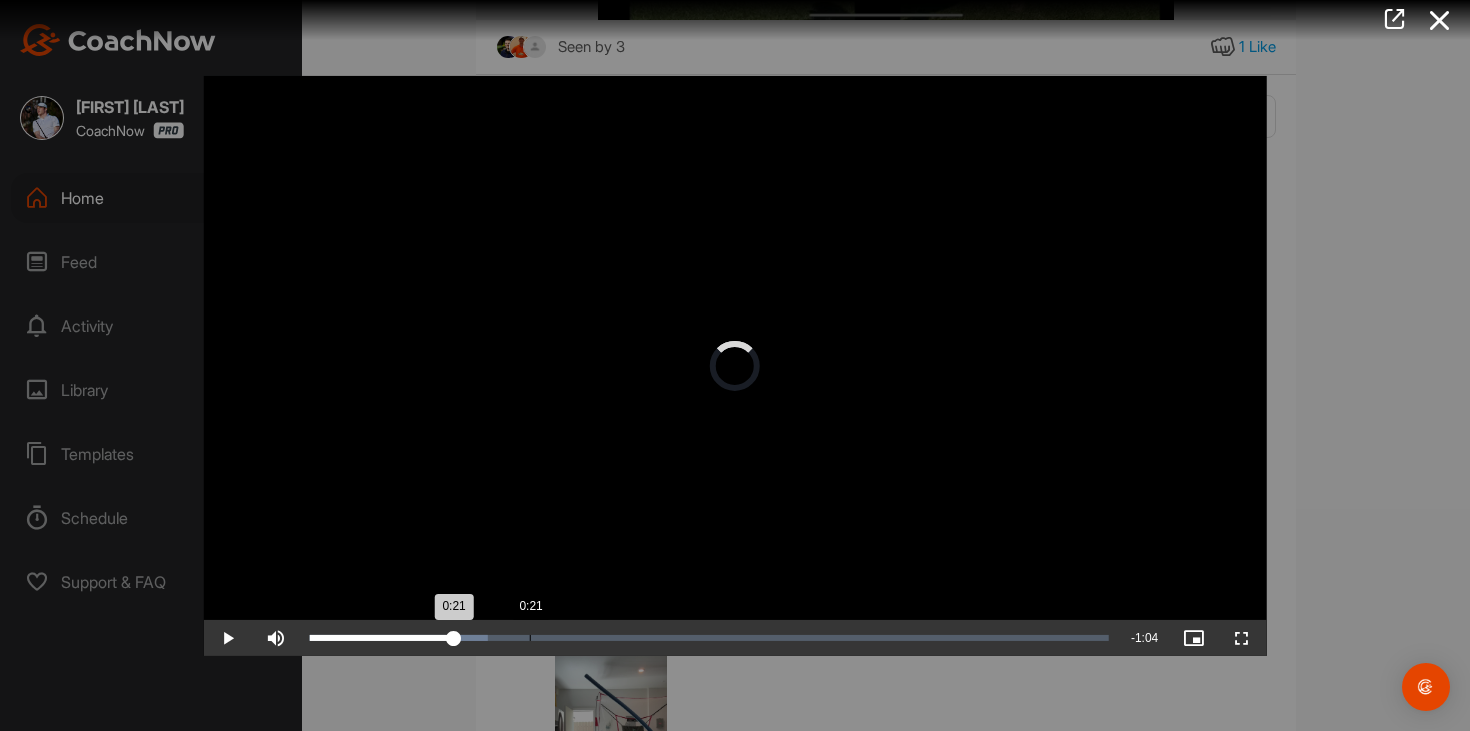 drag, startPoint x: 334, startPoint y: 638, endPoint x: 529, endPoint y: 623, distance: 195.57607 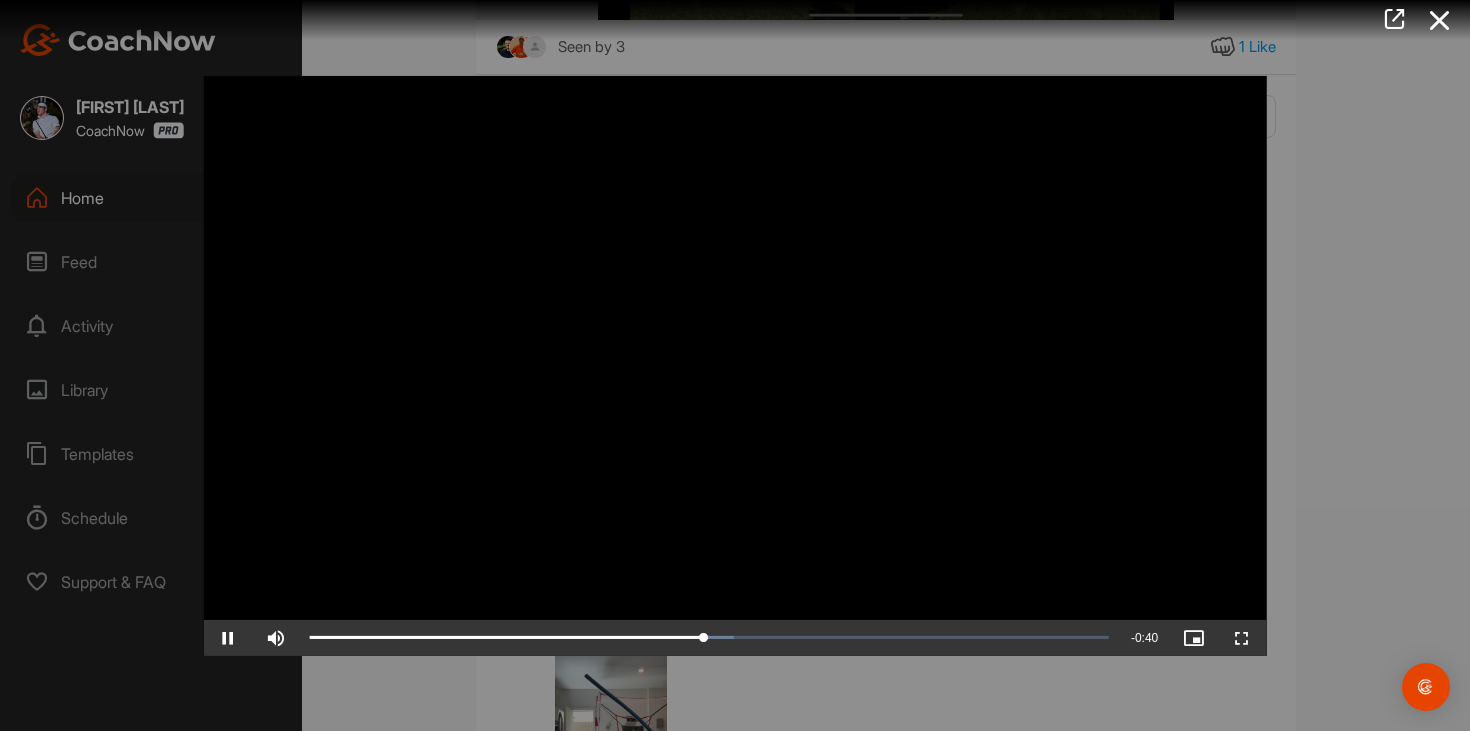 click at bounding box center (735, 365) 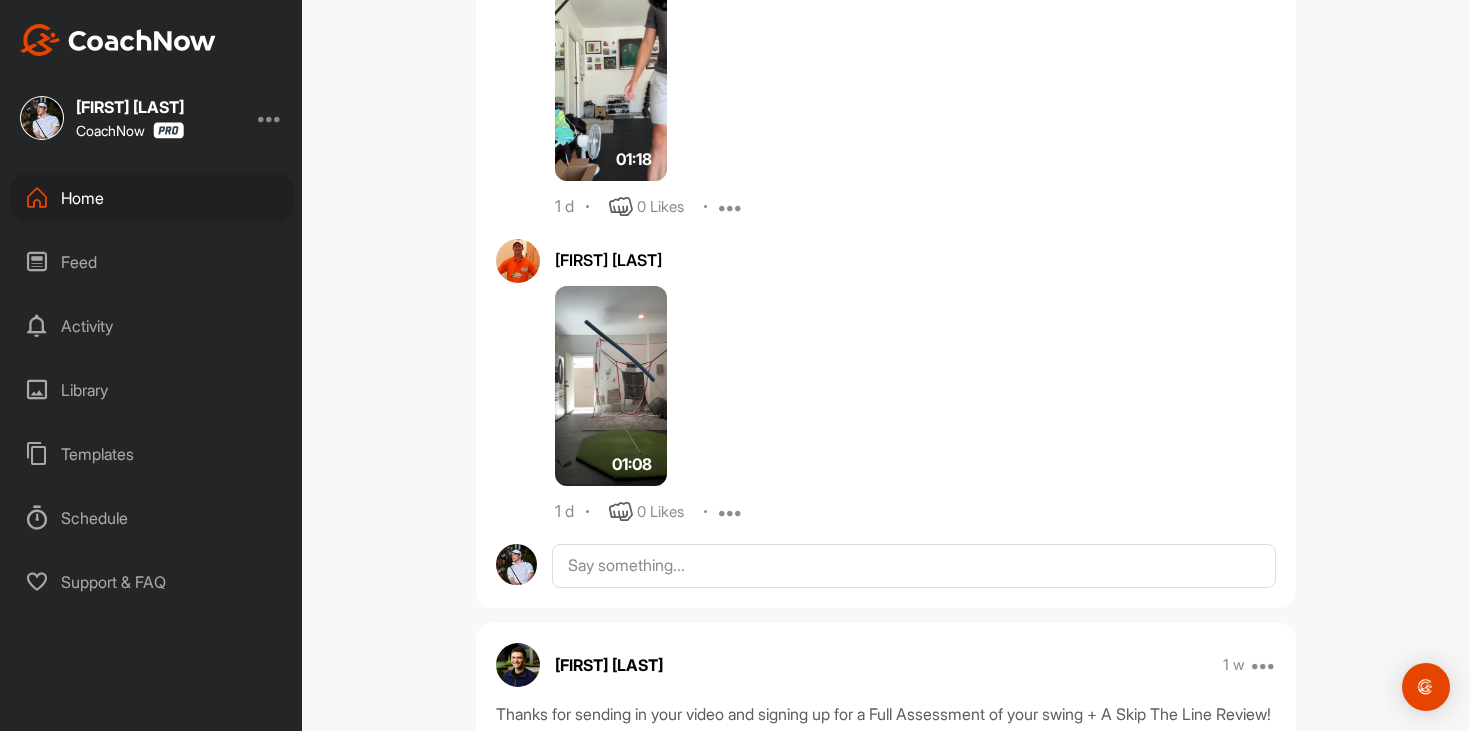 scroll, scrollTop: 1413, scrollLeft: 0, axis: vertical 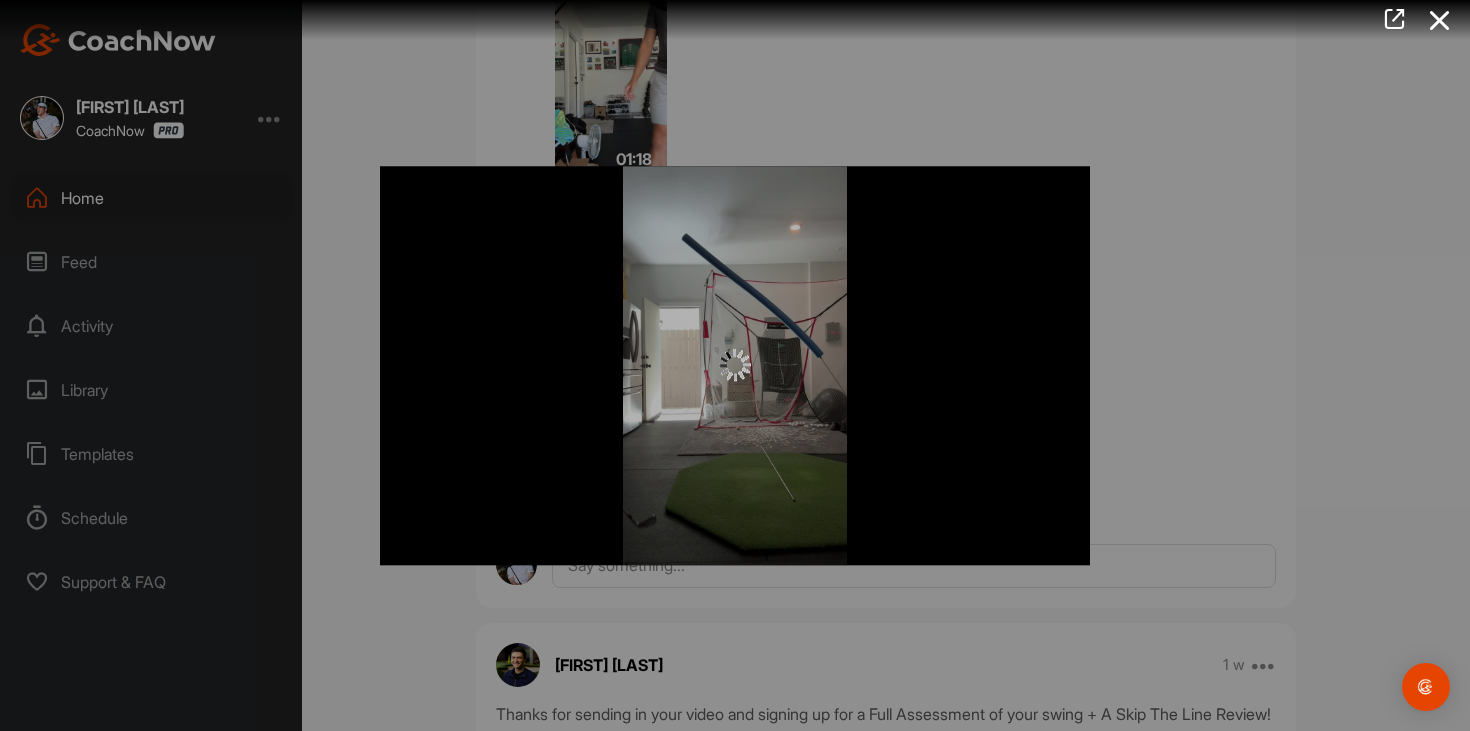 click at bounding box center [735, 365] 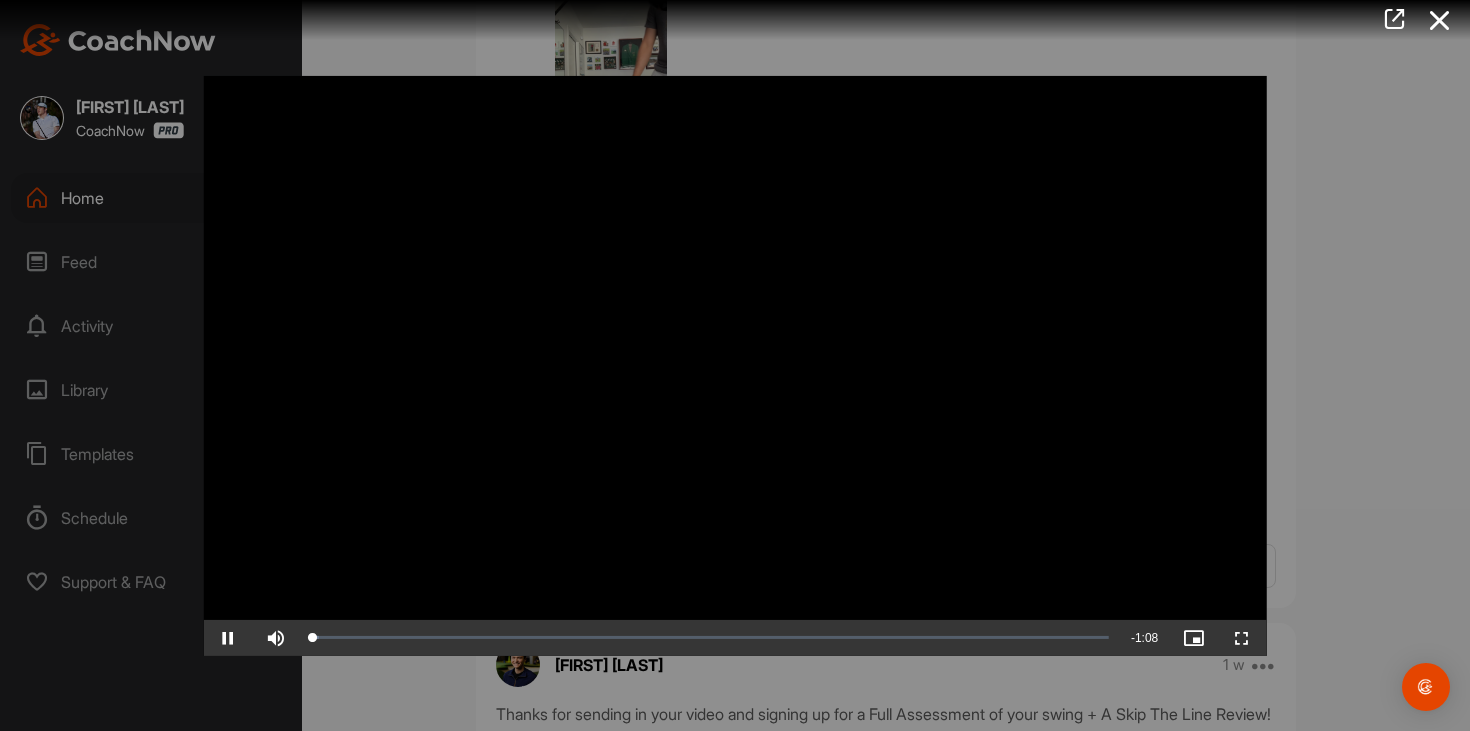click at bounding box center [735, 365] 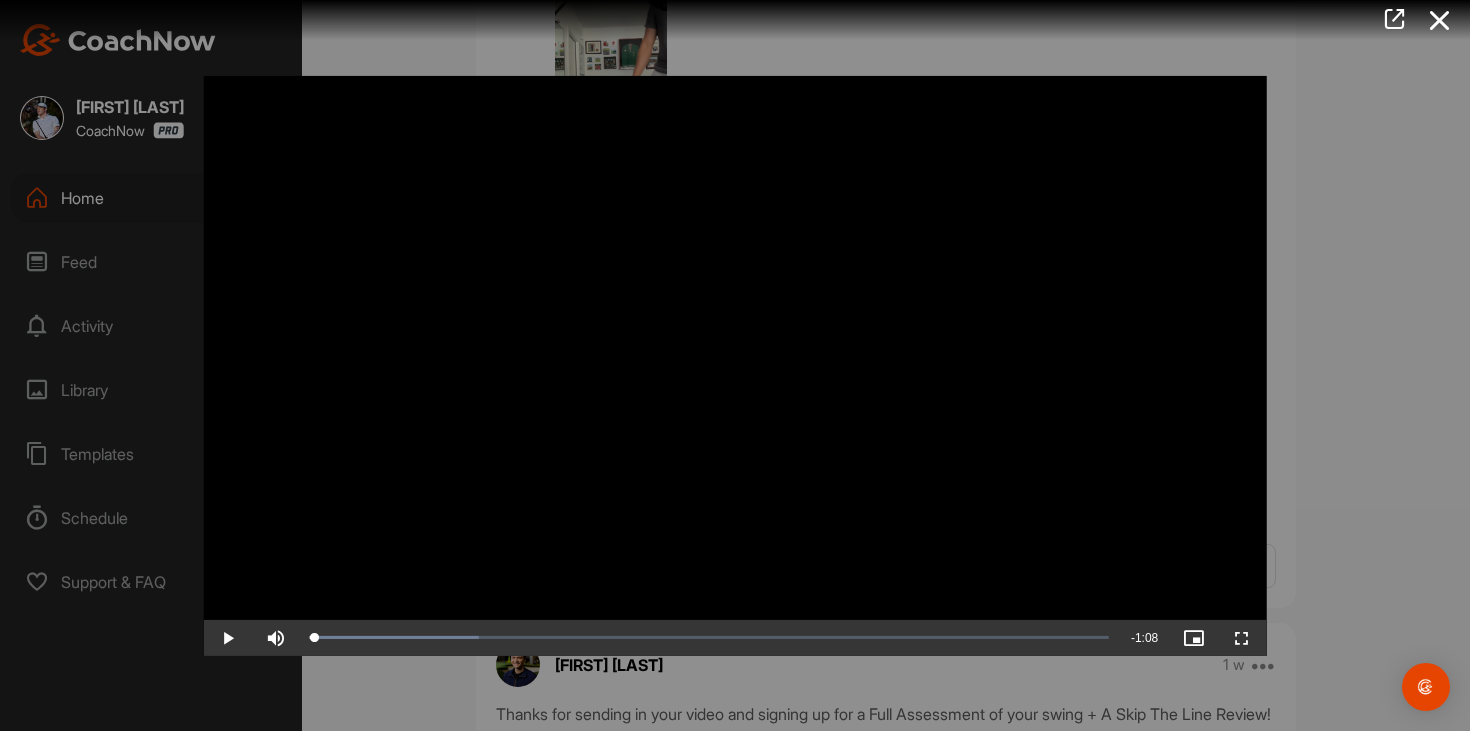 click at bounding box center (735, 365) 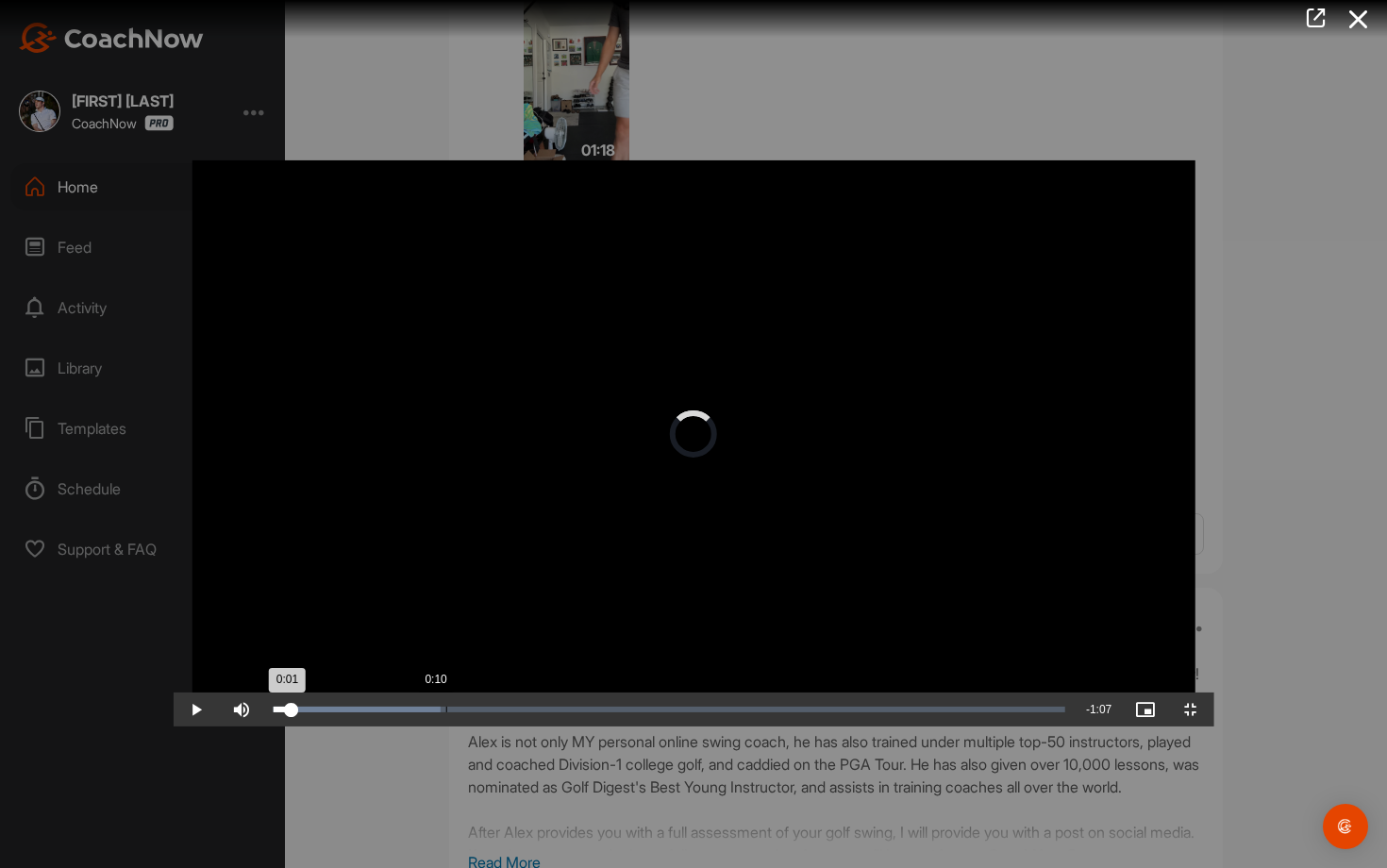 click on "Loaded : [PERCENTAGE] [TIME] [TIME]" at bounding box center (669, 709) 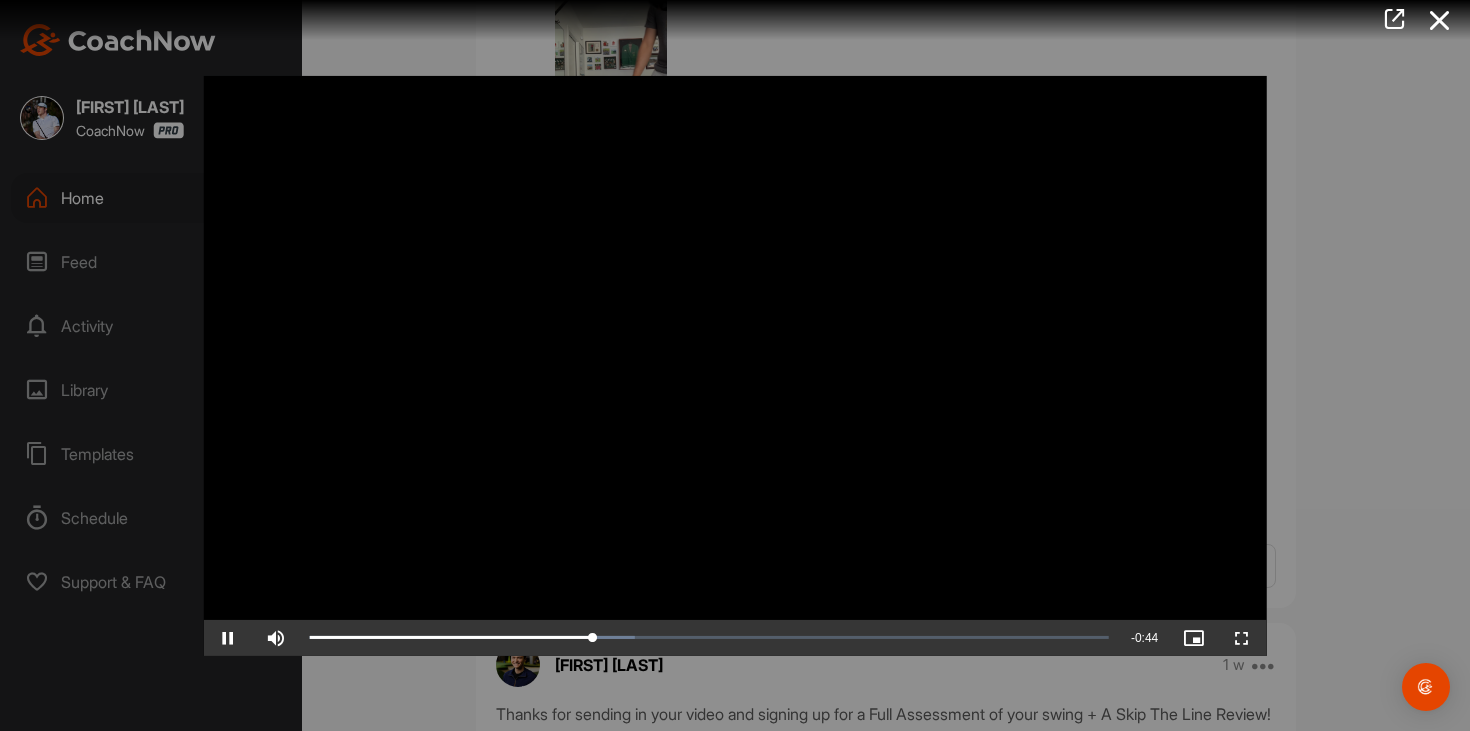 click at bounding box center [735, 365] 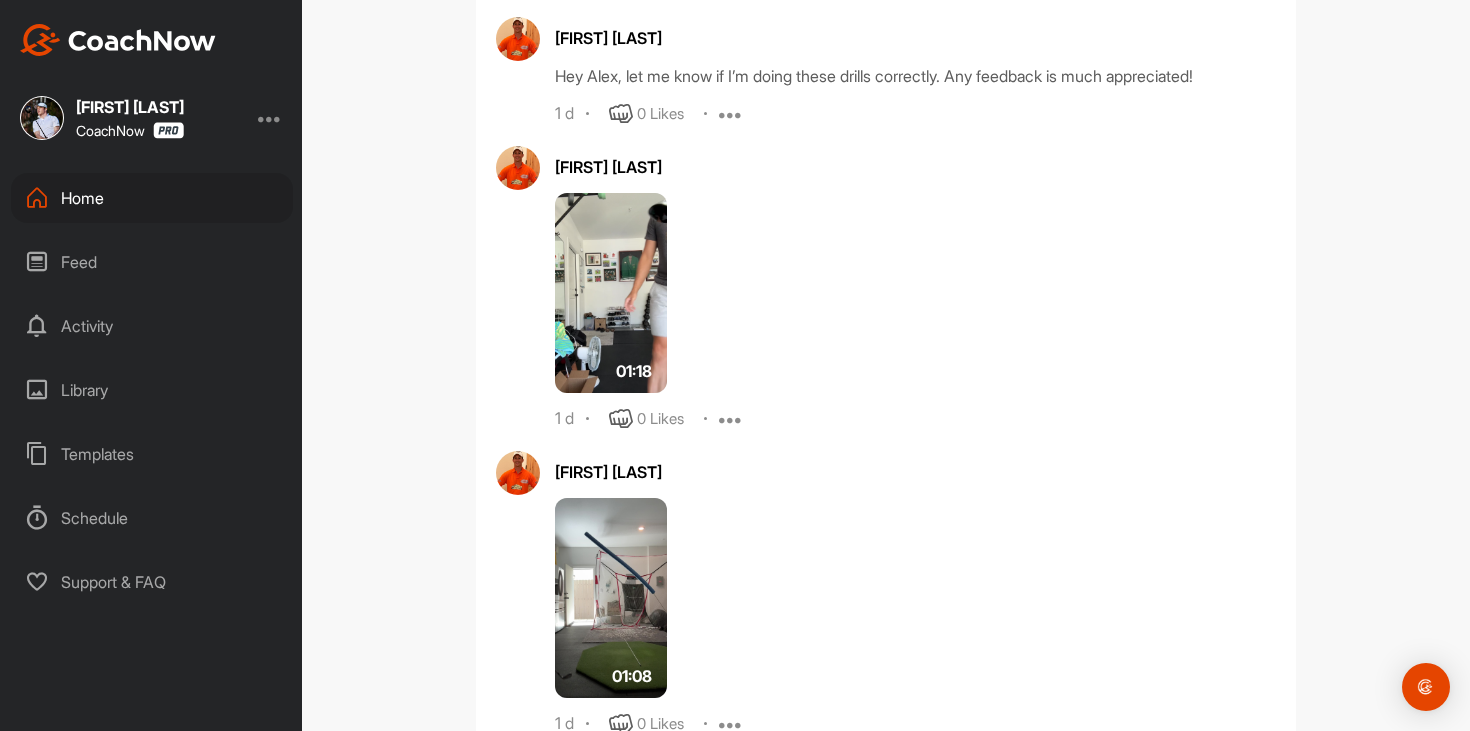 scroll, scrollTop: 1028, scrollLeft: 0, axis: vertical 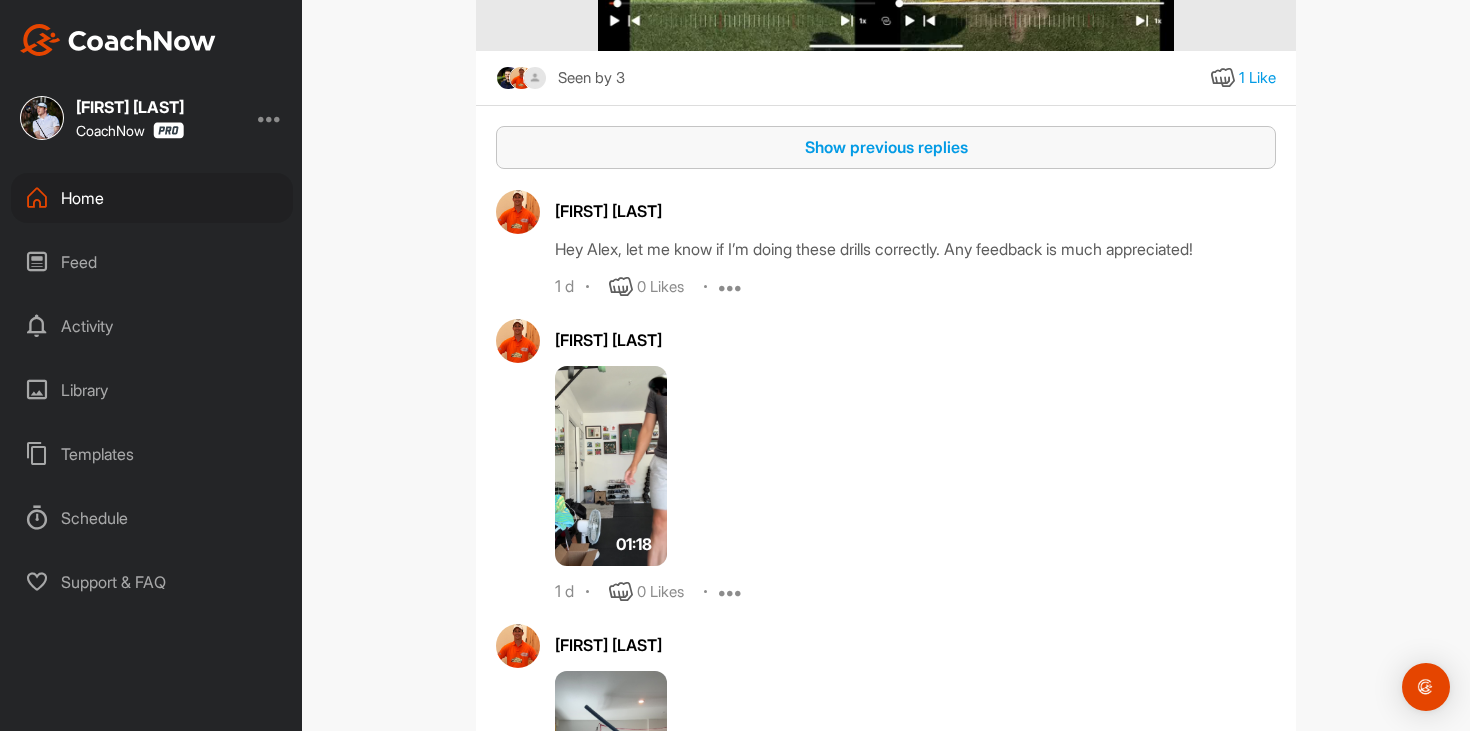 click on "Show previous replies" at bounding box center [886, 147] 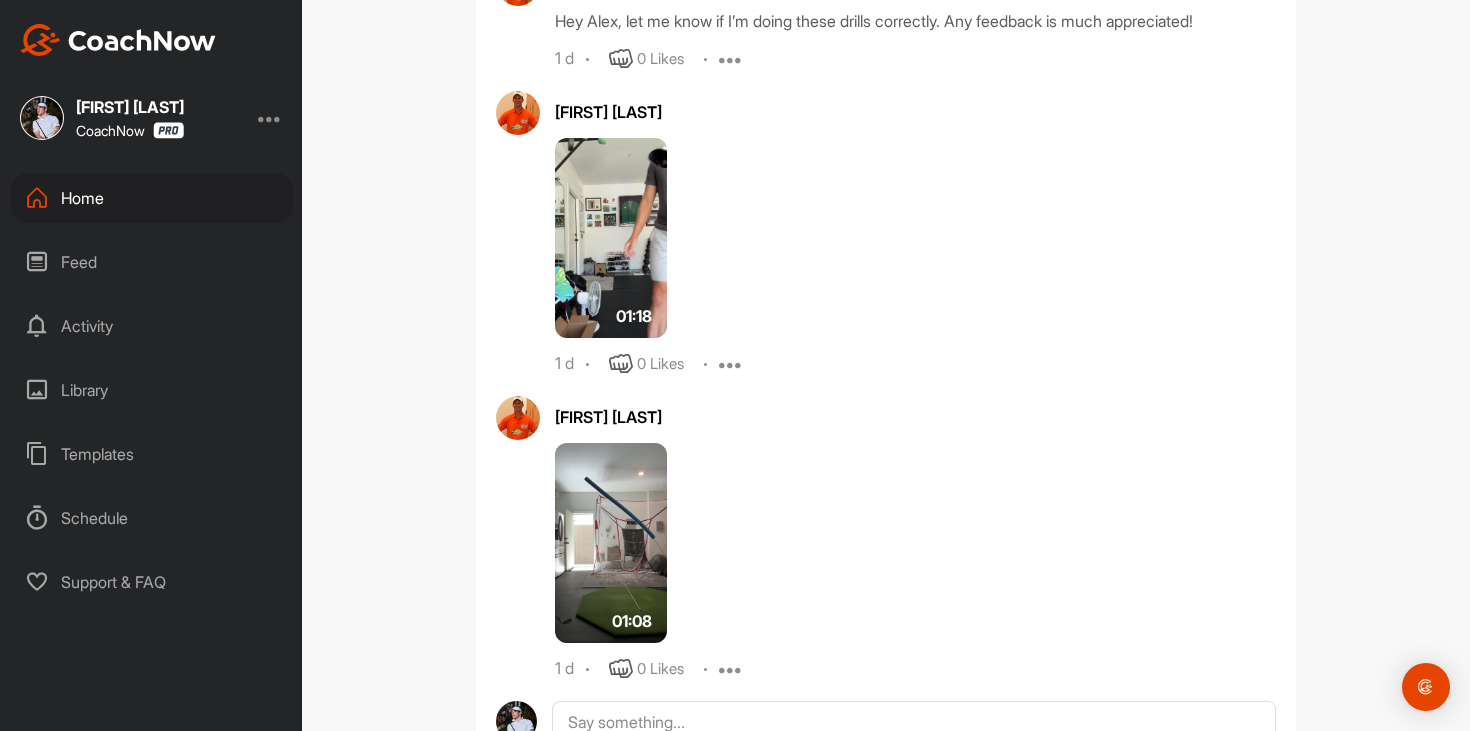 scroll, scrollTop: 2643, scrollLeft: 0, axis: vertical 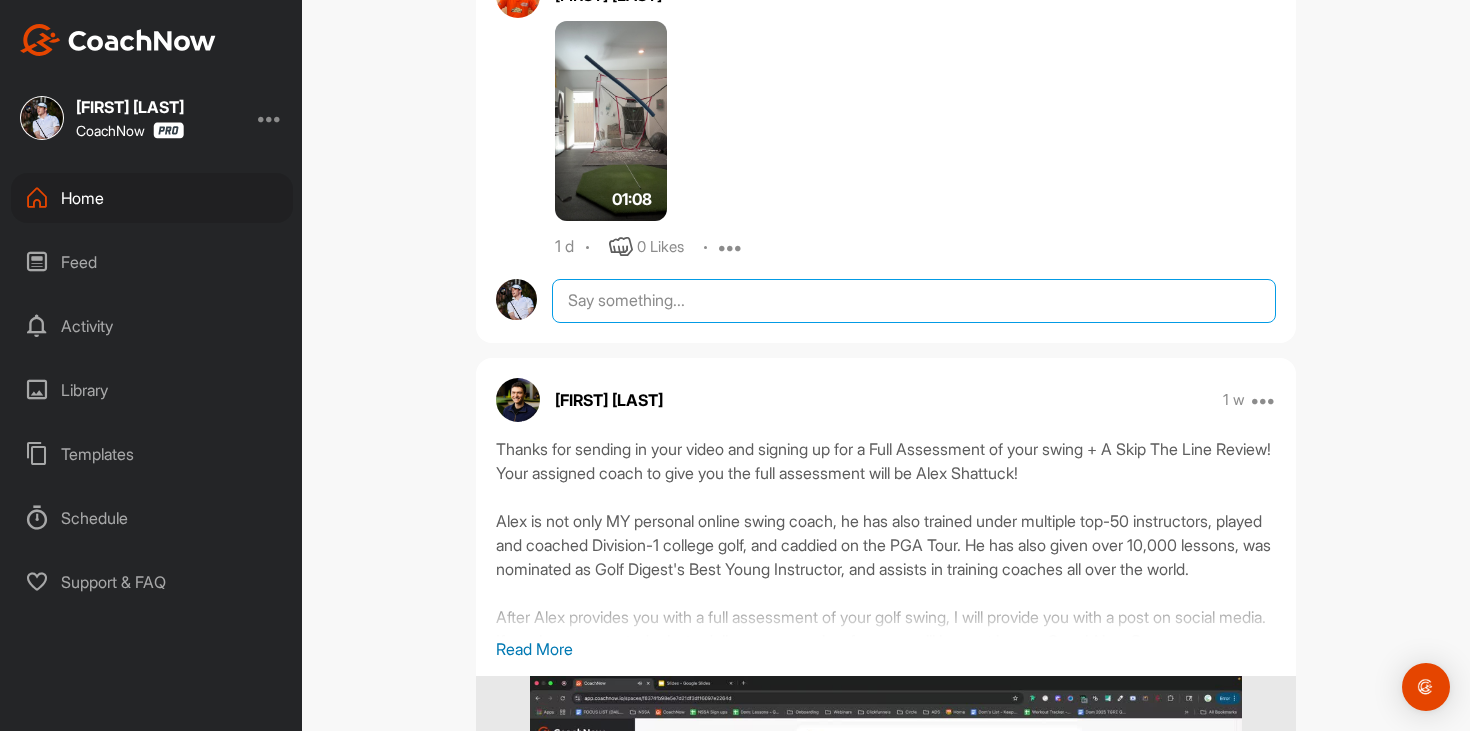 click at bounding box center [914, 301] 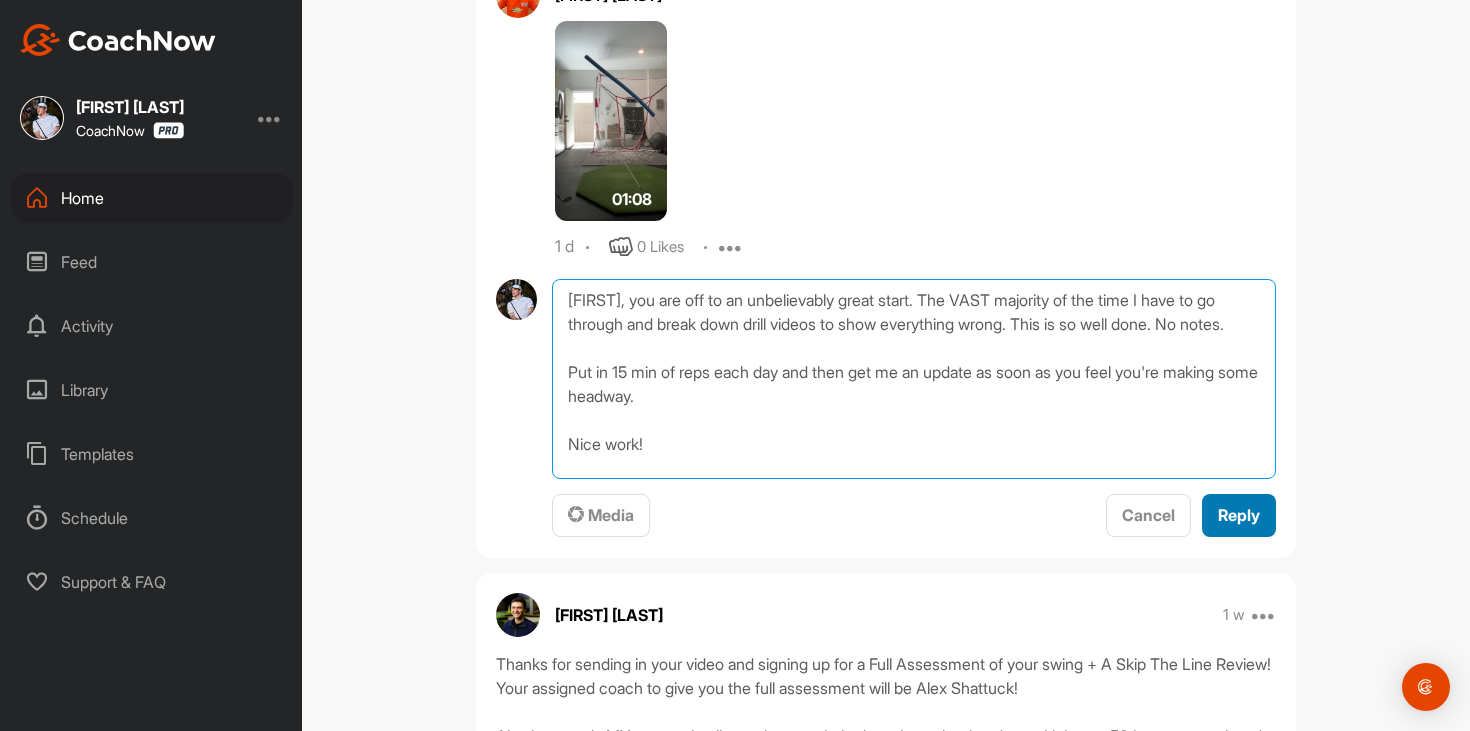 type on "[FIRST], you are off to an unbelievably great start. The VAST majority of the time I have to go through and break down drill videos to show everything wrong. This is so well done. No notes.
Put in 15 min of reps each day and then get me an update as soon as you feel you're making some headway.
Nice work!" 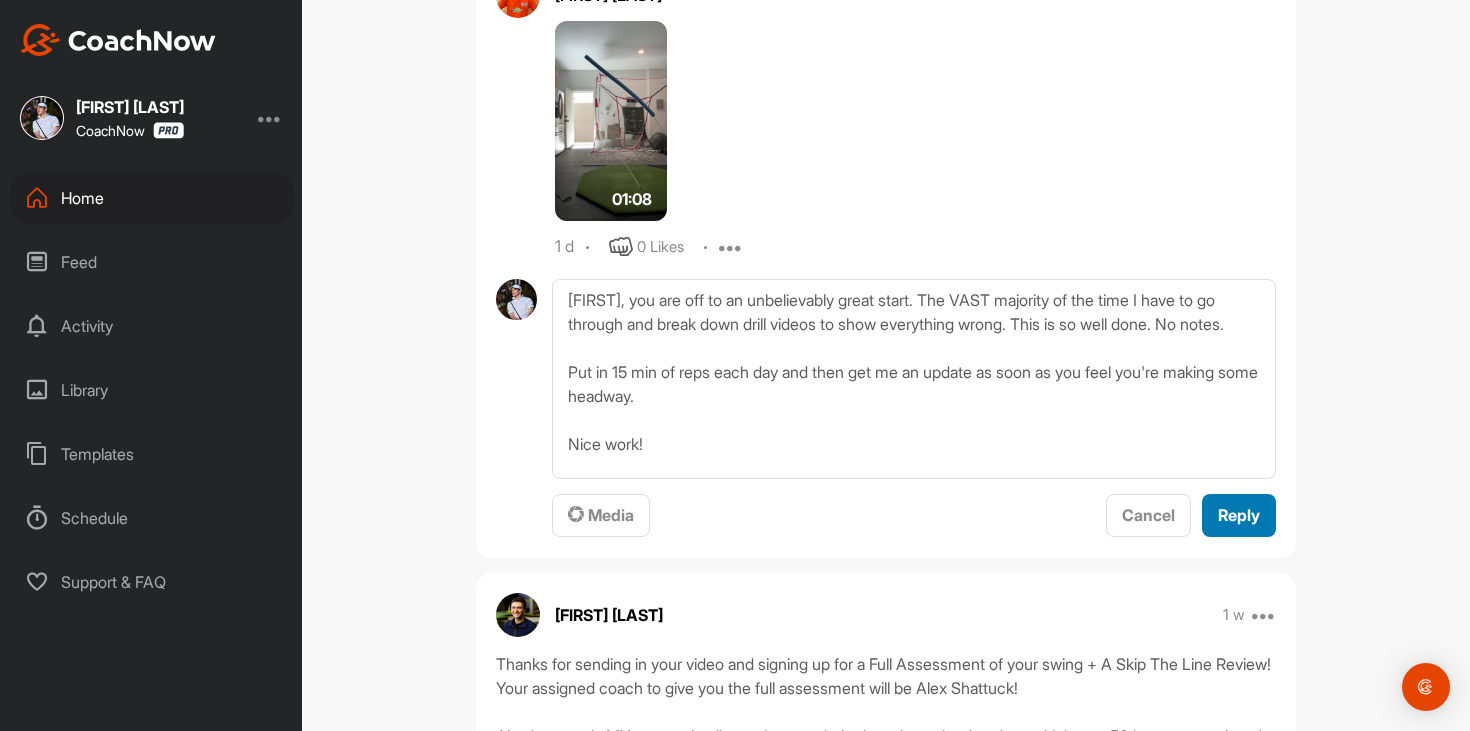 click on "Reply" at bounding box center (1239, 515) 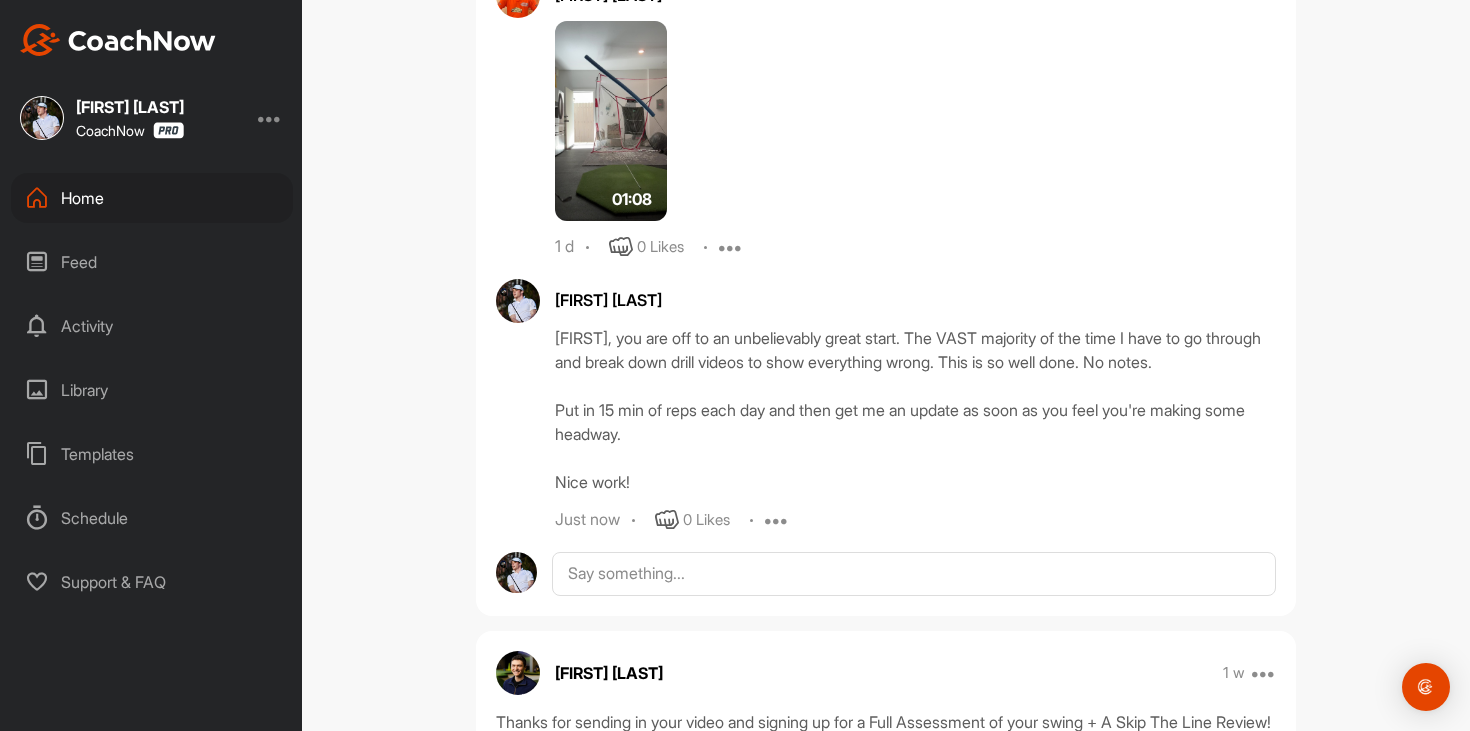 click on "Home" at bounding box center [152, 198] 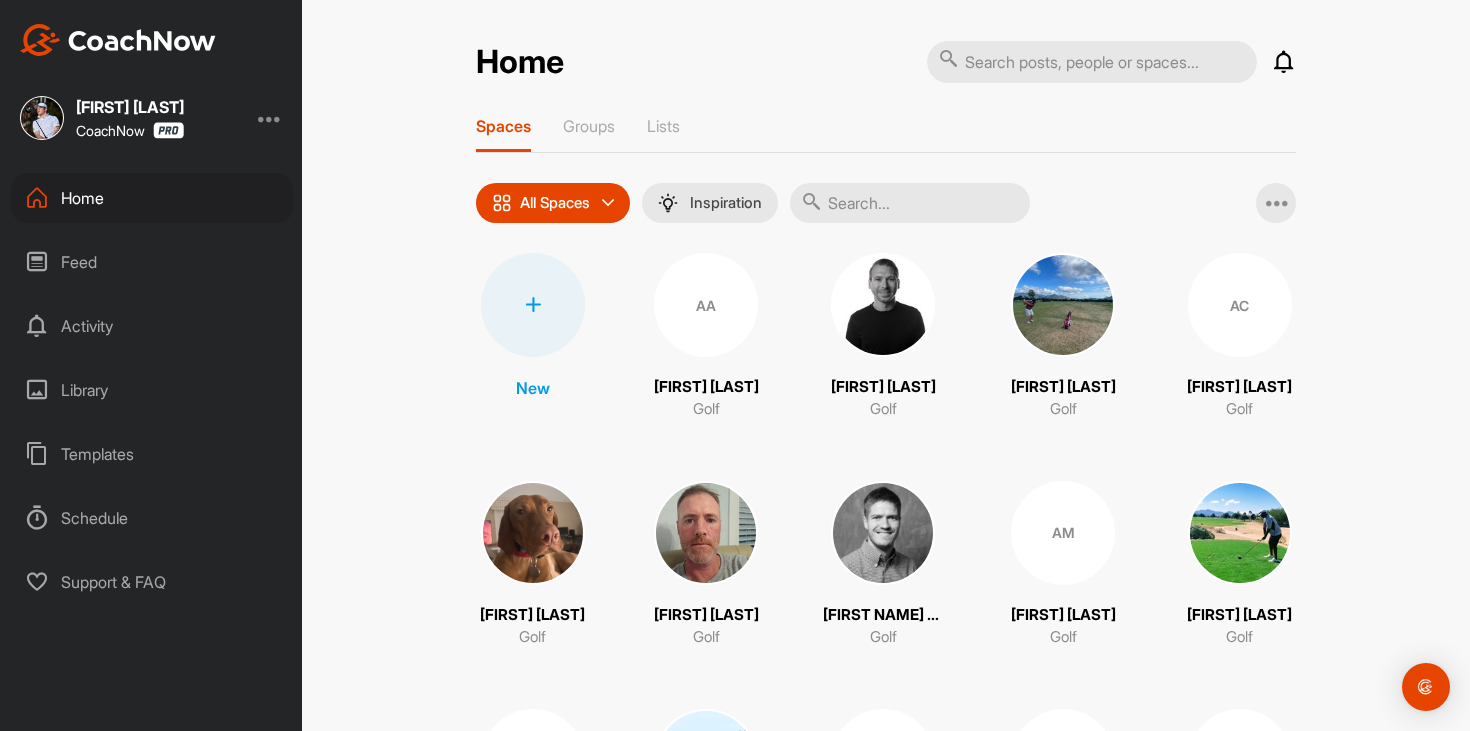 click at bounding box center (910, 203) 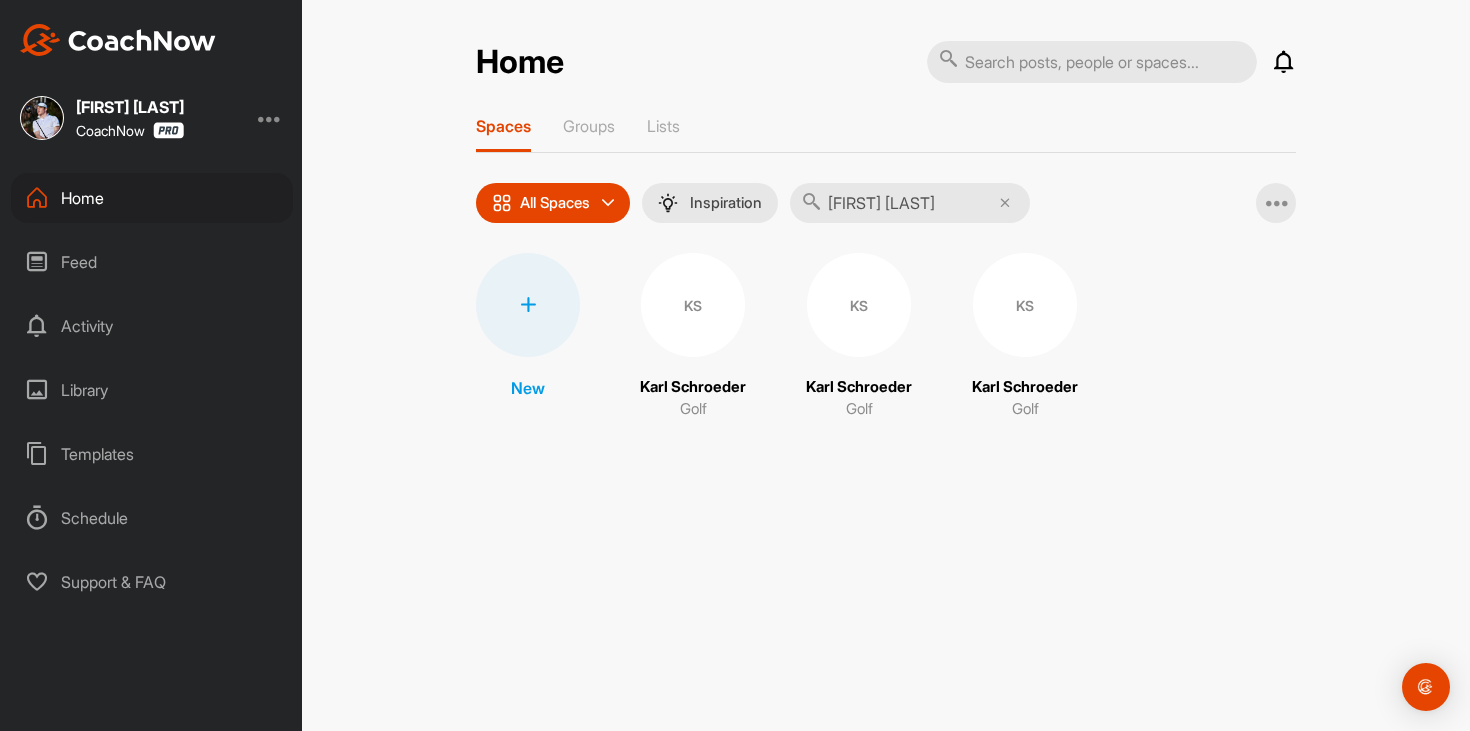 type on "[FIRST] [LAST]" 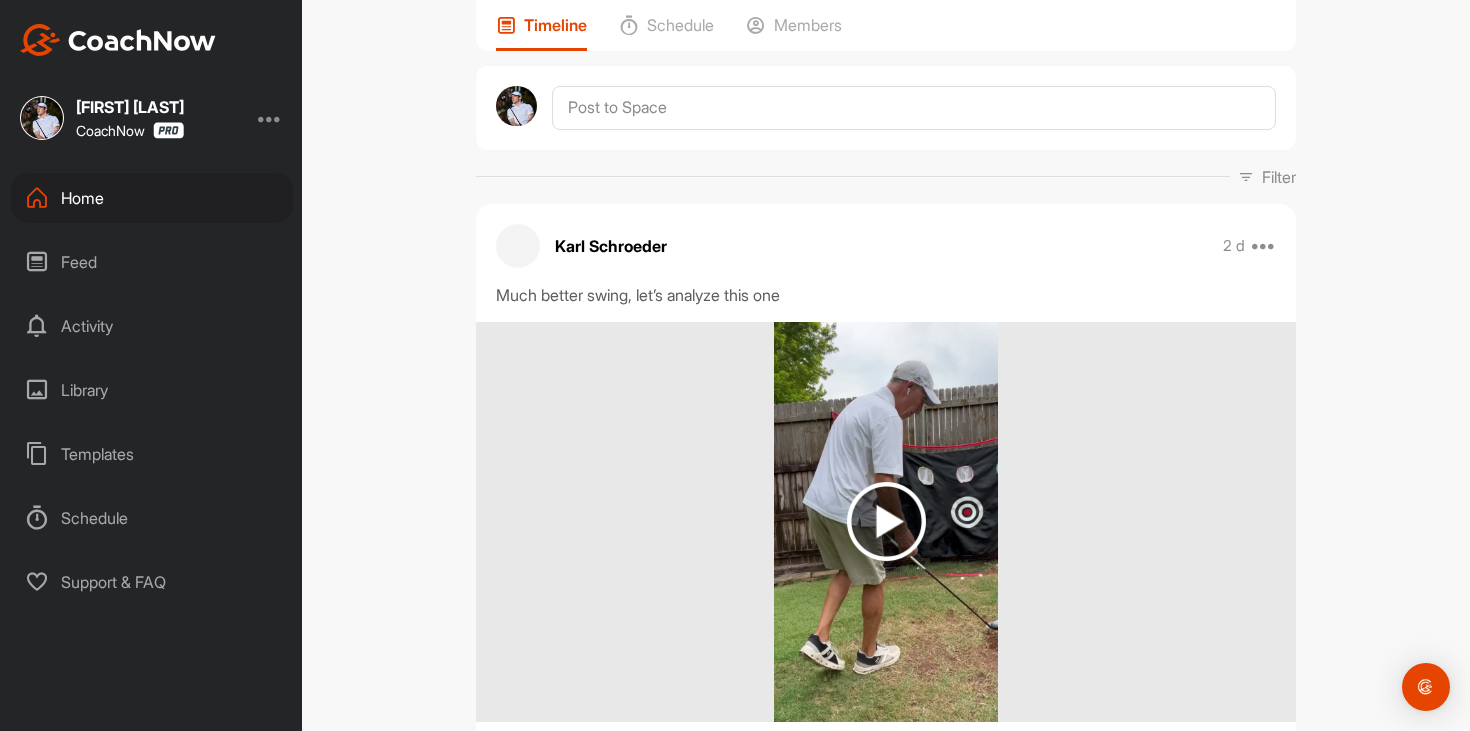scroll, scrollTop: 0, scrollLeft: 0, axis: both 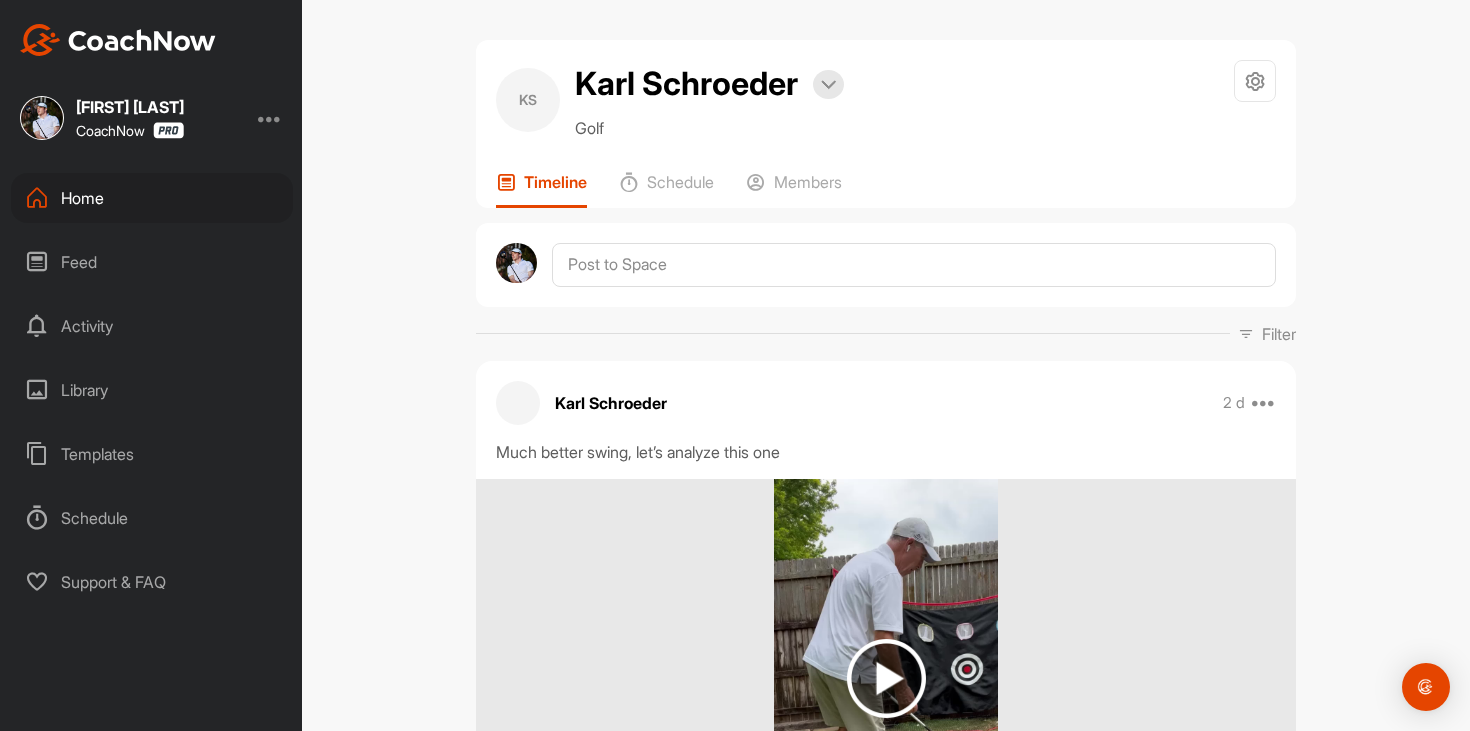 click on "Home" at bounding box center [152, 198] 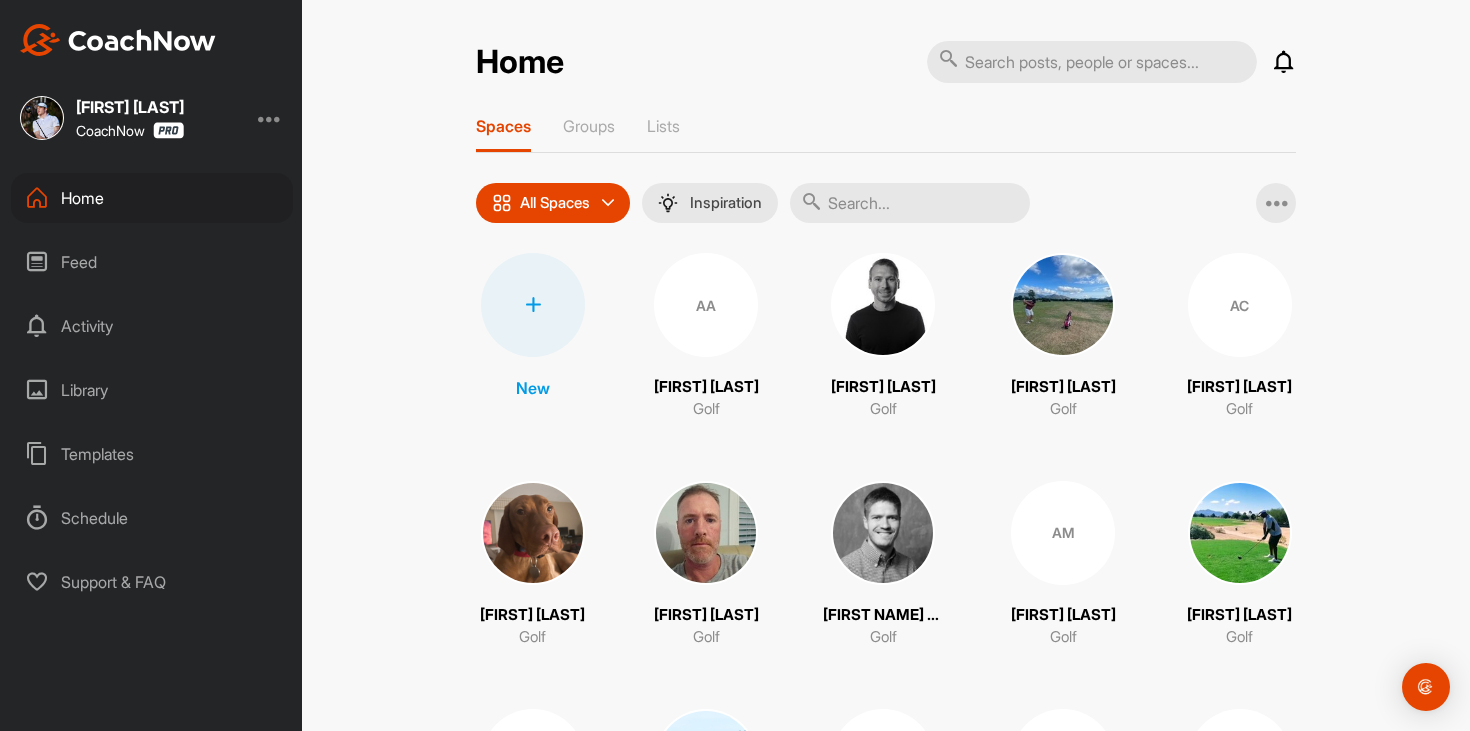 click at bounding box center [1284, 62] 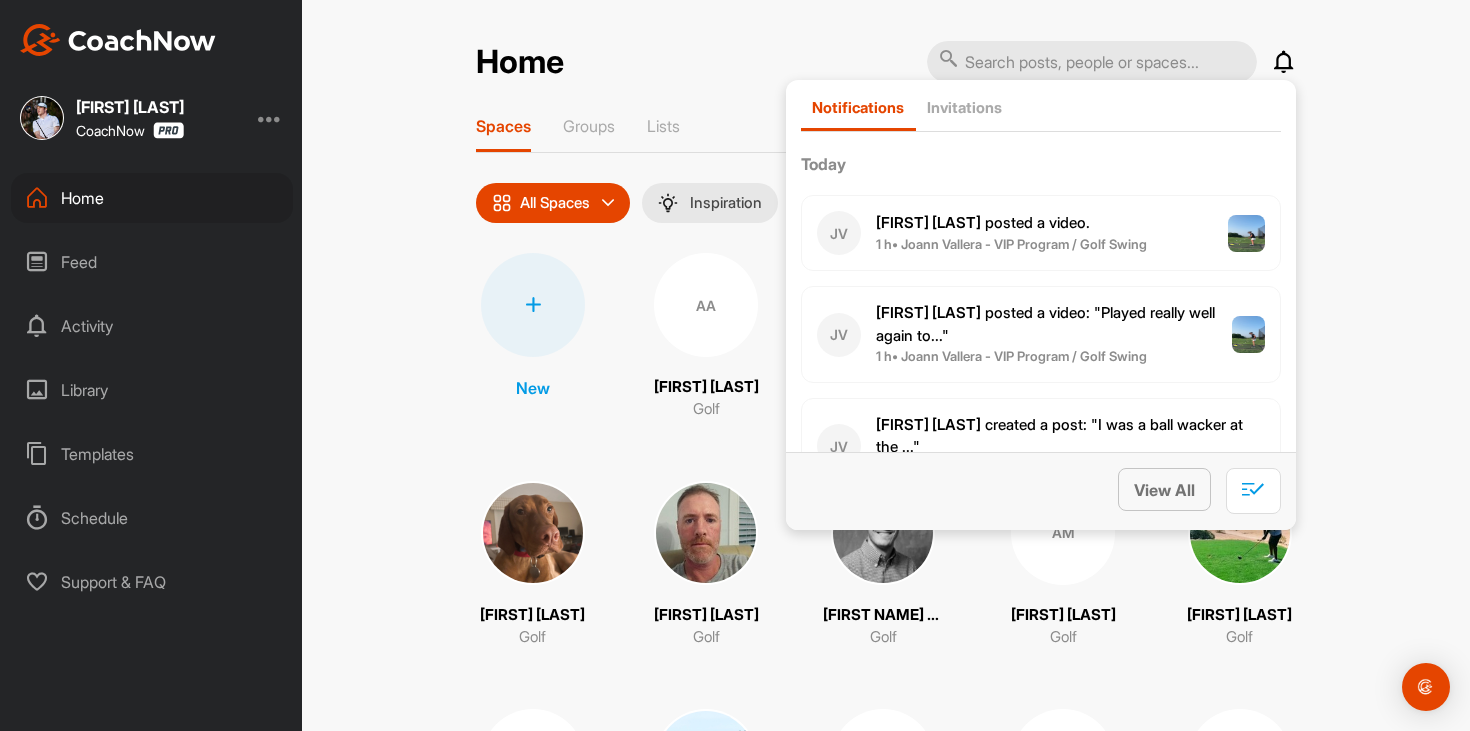 click on "View All" at bounding box center [1164, 490] 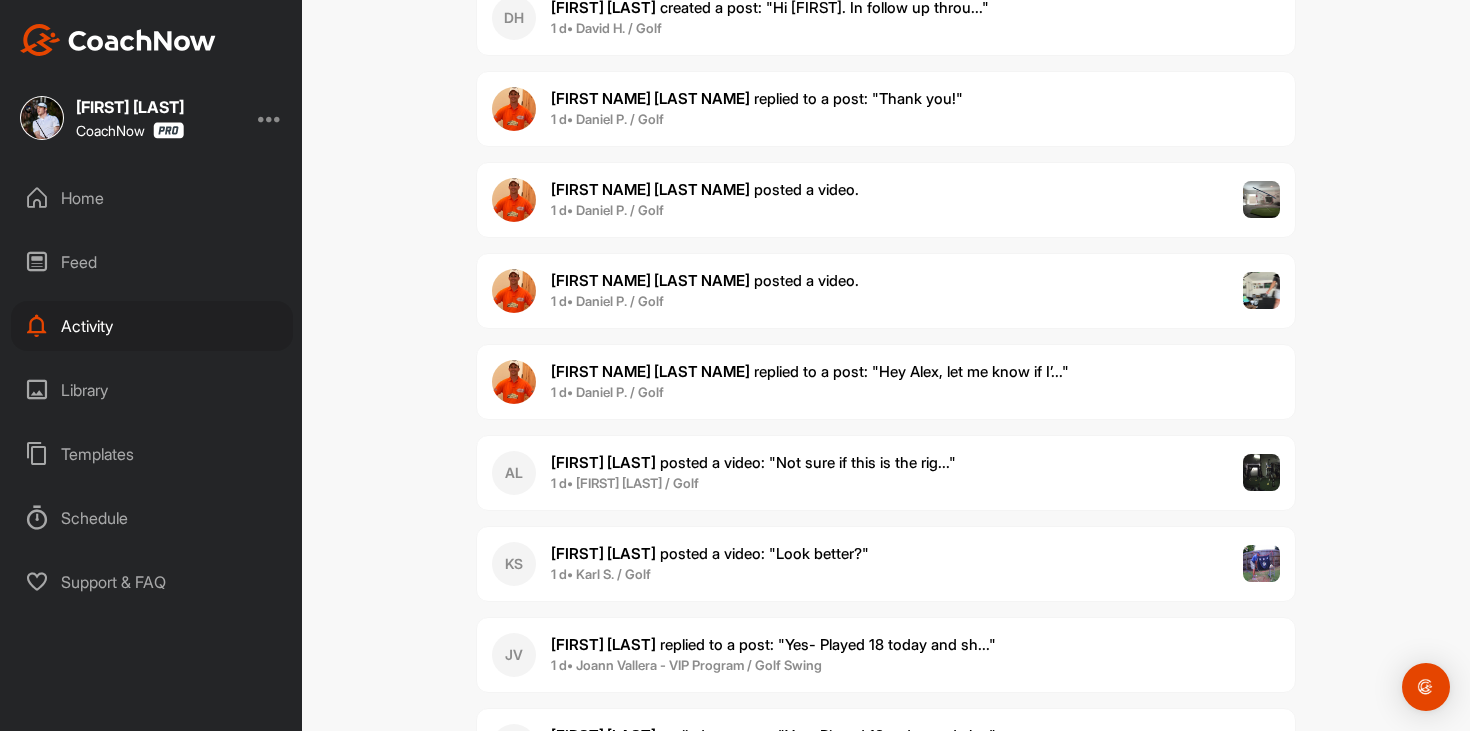 scroll, scrollTop: 6878, scrollLeft: 0, axis: vertical 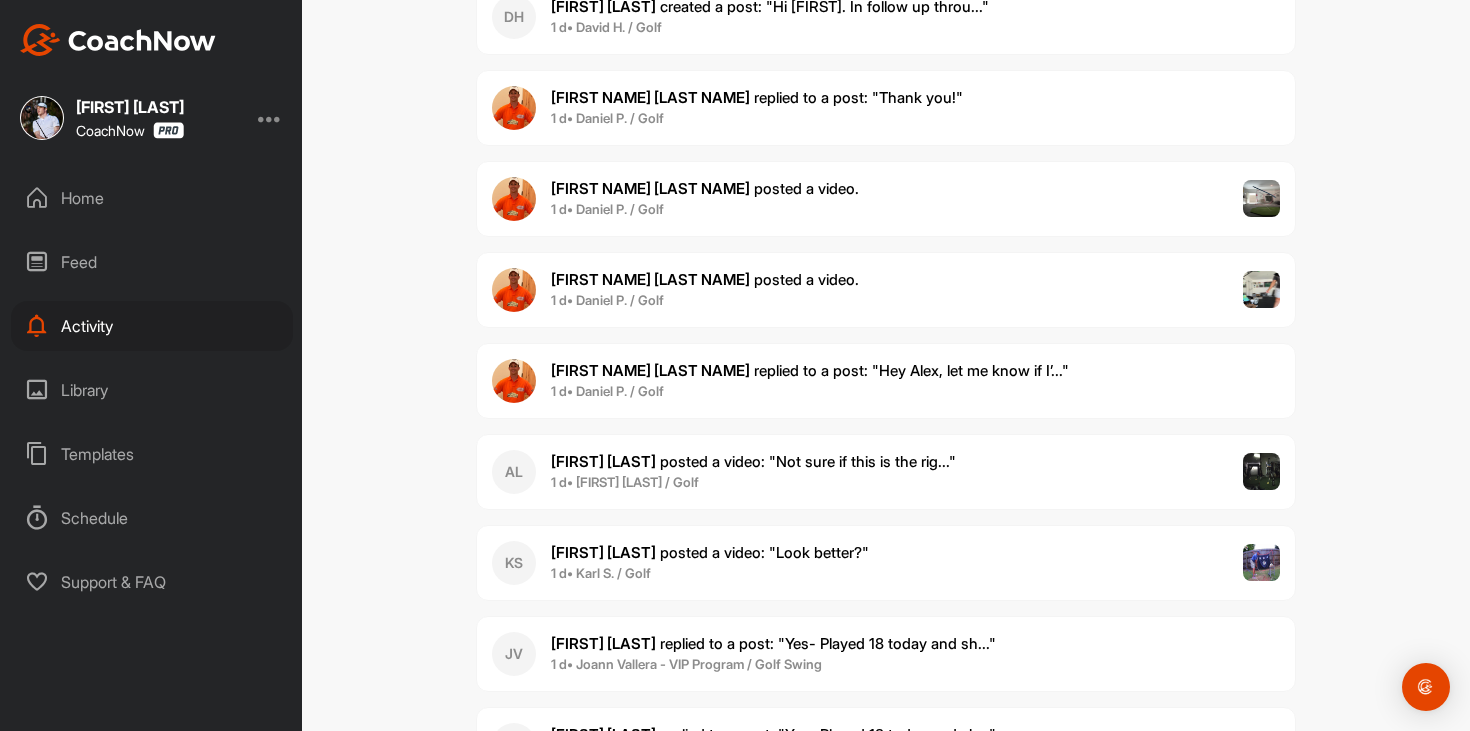 click on "1 d • [FIRST] [LAST] / Golf" at bounding box center (710, 574) 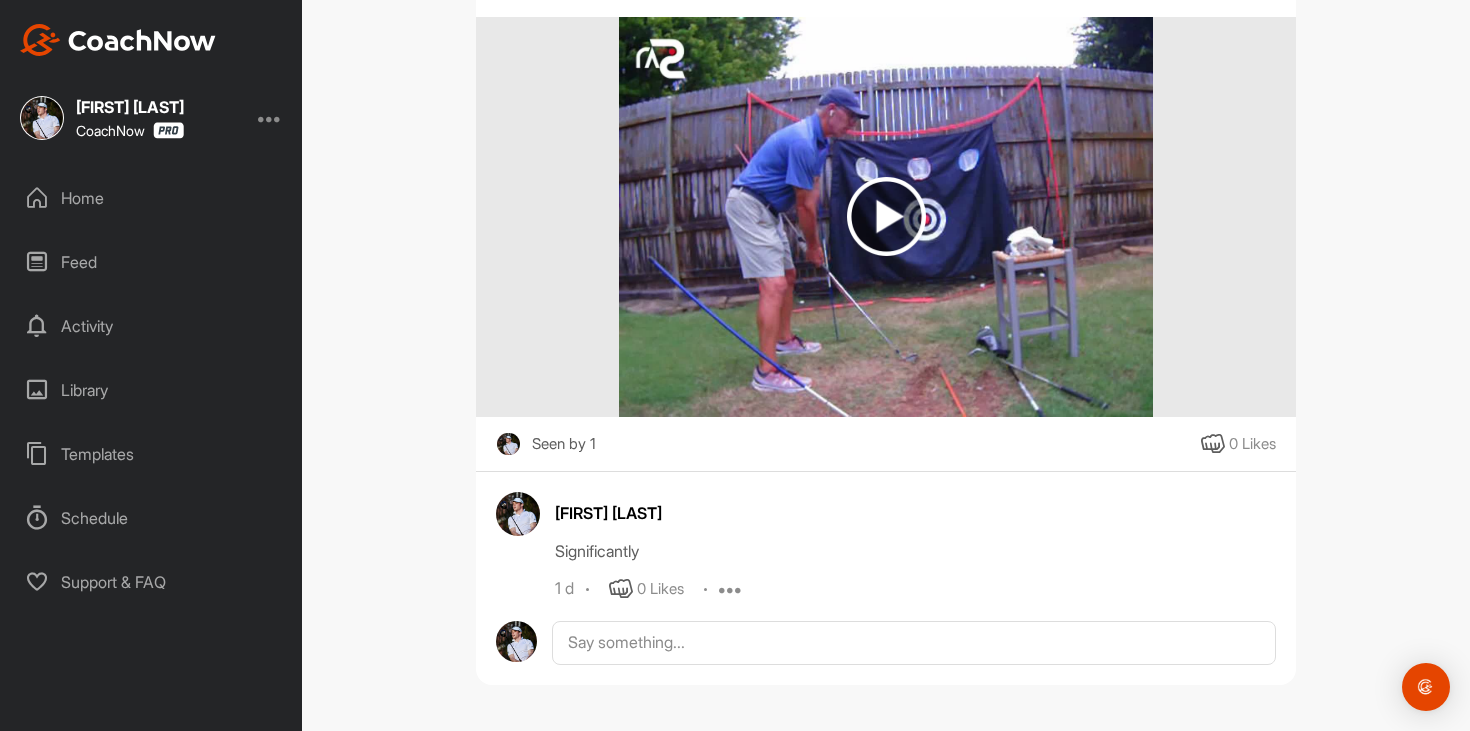 scroll, scrollTop: 0, scrollLeft: 0, axis: both 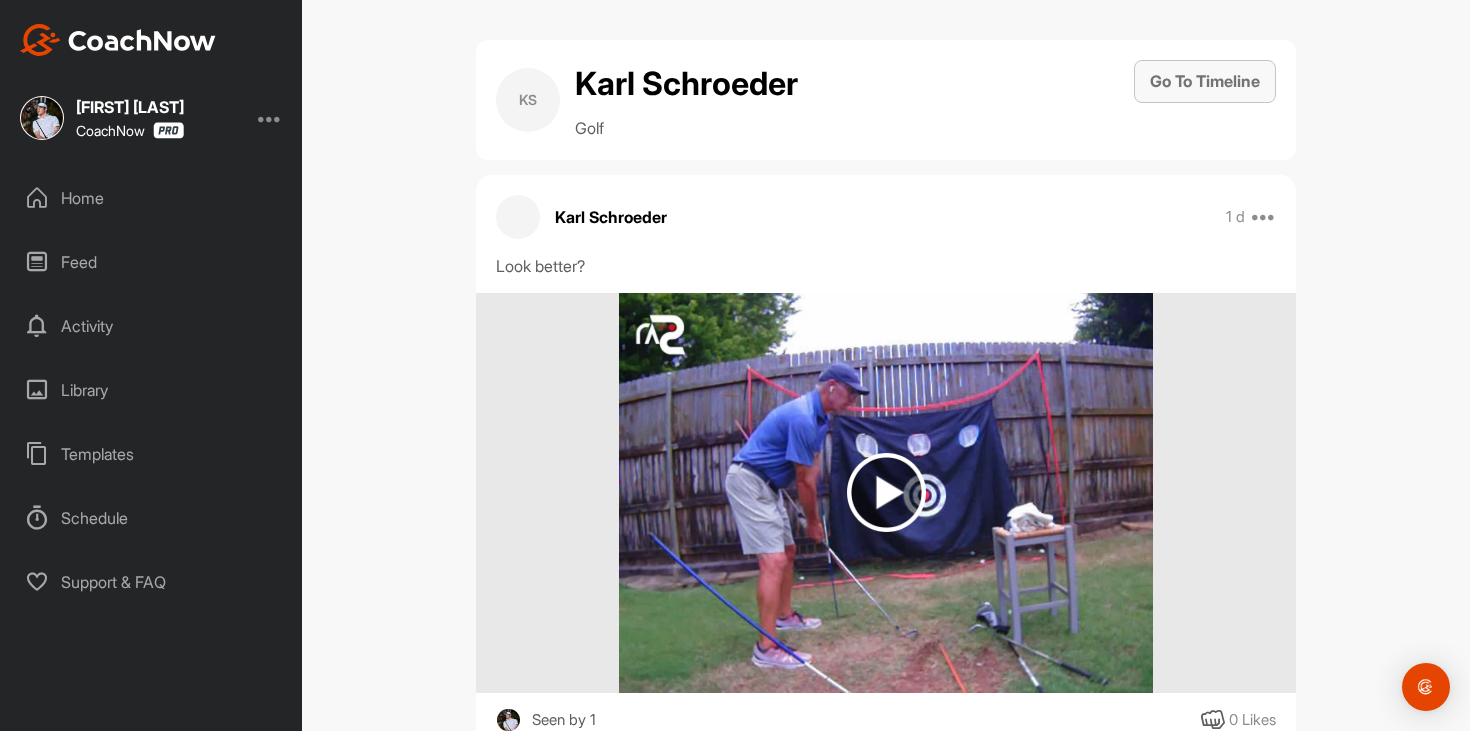 click on "Go To Timeline" at bounding box center [1205, 81] 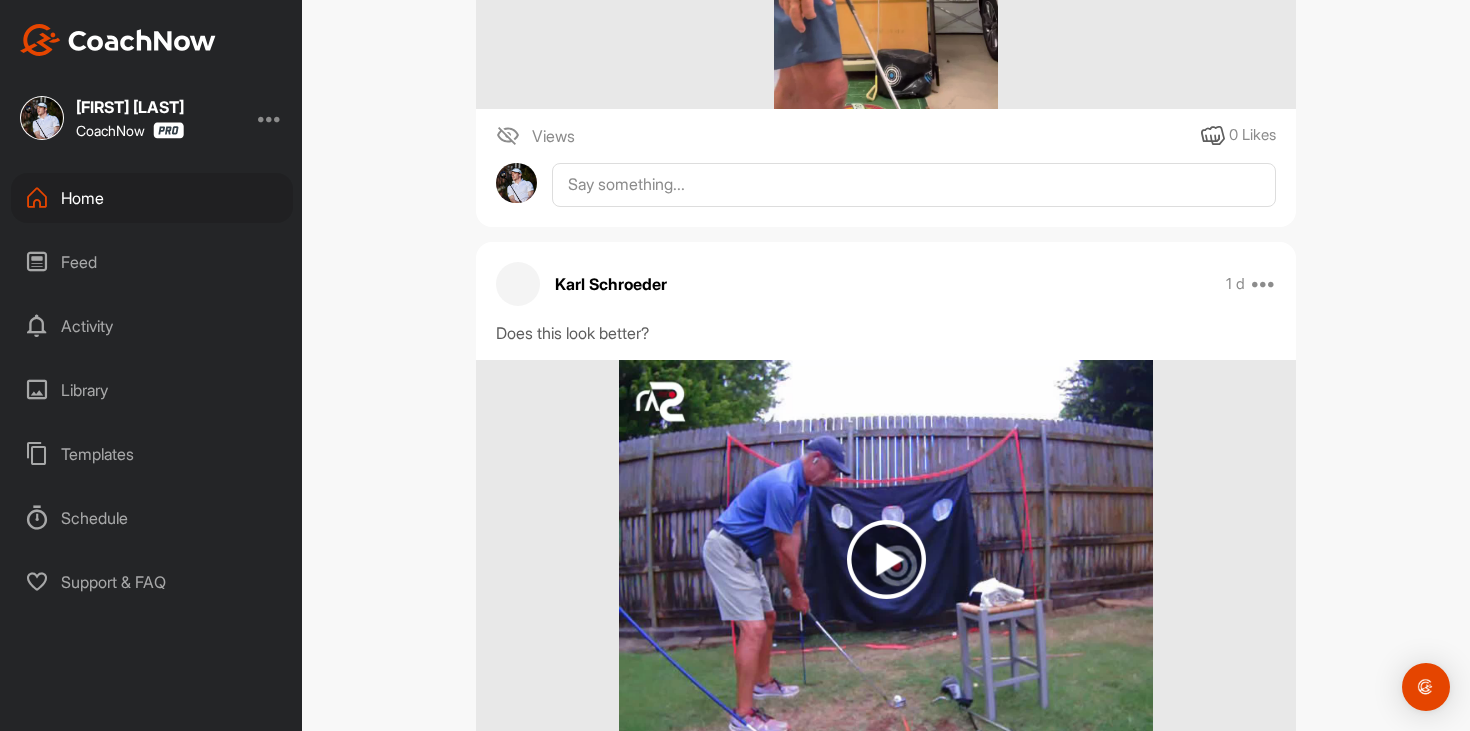 scroll, scrollTop: 399, scrollLeft: 0, axis: vertical 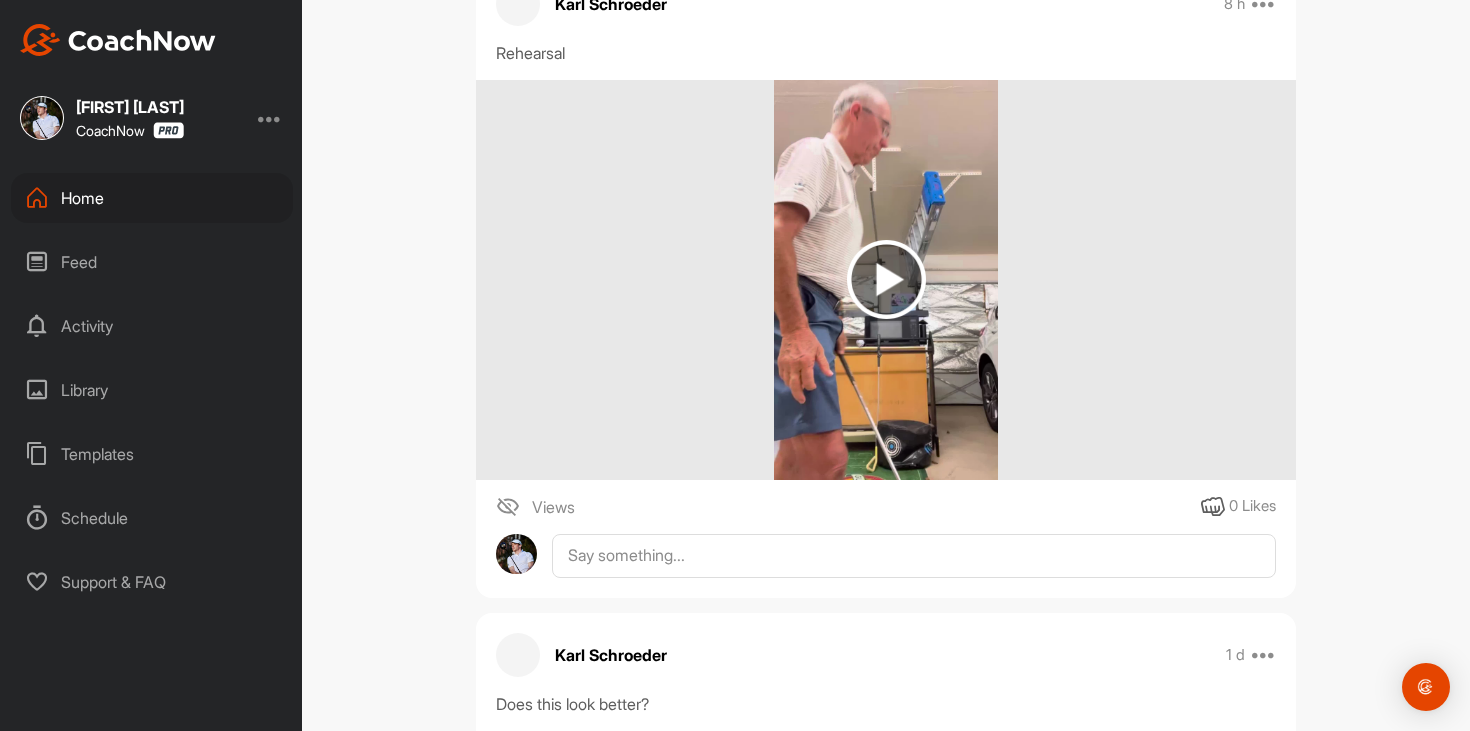 click at bounding box center [886, 280] 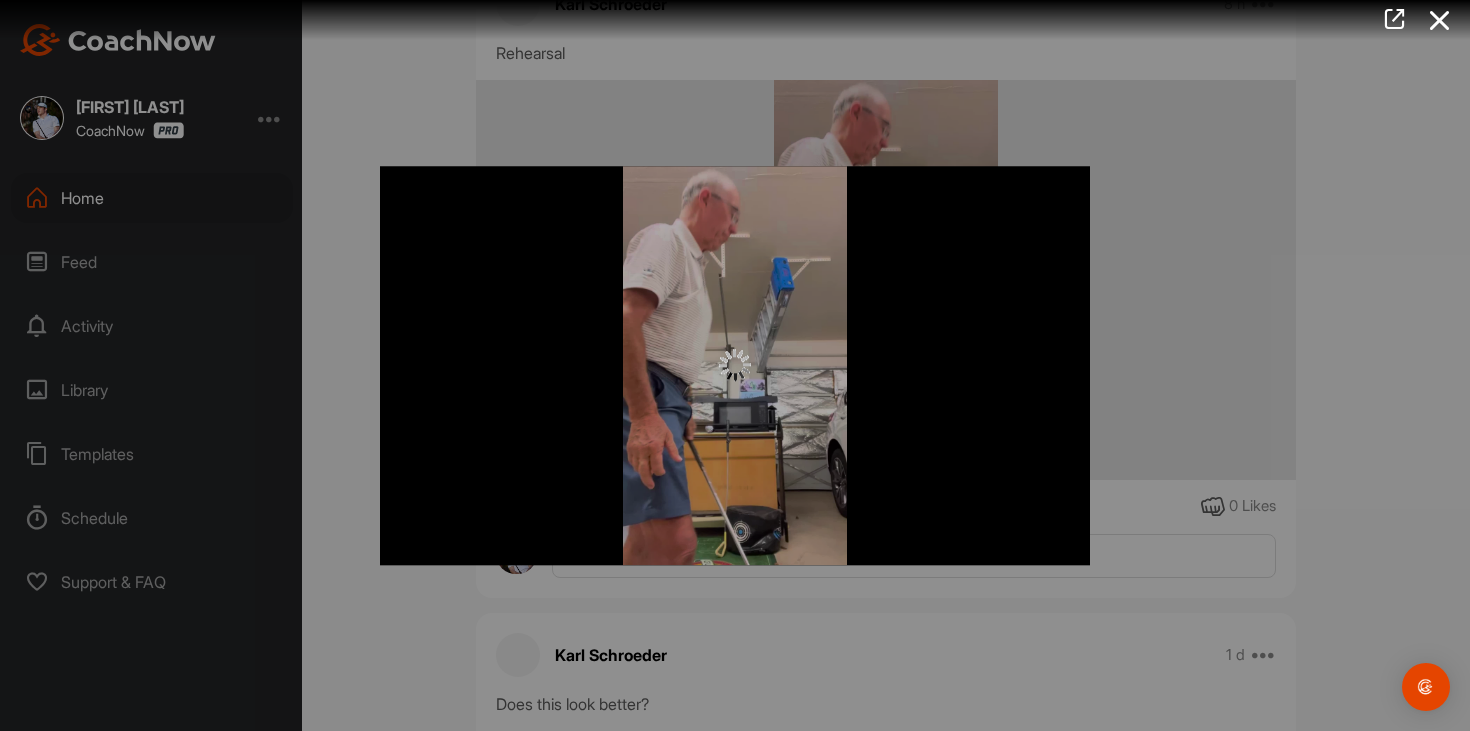 click at bounding box center [735, 365] 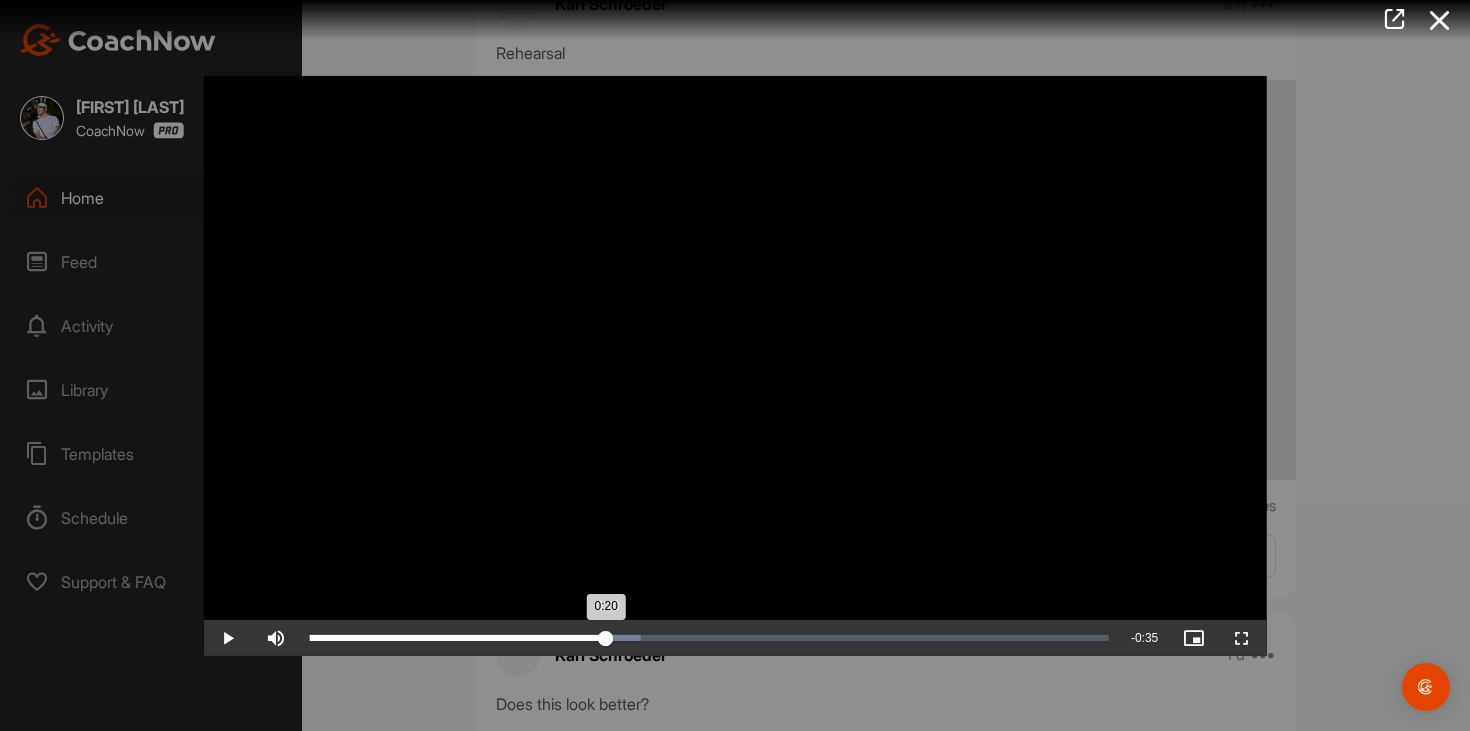 drag, startPoint x: 406, startPoint y: 631, endPoint x: 609, endPoint y: 632, distance: 203.00246 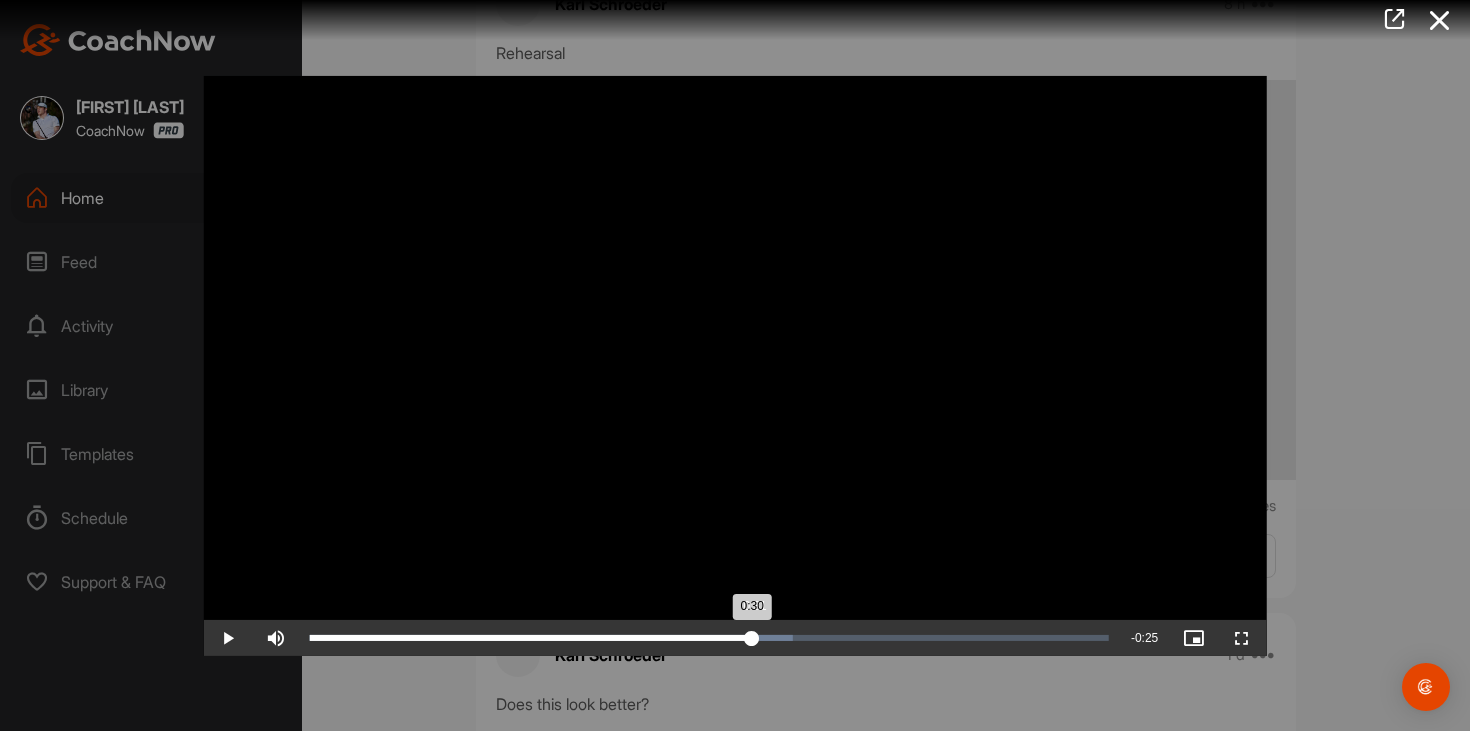 drag, startPoint x: 711, startPoint y: 640, endPoint x: 753, endPoint y: 636, distance: 42.190044 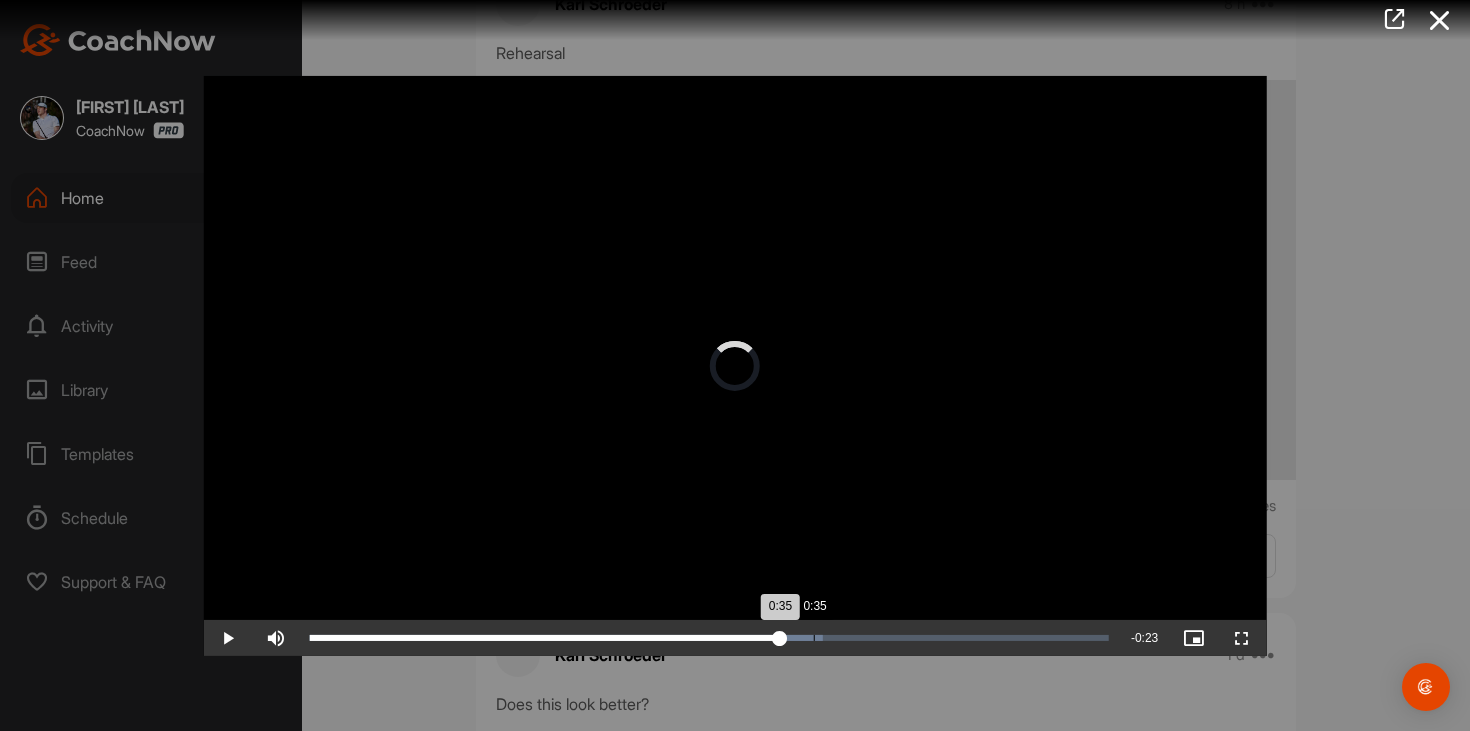 click on "Loaded :  64.21% 0:35 0:35" at bounding box center [709, 638] 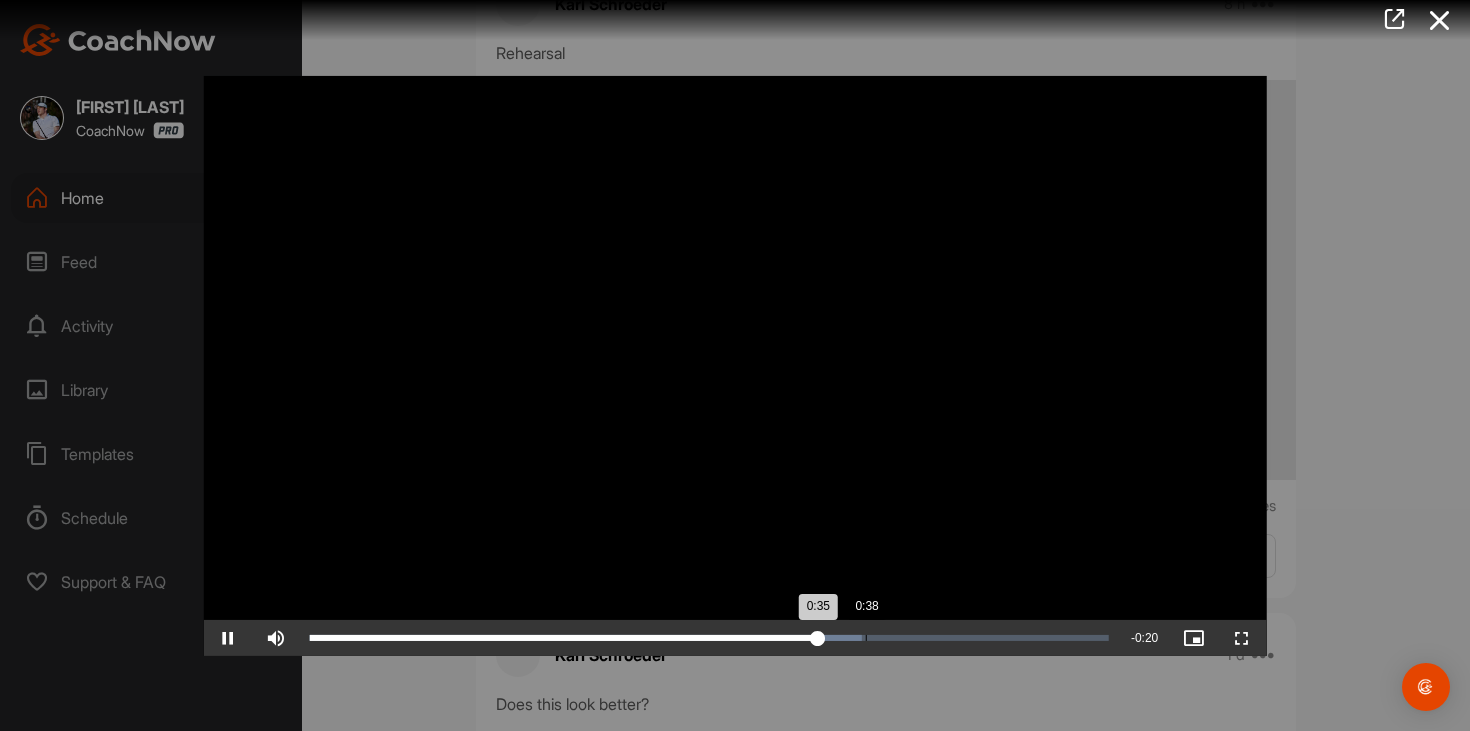 click on "Loaded :  69.11% 0:38 0:35" at bounding box center [709, 638] 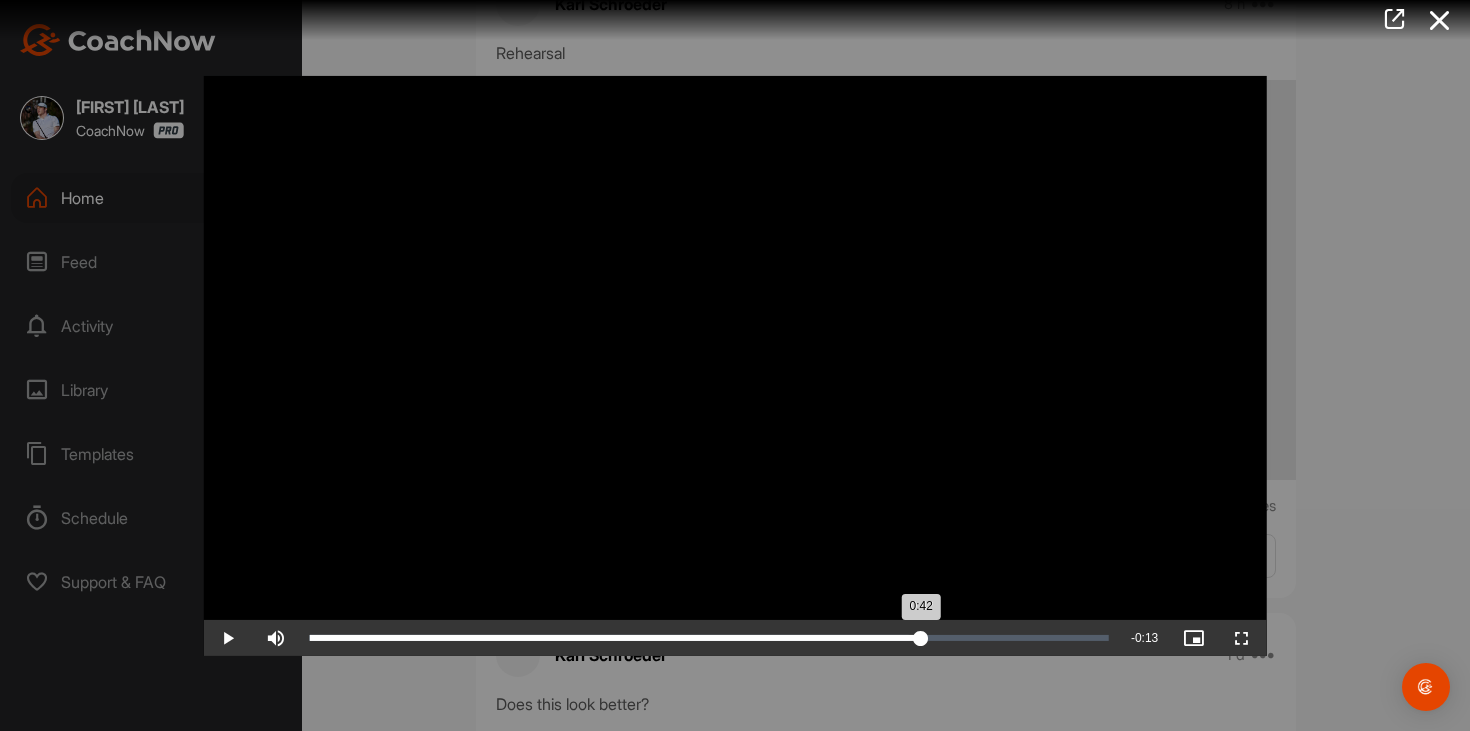 click on "Loaded : 74.90% 0:42 0:42" at bounding box center (709, 638) 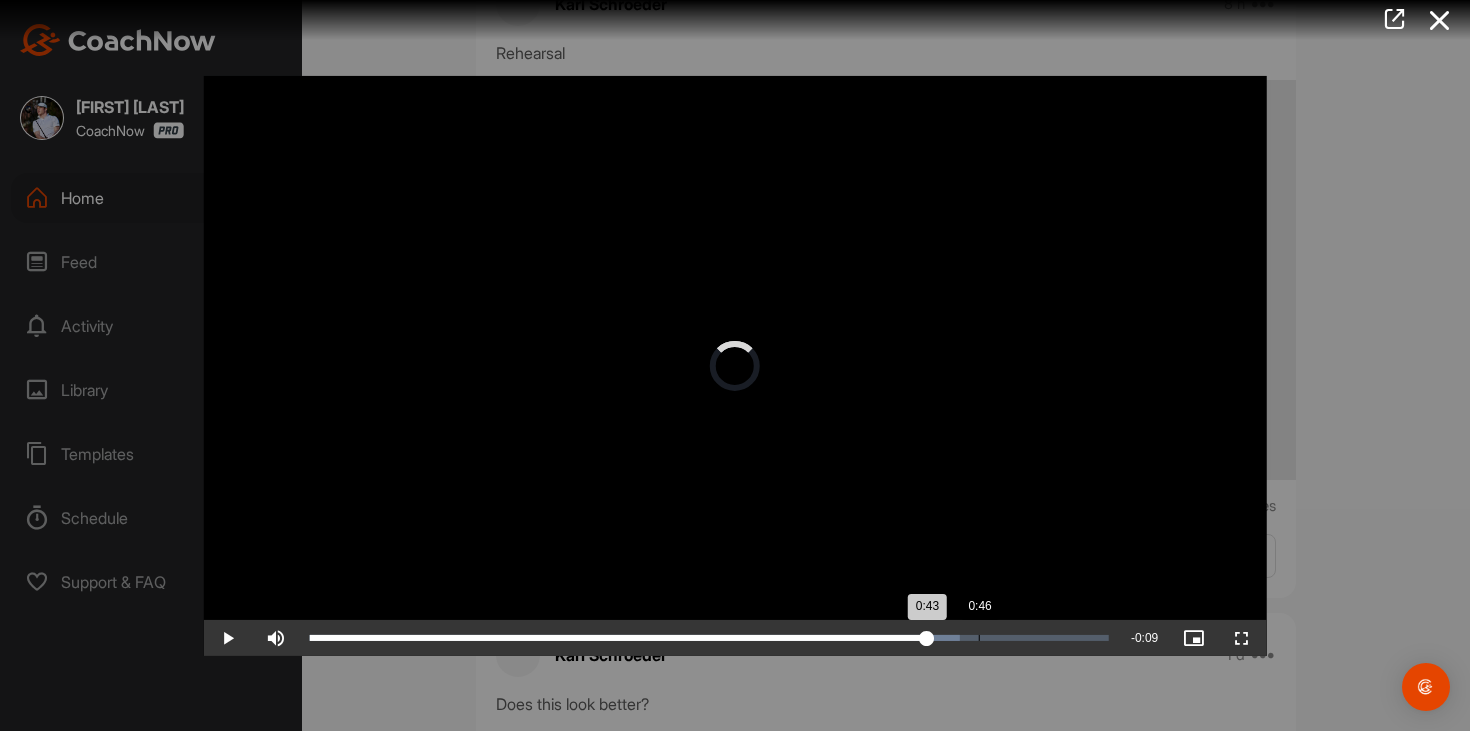 click on "Loaded :  81.32% 0:46 0:43" at bounding box center [709, 638] 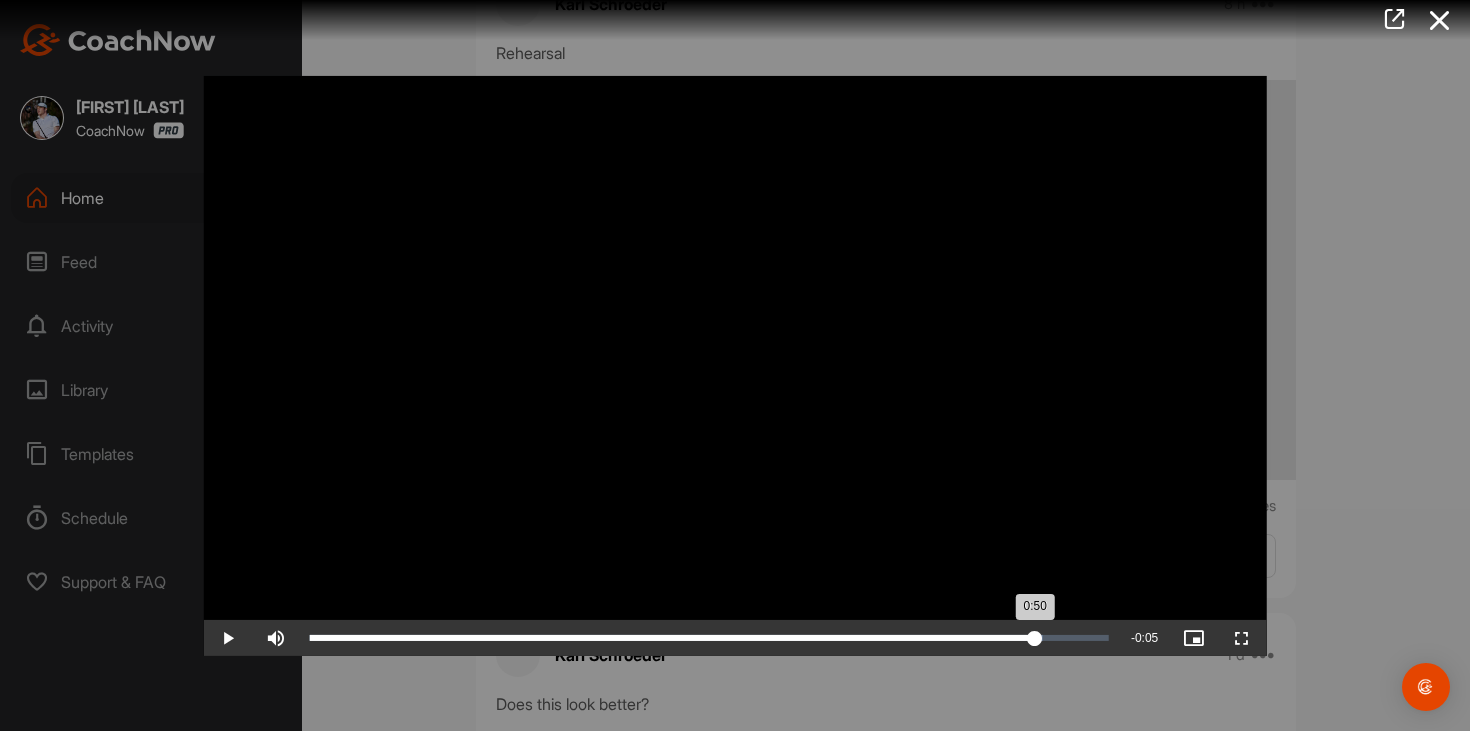 click on "Loaded :  91.71% 0:50 0:50" at bounding box center (709, 638) 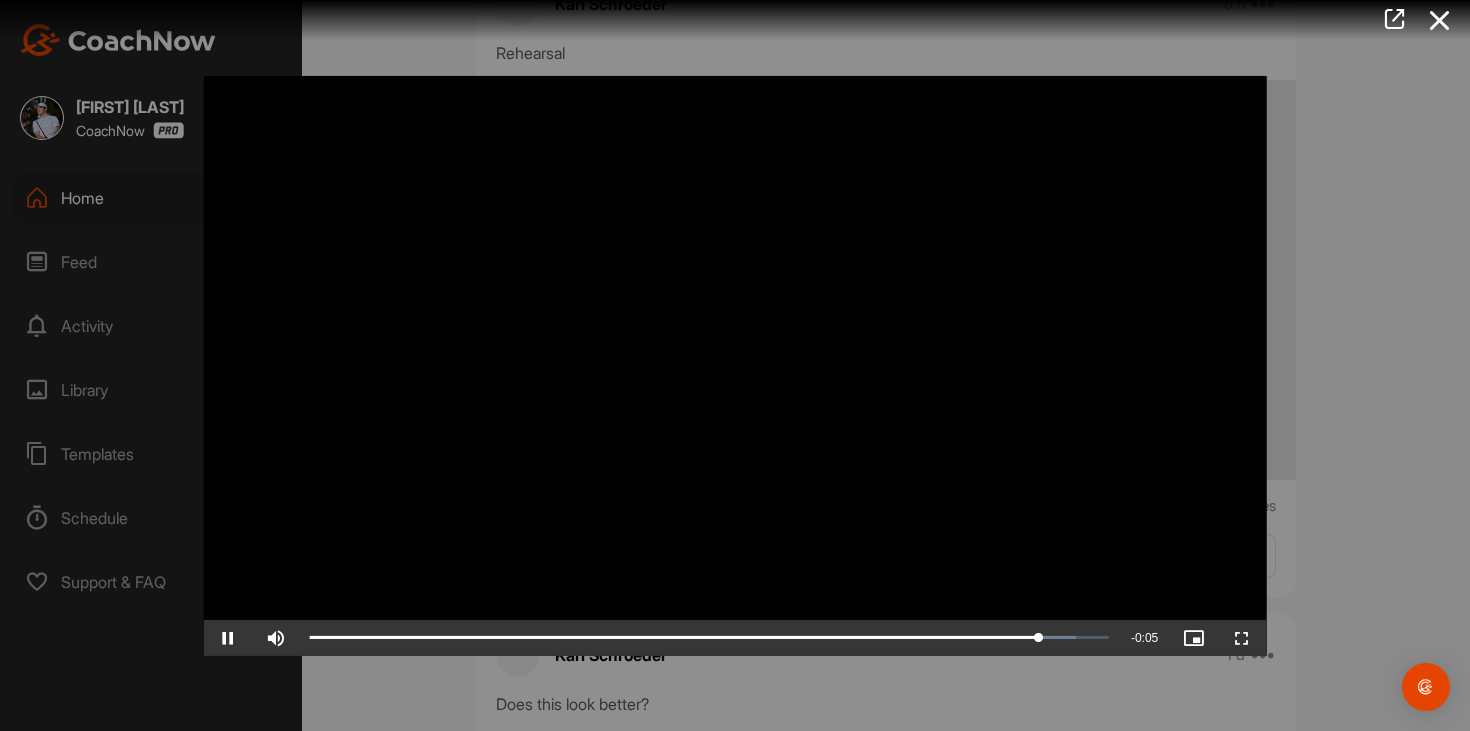 click at bounding box center (735, 365) 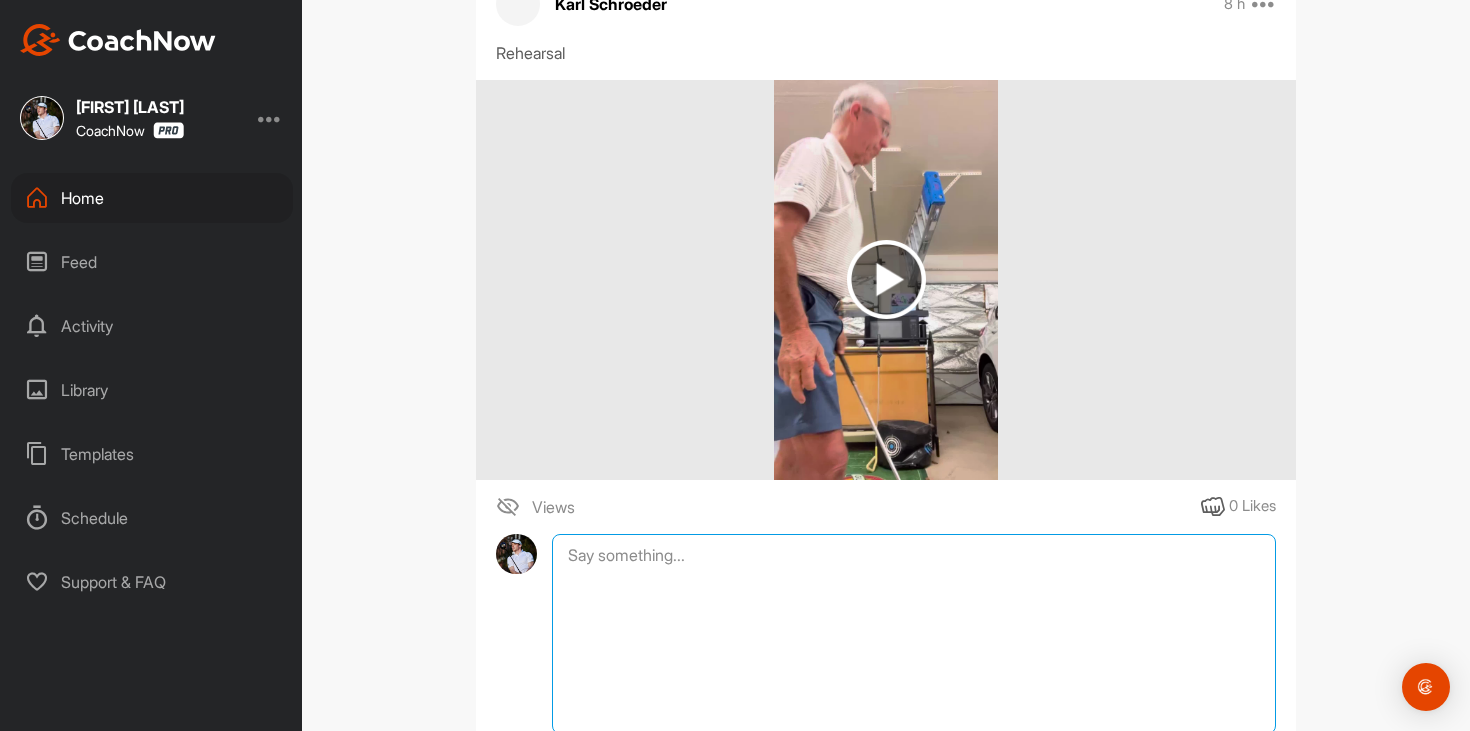 click at bounding box center [914, 634] 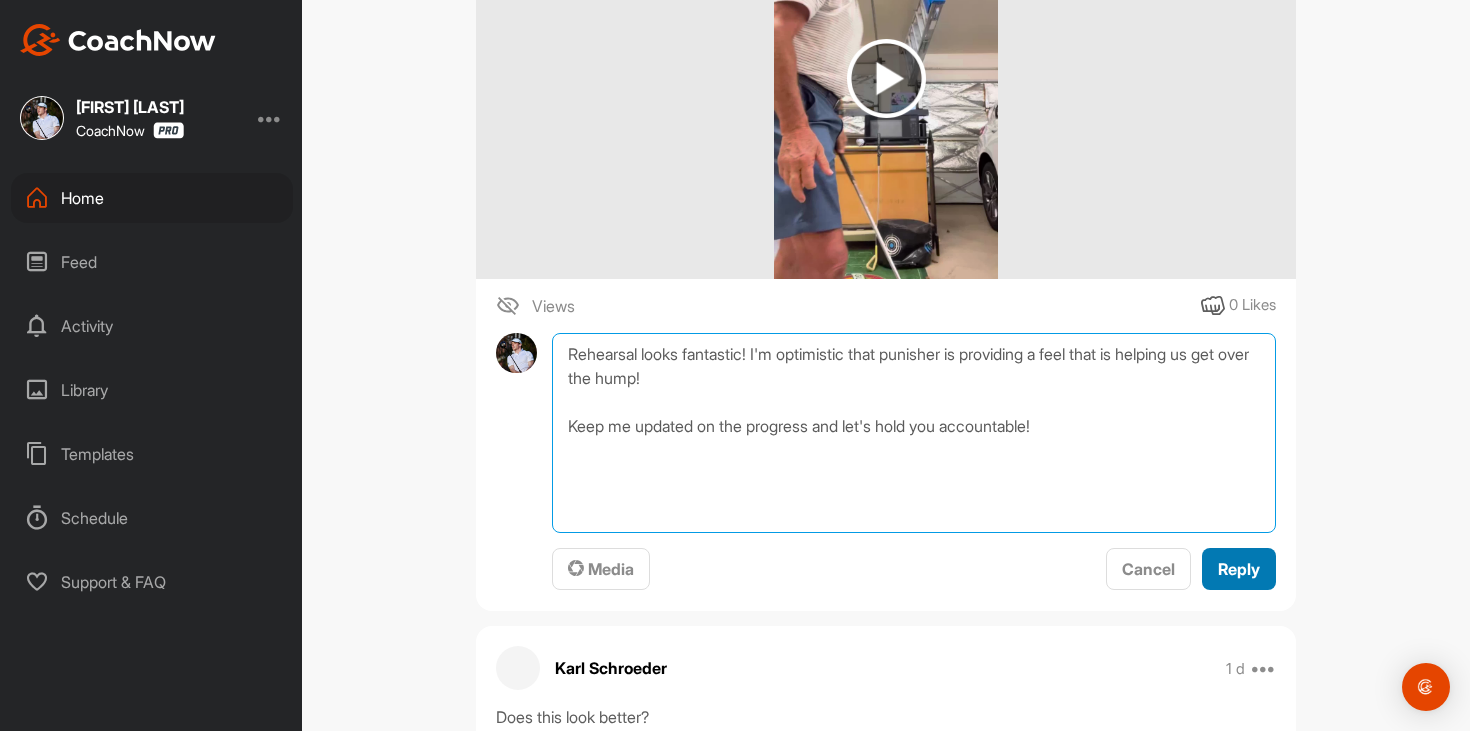 scroll, scrollTop: 624, scrollLeft: 0, axis: vertical 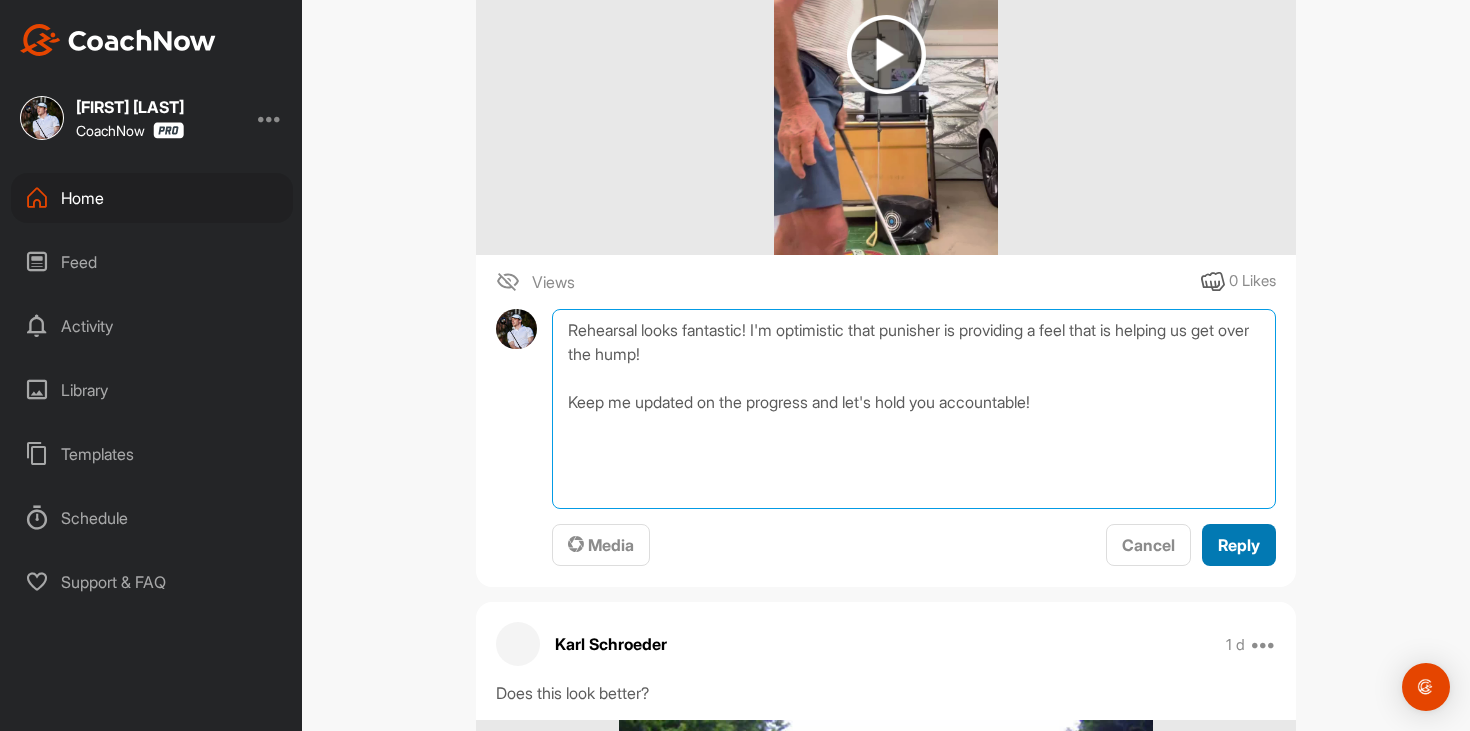 type on "Rehearsal looks fantastic! I'm optimistic that punisher is providing a feel that is helping us get over the hump!
Keep me updated on the progress and let's hold you accountable!" 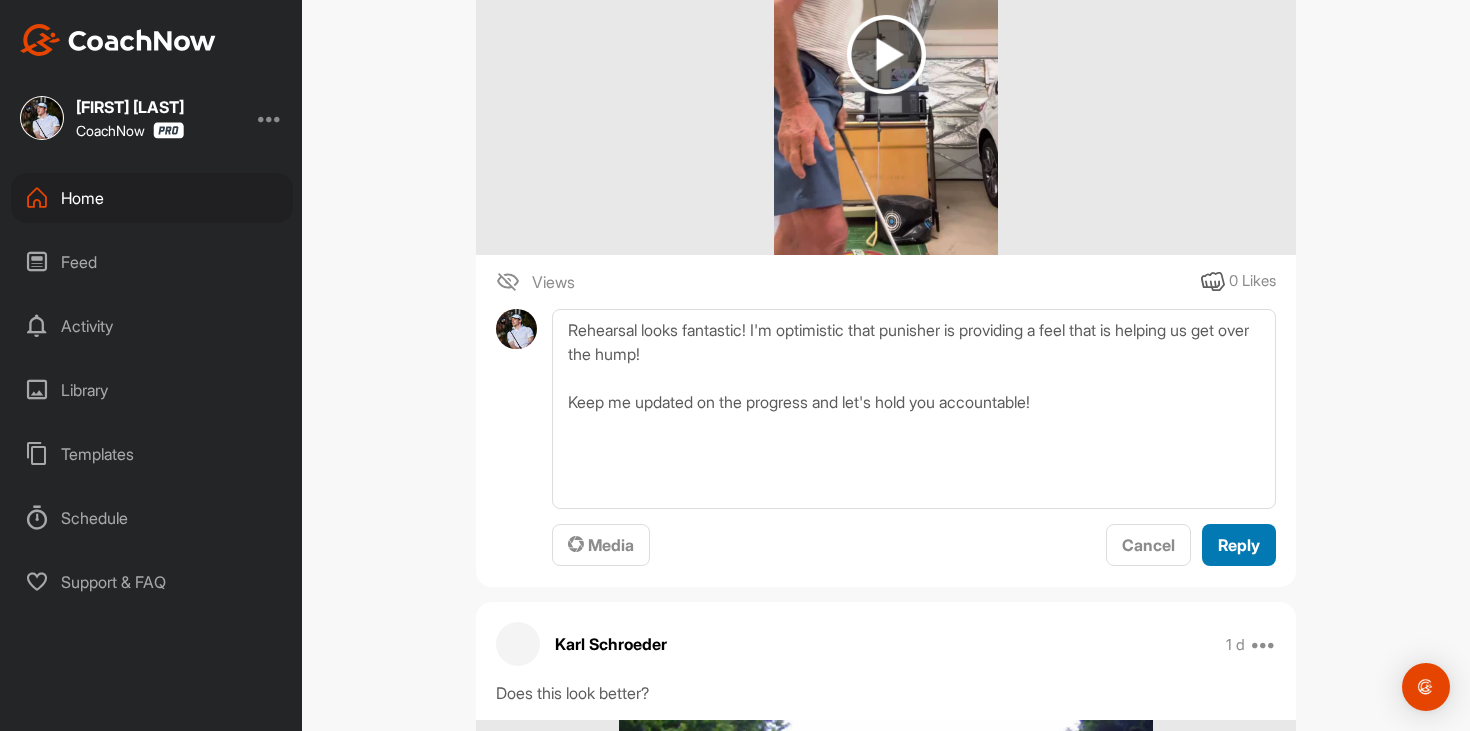 click on "Reply" at bounding box center (1239, 545) 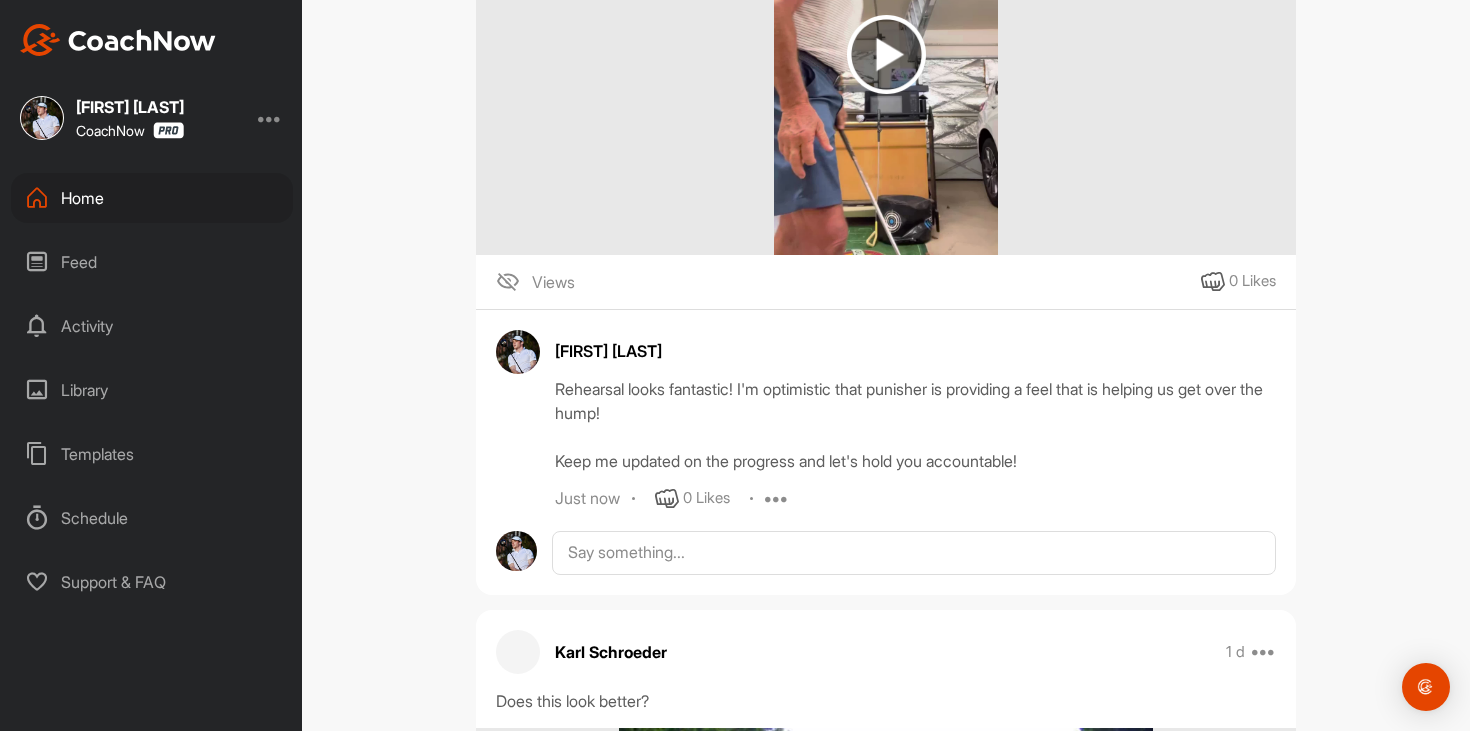 click on "Home" at bounding box center [152, 198] 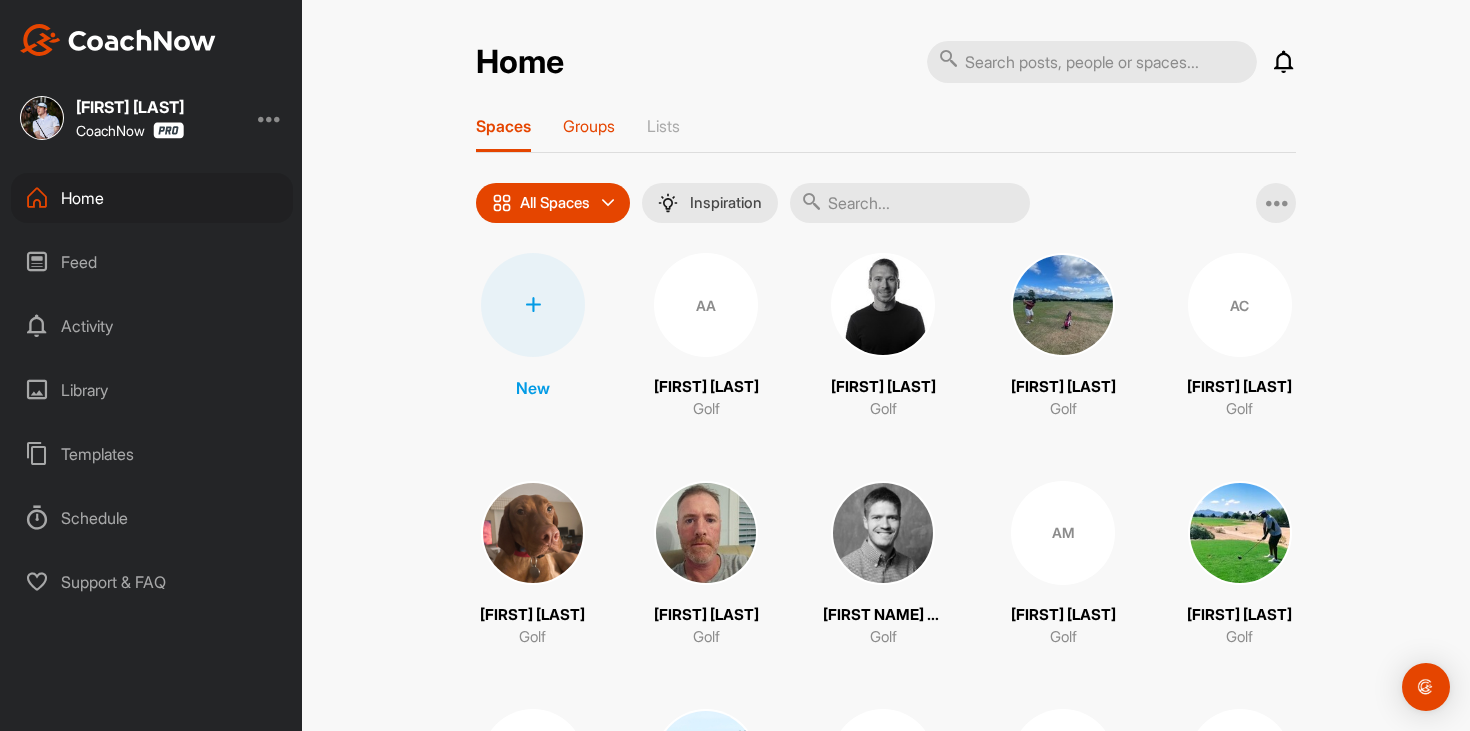 click on "Groups" at bounding box center [589, 126] 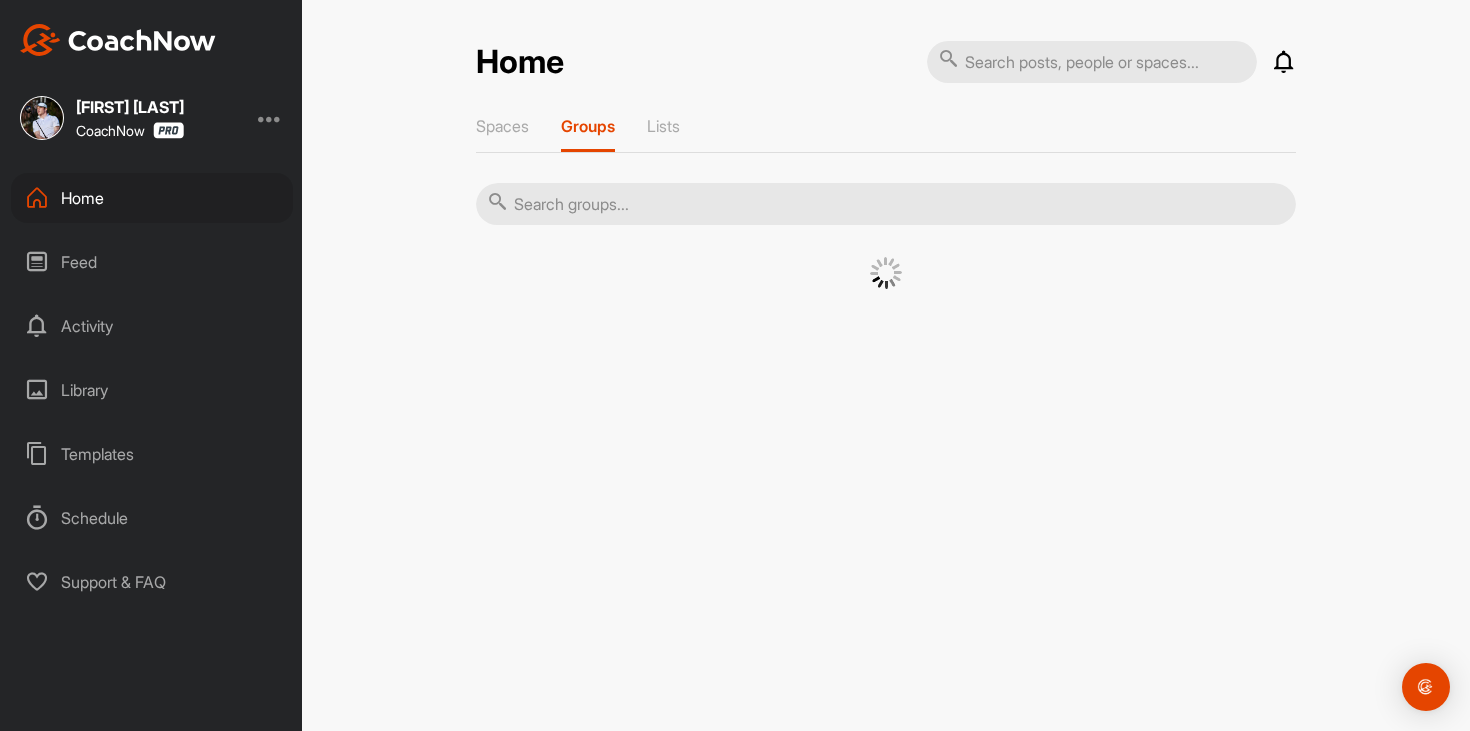 click at bounding box center [886, 204] 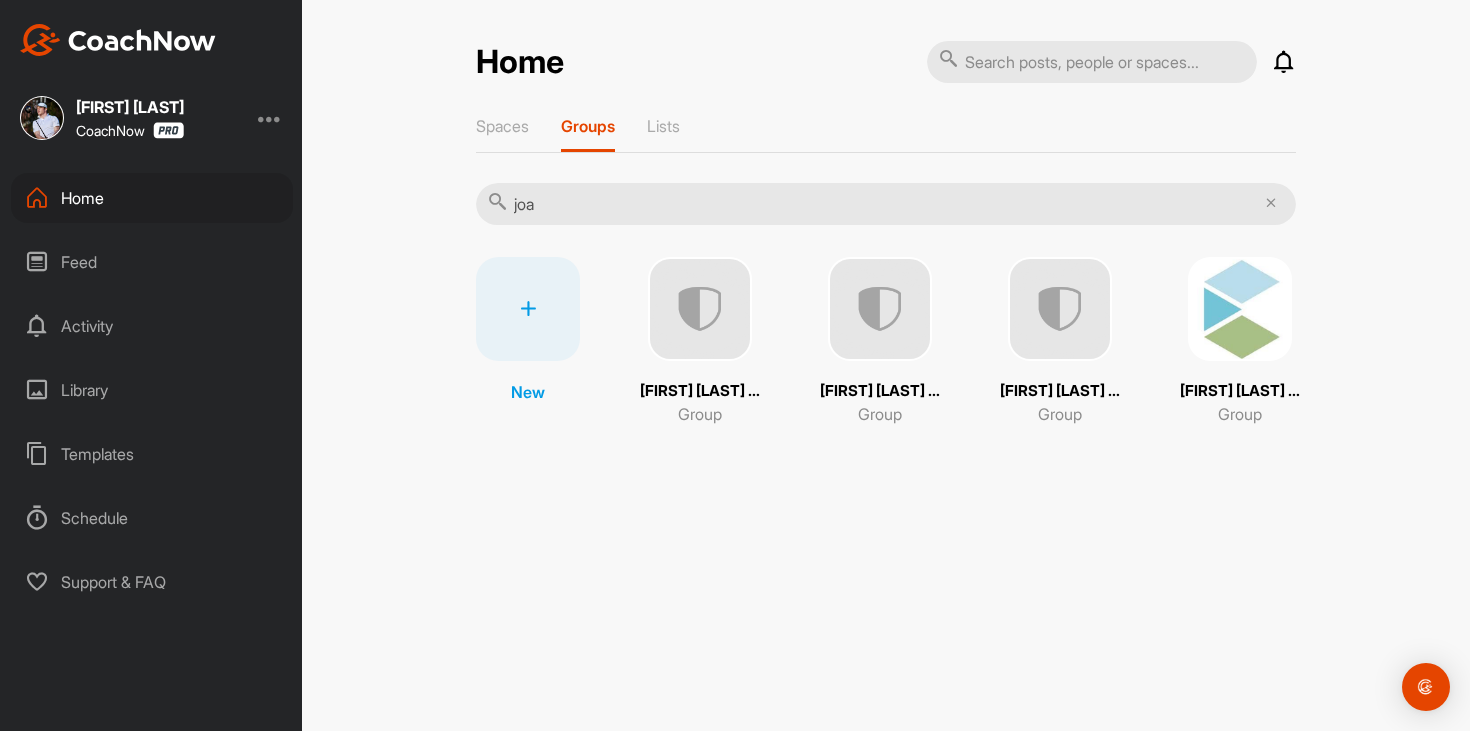 type on "joa" 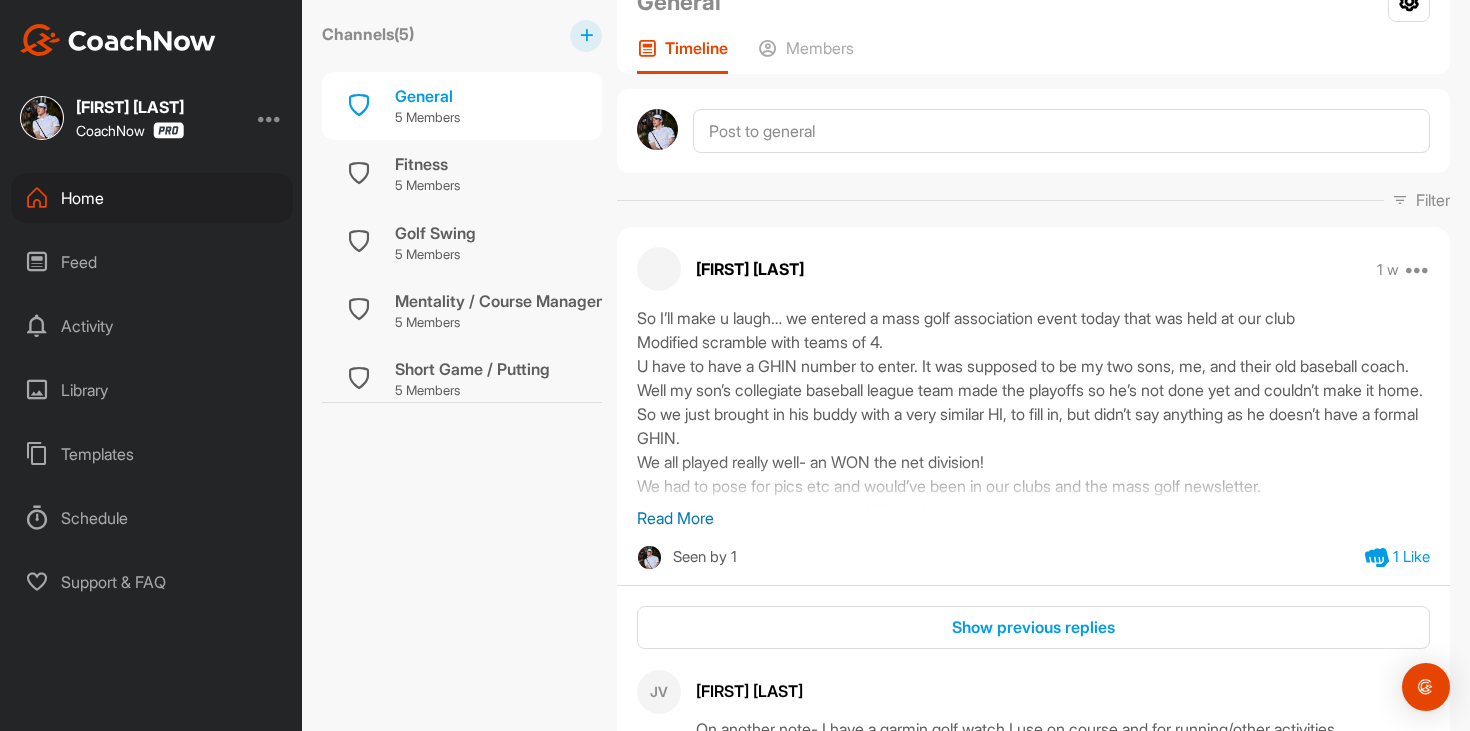 scroll, scrollTop: 268, scrollLeft: 0, axis: vertical 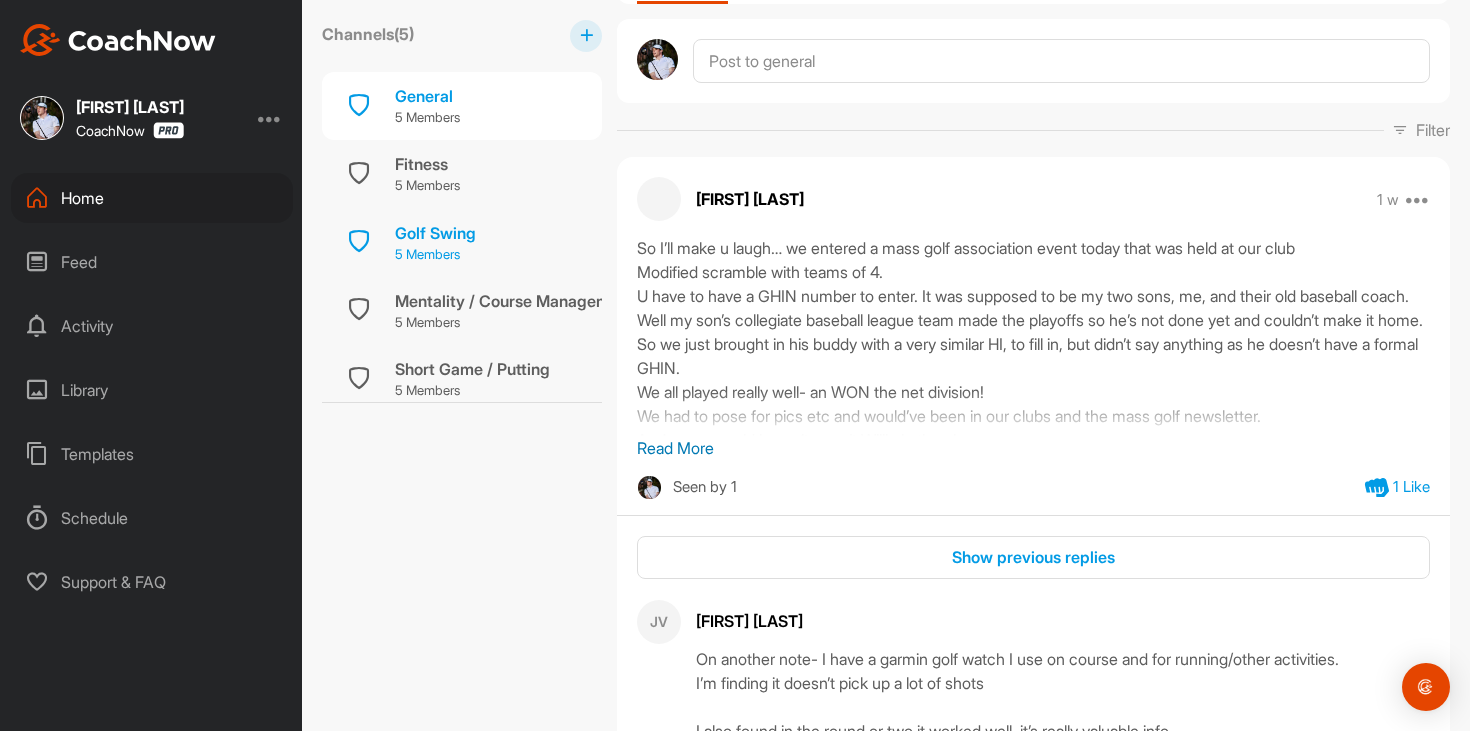 click on "Golf Swing 5 Members" at bounding box center (462, 242) 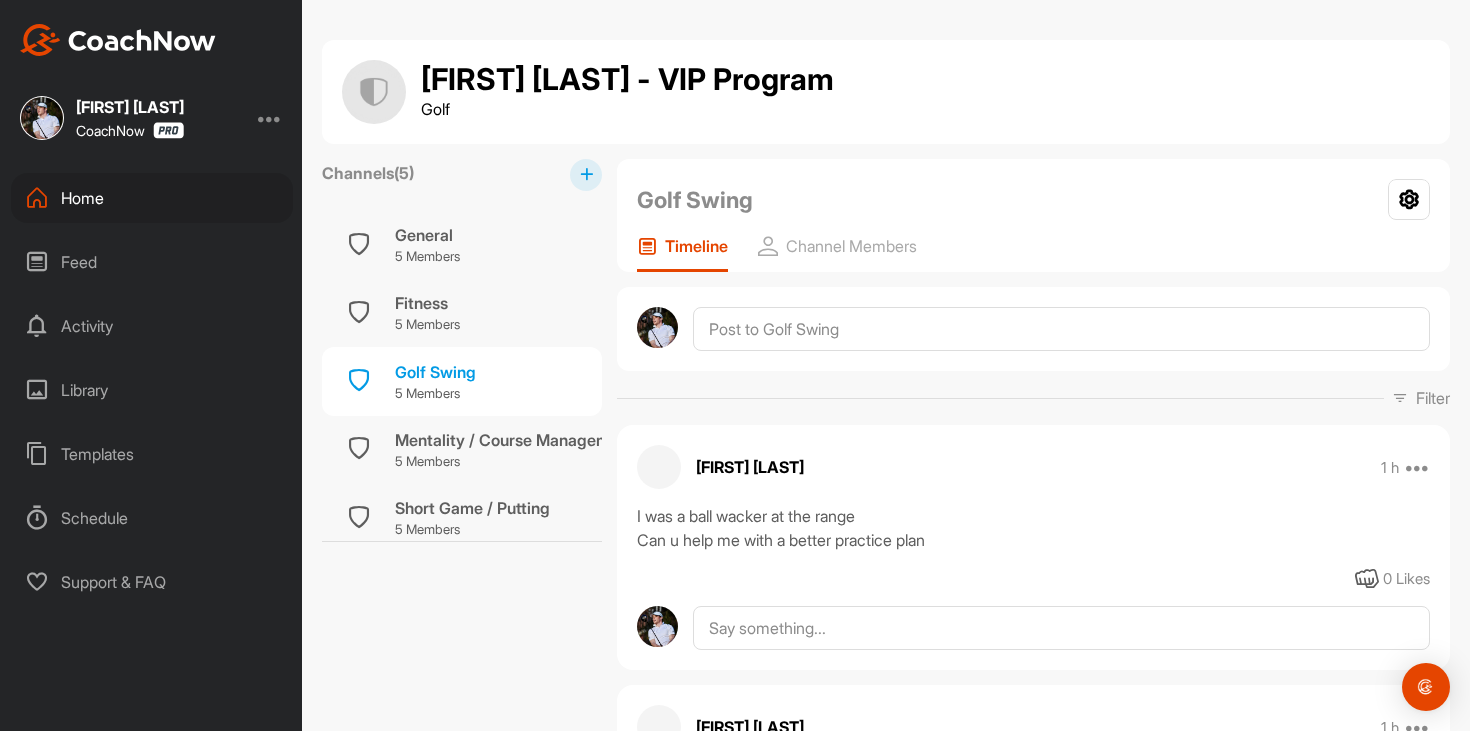 click on "Filter Media Type Images Videos Notes Documents Author AK A Kard pillars.cocoons_9w@icloud.com AE AJ Erzen aj@legacywealthplanning.com AJ Sisodia sisodia.ajay@gmail.com AA AJ ajbeltran3@gmail.com ajbeltran3@gmail.com AA Aaron Angus aaronangus@gmail.com Aaron Bos aaronmbos@gmail.com Aaron Brown brownmeister1@gmail.com AC Aaron Coon aaronlangstoncoon@gmail.com Aaron Fusiek aaron@theoptimumgolf.com Aaron Howard aaronrhoward@gmail.com Aaron Lout alout12@gmail.com AM Aaron Macchia aaronmacchia2013@gmail.com Aaron Mawhirter 13mawhirtera@gmail.com Aaron Mott amott1989@gmail.com AO Aaron OBrien darrion36@gmail.com Aaron Pinksen apinksen1160@hotmail.com AS Aaron Shemper apshemper@gmail.com AS Aaron Smith smithfoodsohio@yahoo.com Aaron Visocnik aaron.visocnik@gmail.com AS Aaron schupp schupp7@gmail.com AV Aaron vail aarondvail2@gmail.com AS Abi Said said.abimuharam@gmail.com Adam Clendenin adamsofficial68@gmail.com AE Adam Ellwood adam.ellwood@yahoo.ca AG Adam Gavlinski adamgavlinski@yahoo.com Adam Hooton AM AM" at bounding box center (1033, 398) 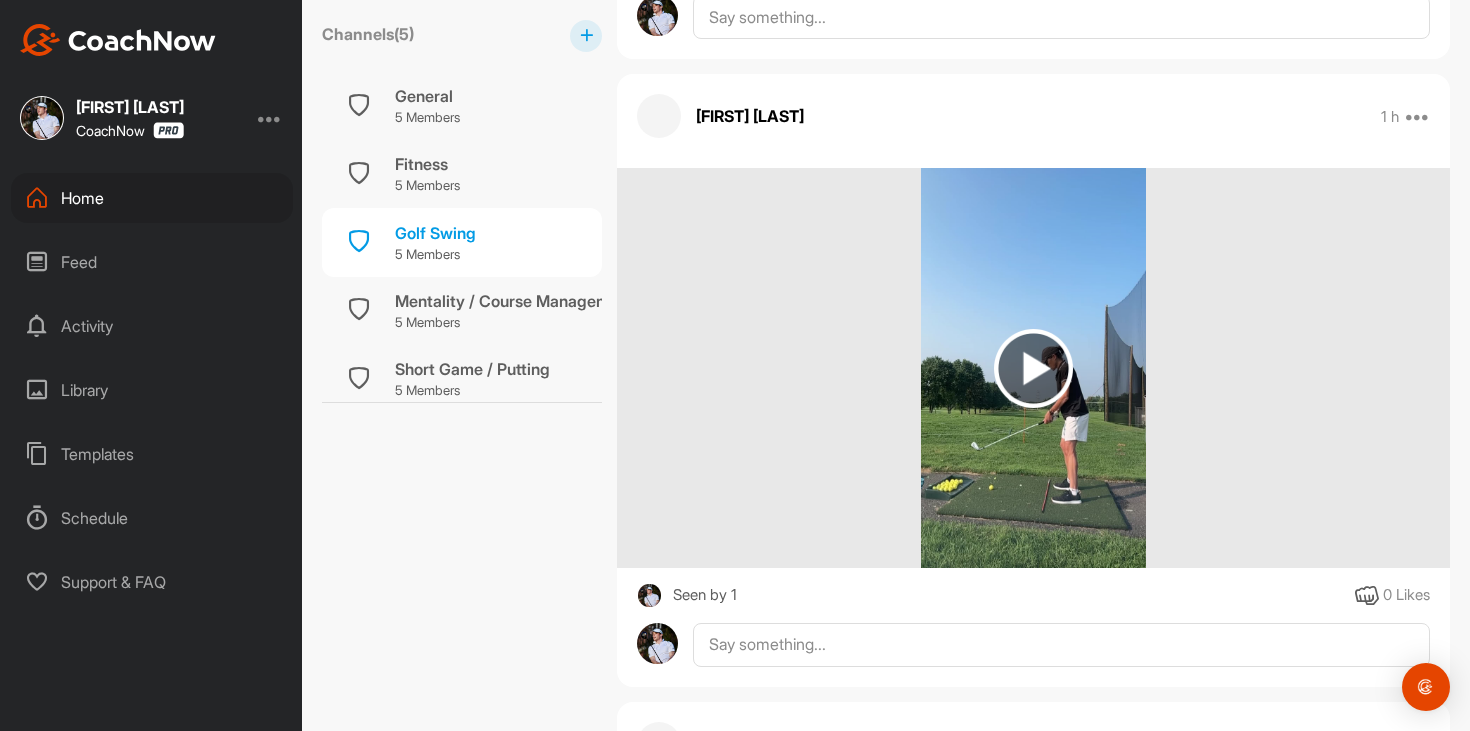 click at bounding box center [1033, 368] 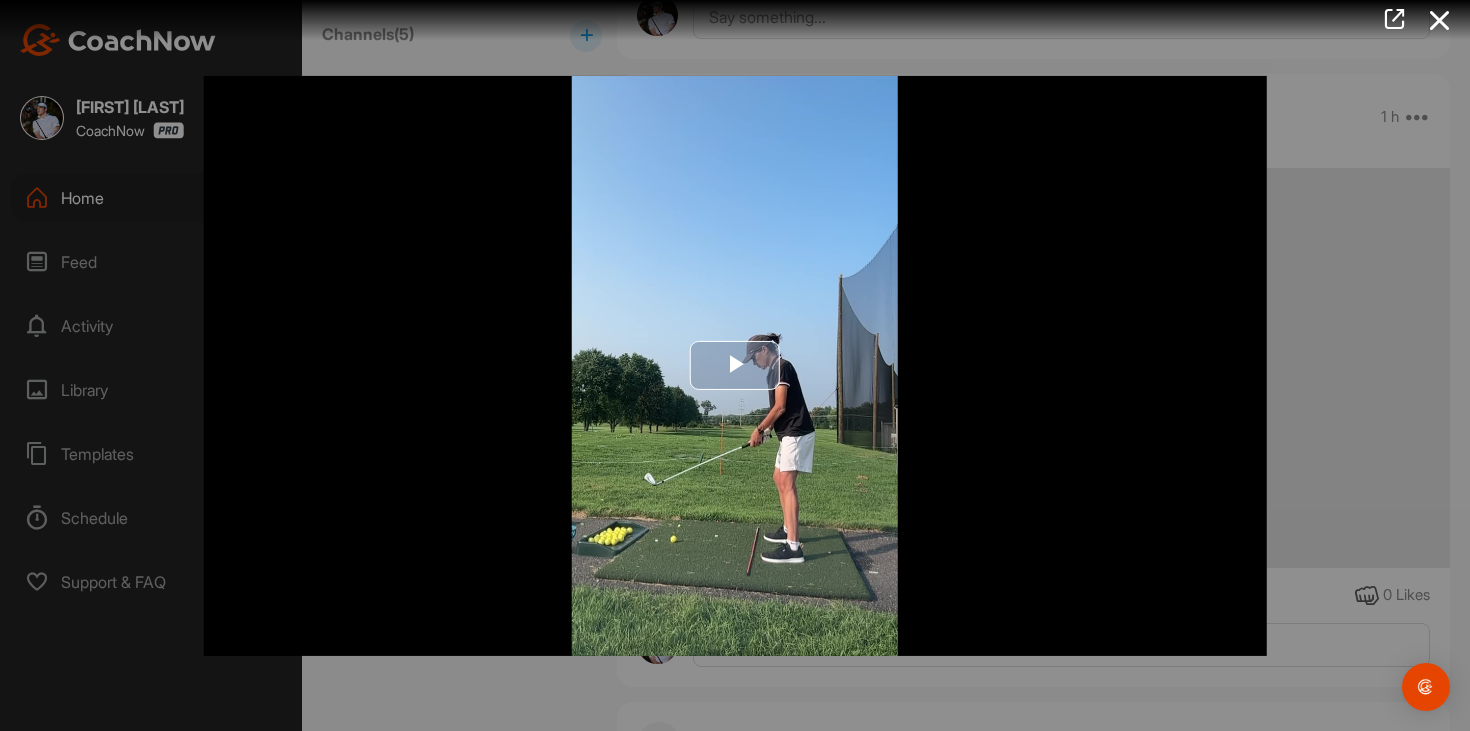 click at bounding box center [735, 365] 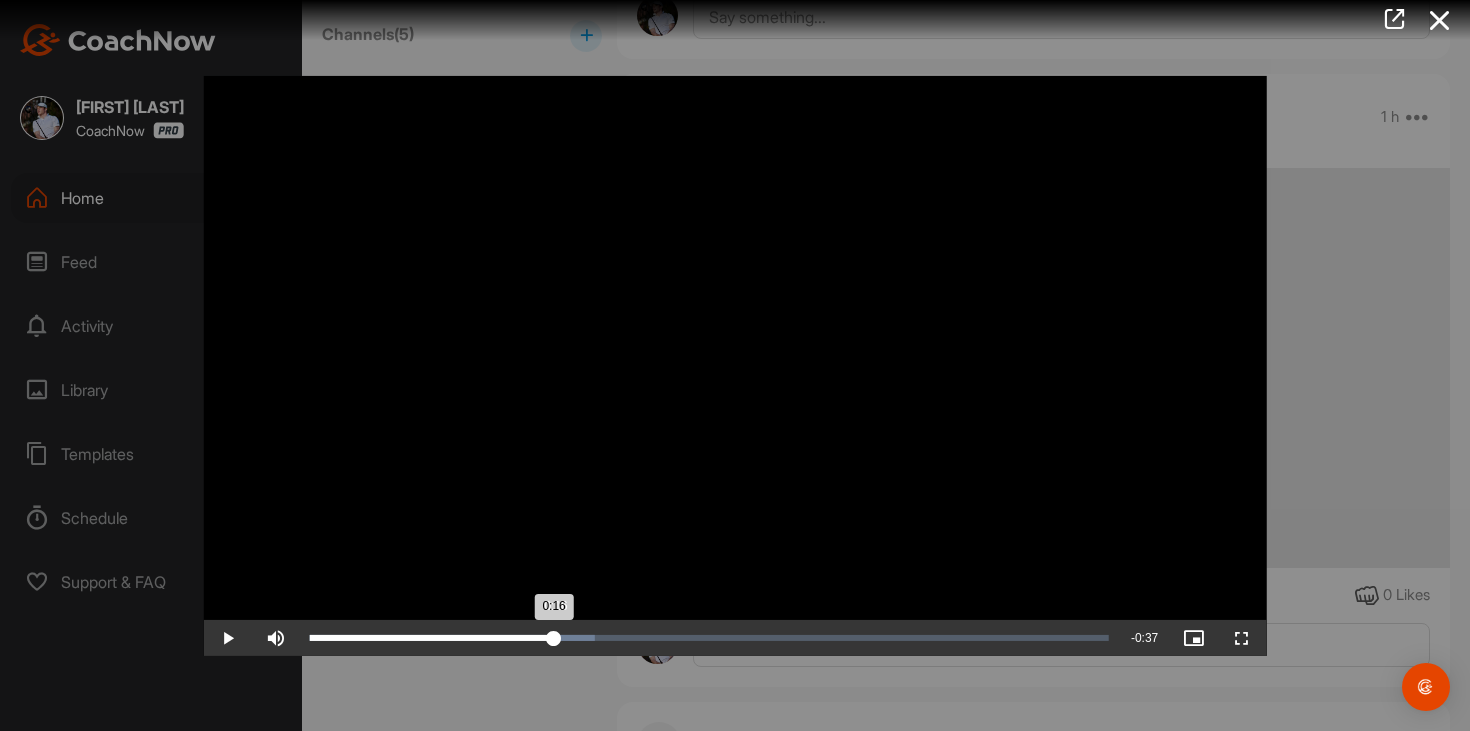 drag, startPoint x: 376, startPoint y: 647, endPoint x: 554, endPoint y: 631, distance: 178.71765 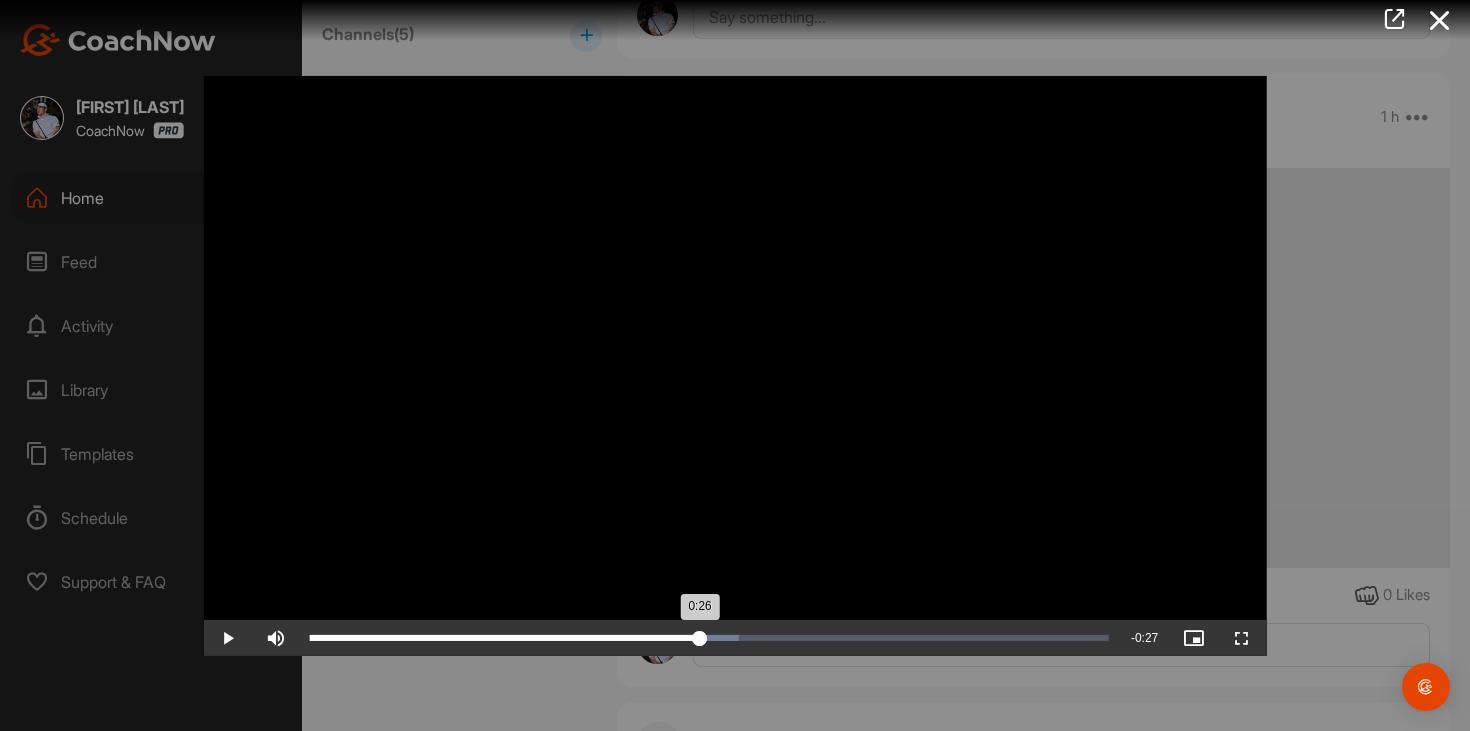 drag, startPoint x: 573, startPoint y: 636, endPoint x: 700, endPoint y: 638, distance: 127.01575 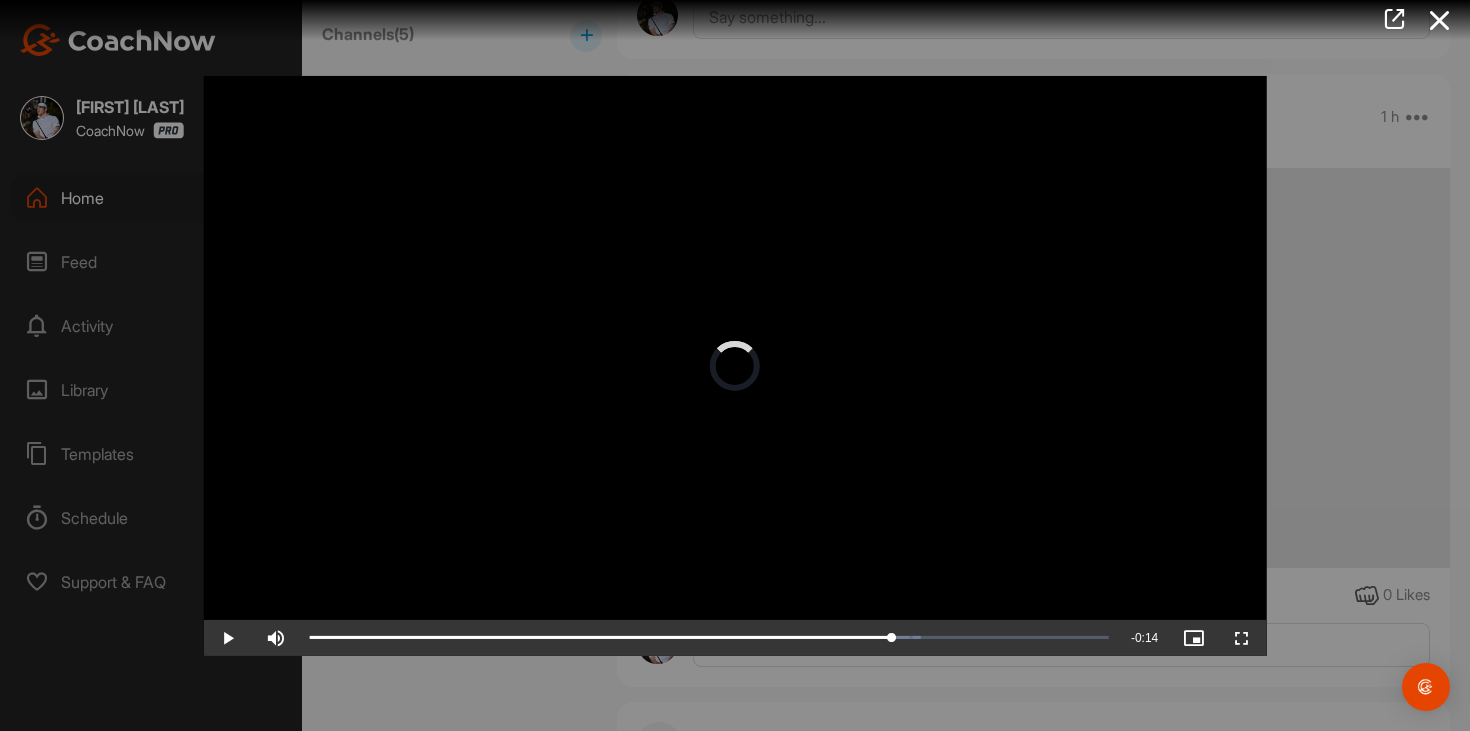 drag, startPoint x: 714, startPoint y: 635, endPoint x: 1036, endPoint y: 579, distance: 326.83328 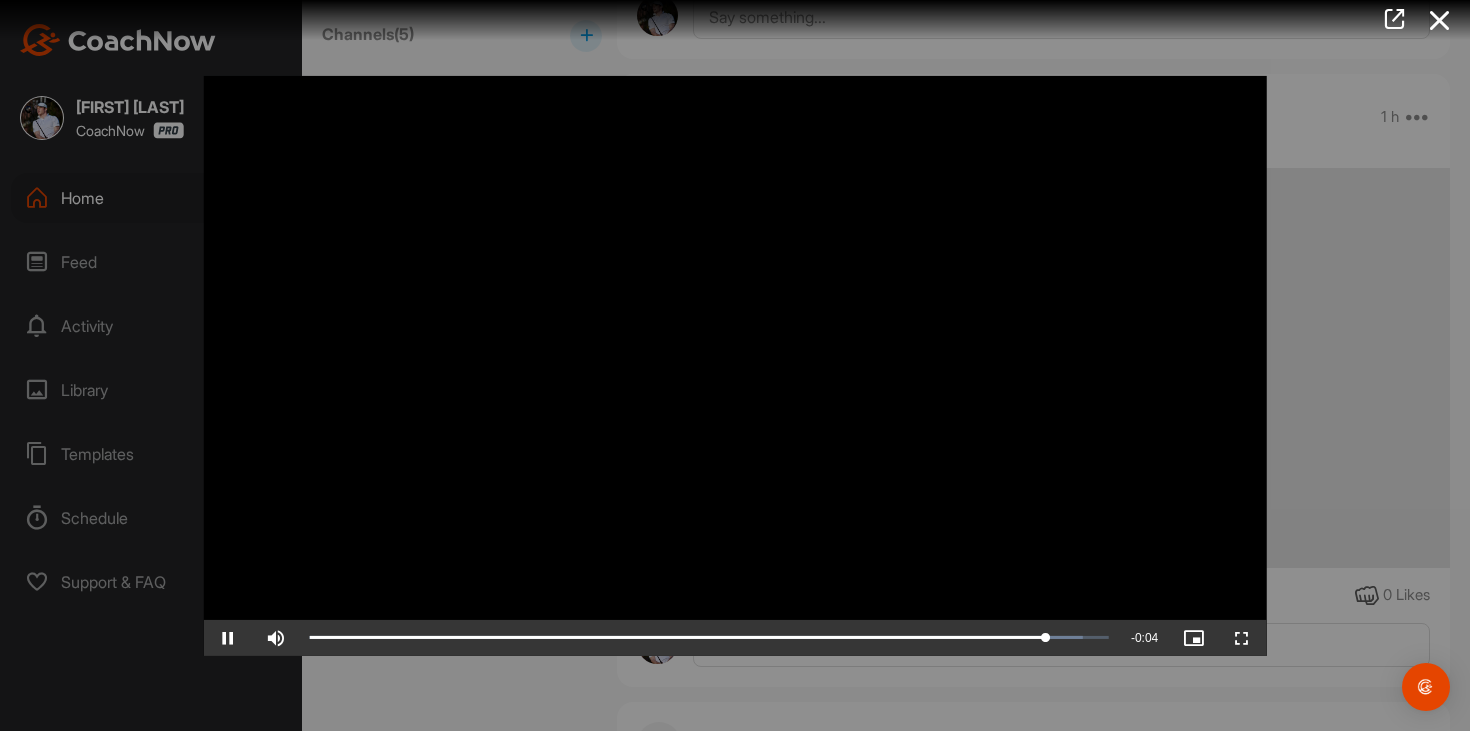 click at bounding box center (735, 365) 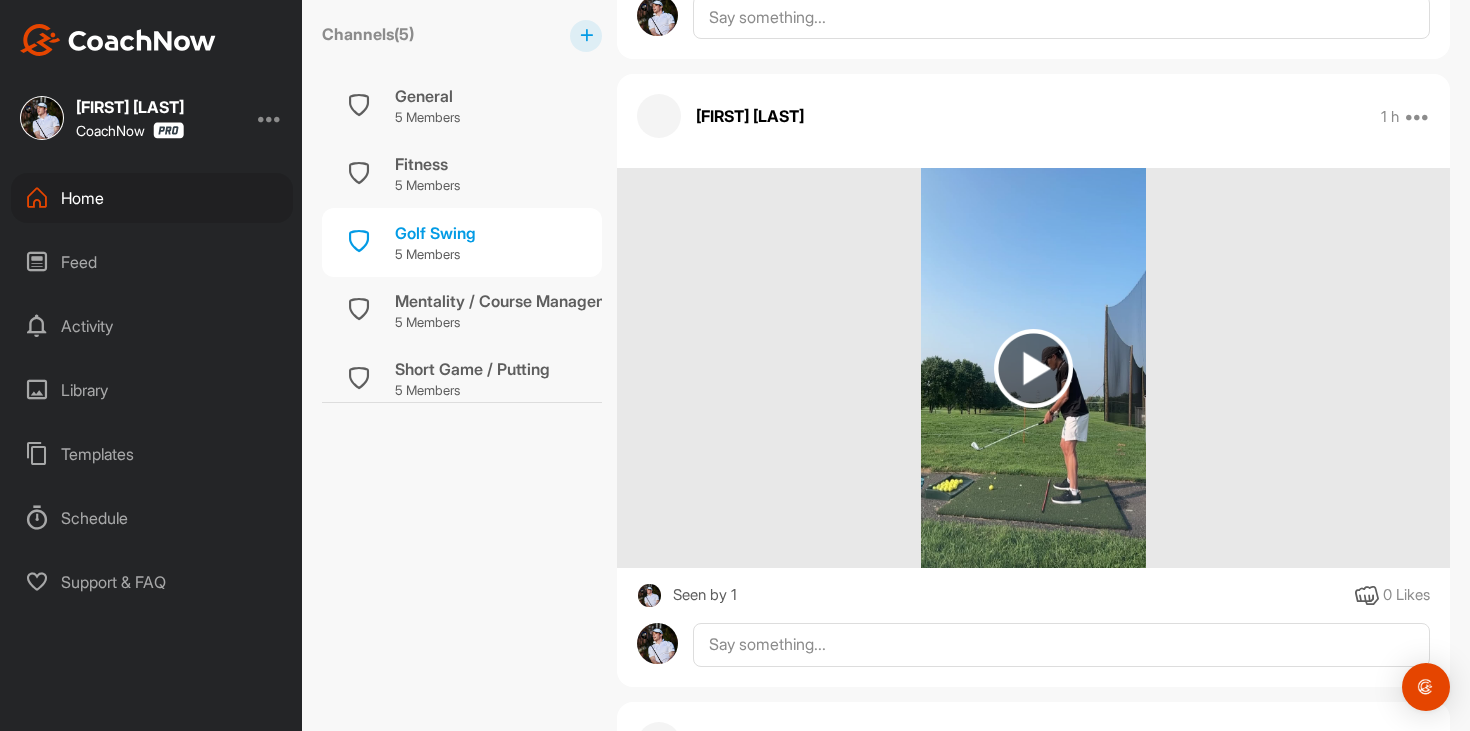 click on "Home" at bounding box center [152, 198] 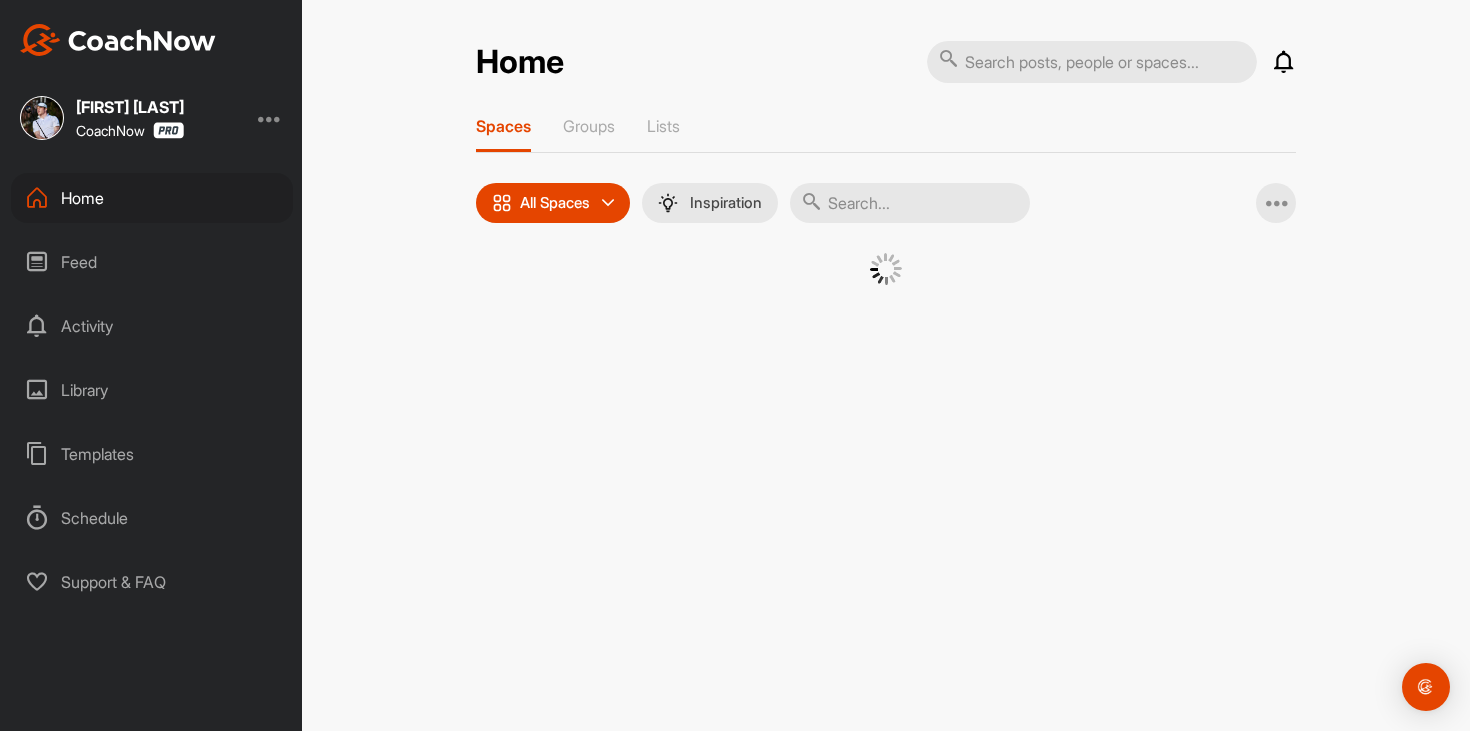 scroll, scrollTop: 0, scrollLeft: 0, axis: both 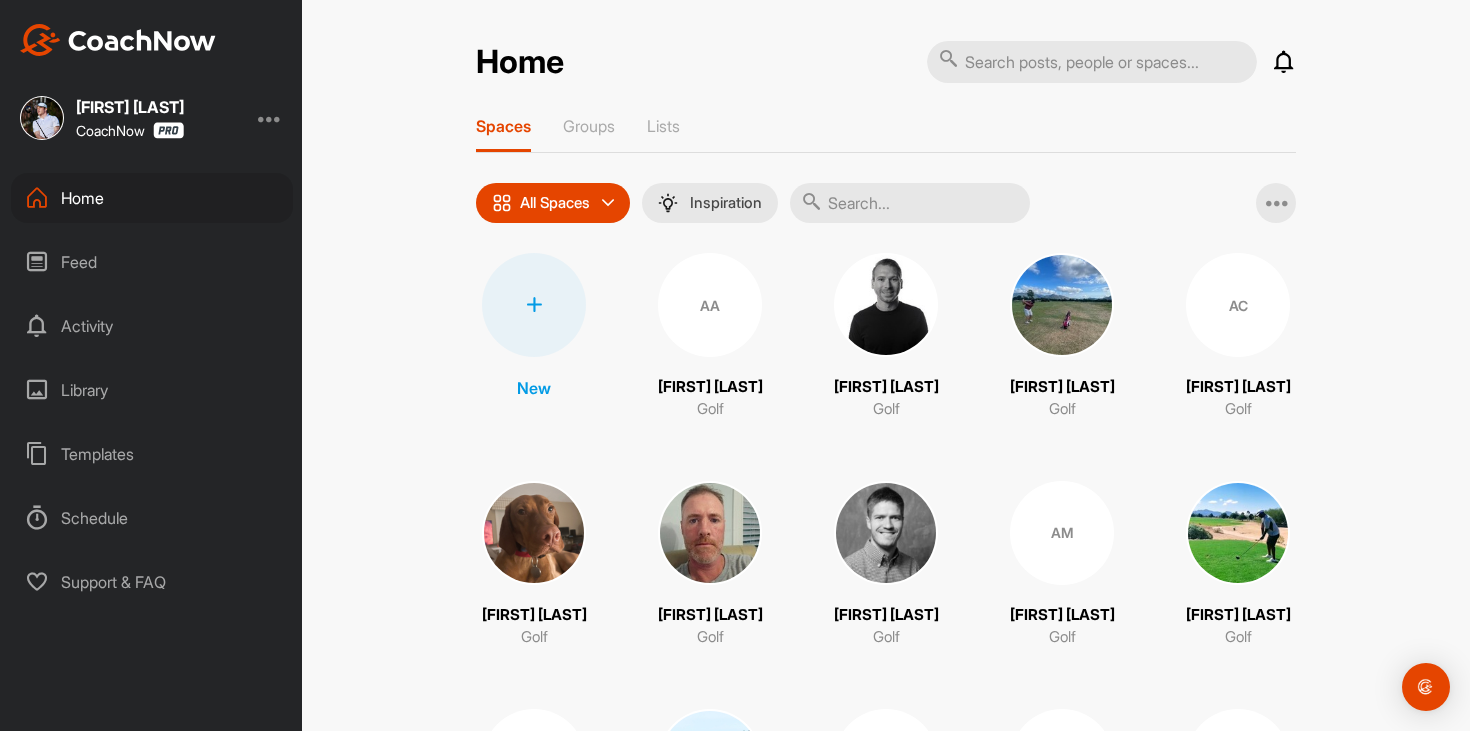 click at bounding box center [910, 203] 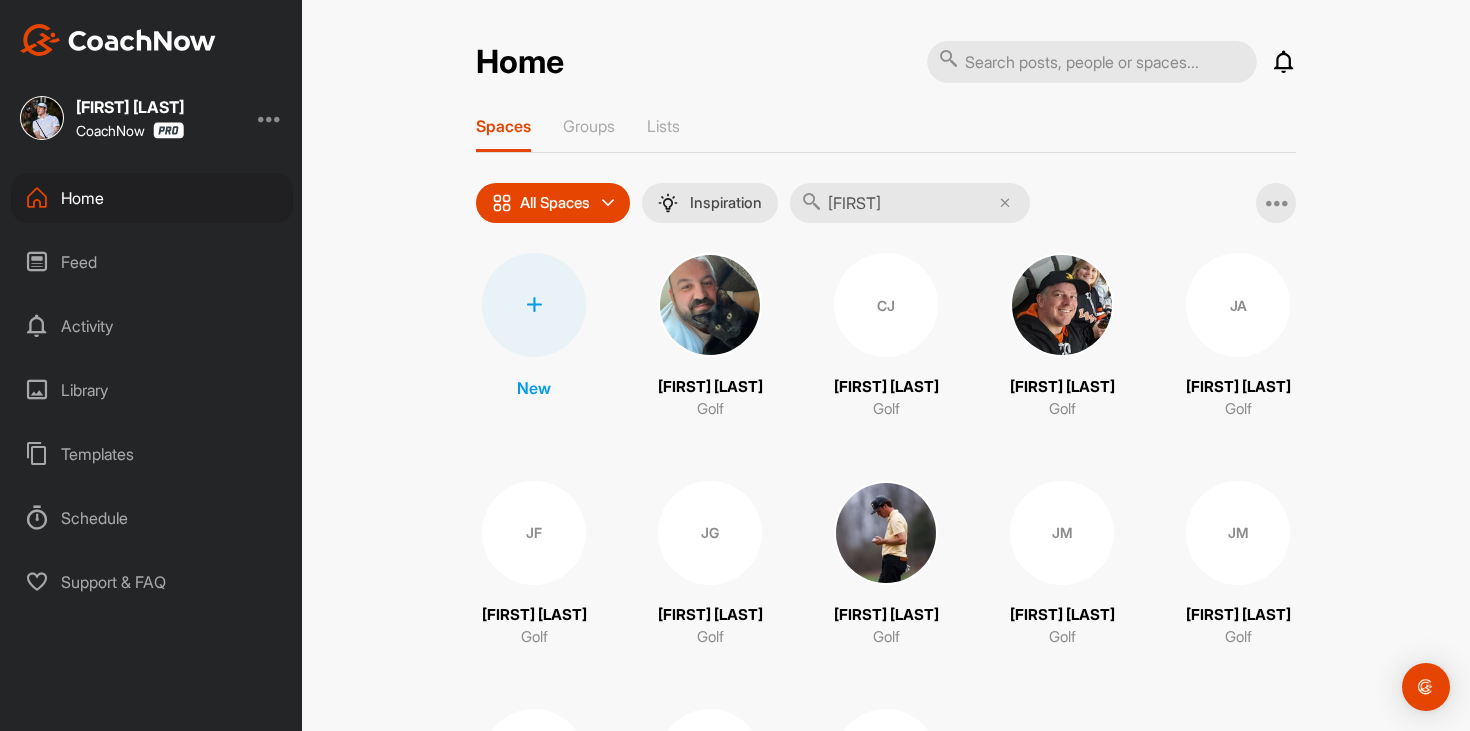 type on "[FIRST]" 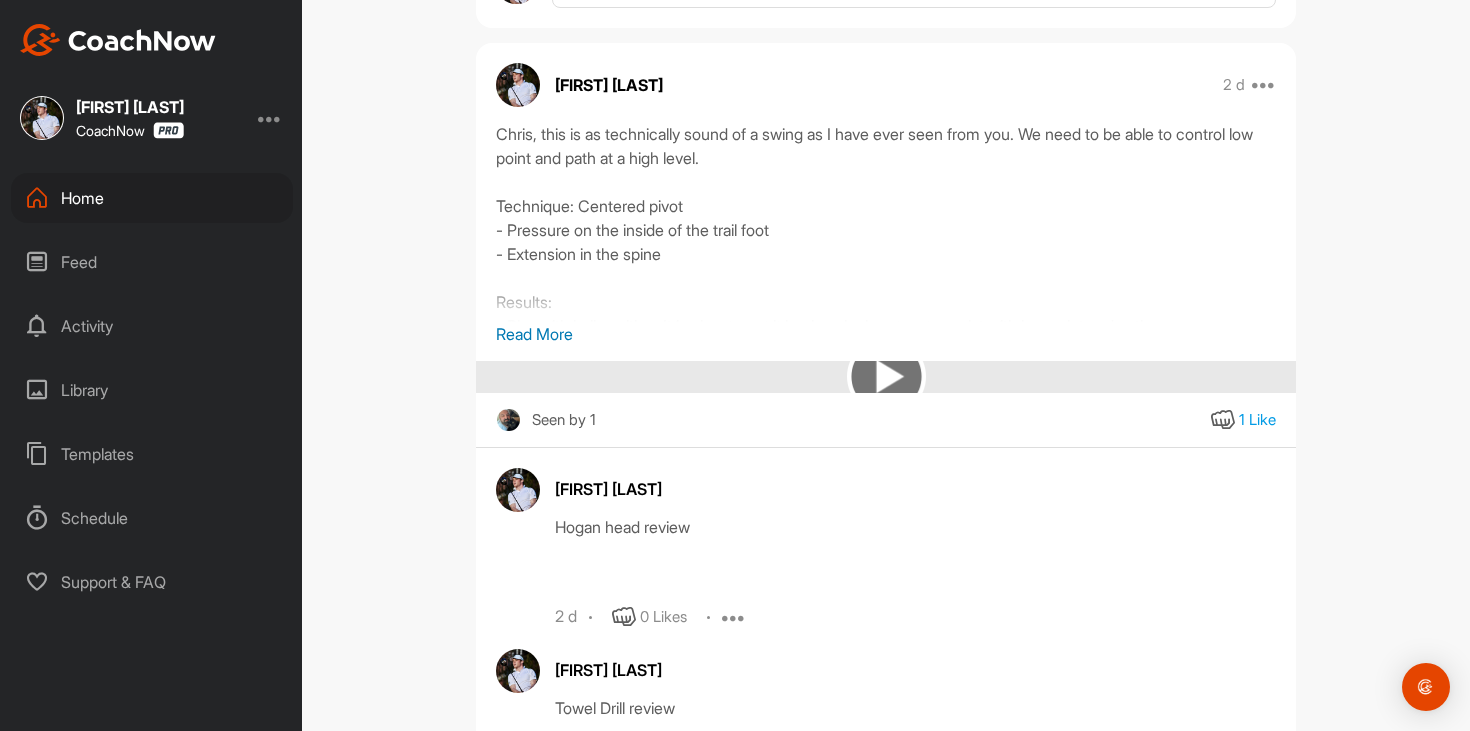 scroll, scrollTop: 782, scrollLeft: 0, axis: vertical 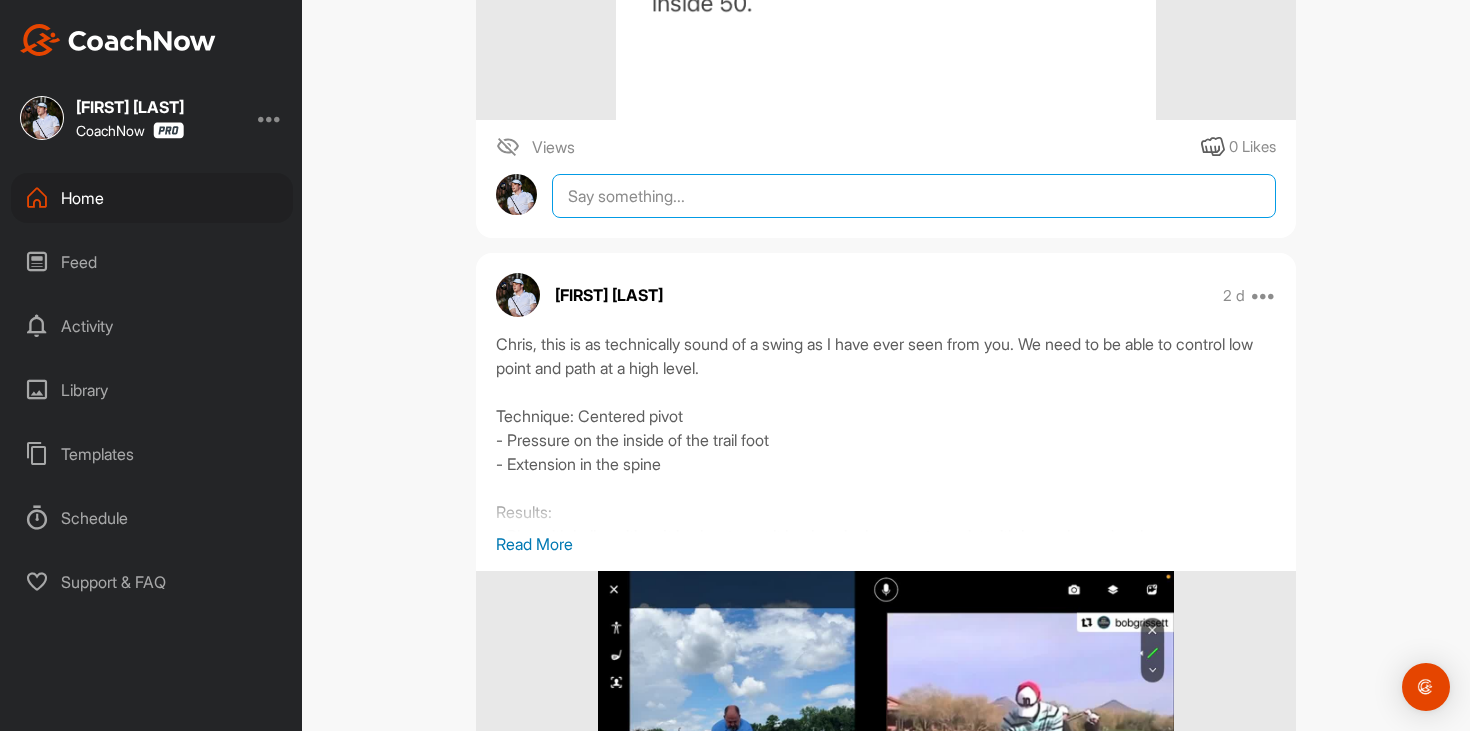 click at bounding box center [914, 196] 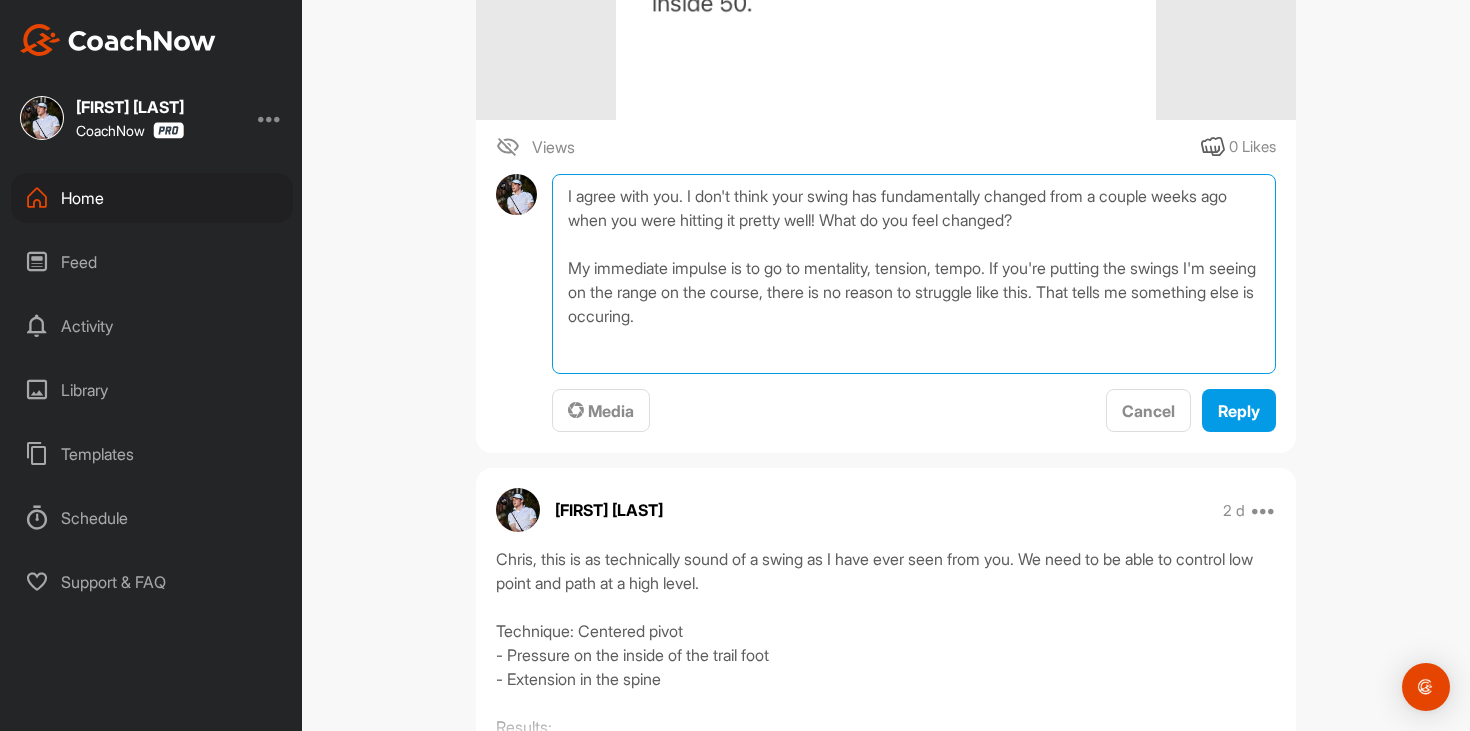 click on "I agree with you. I don't think your swing has fundamentally changed from a couple weeks ago when you were hitting it pretty well! What do you feel changed?
My immediate impulse is to go to mentality, tension, tempo. If you're putting the swings I'm seeing on the range on the course, there is no reason to struggle like this. That tells me something else is occuring." at bounding box center (914, 274) 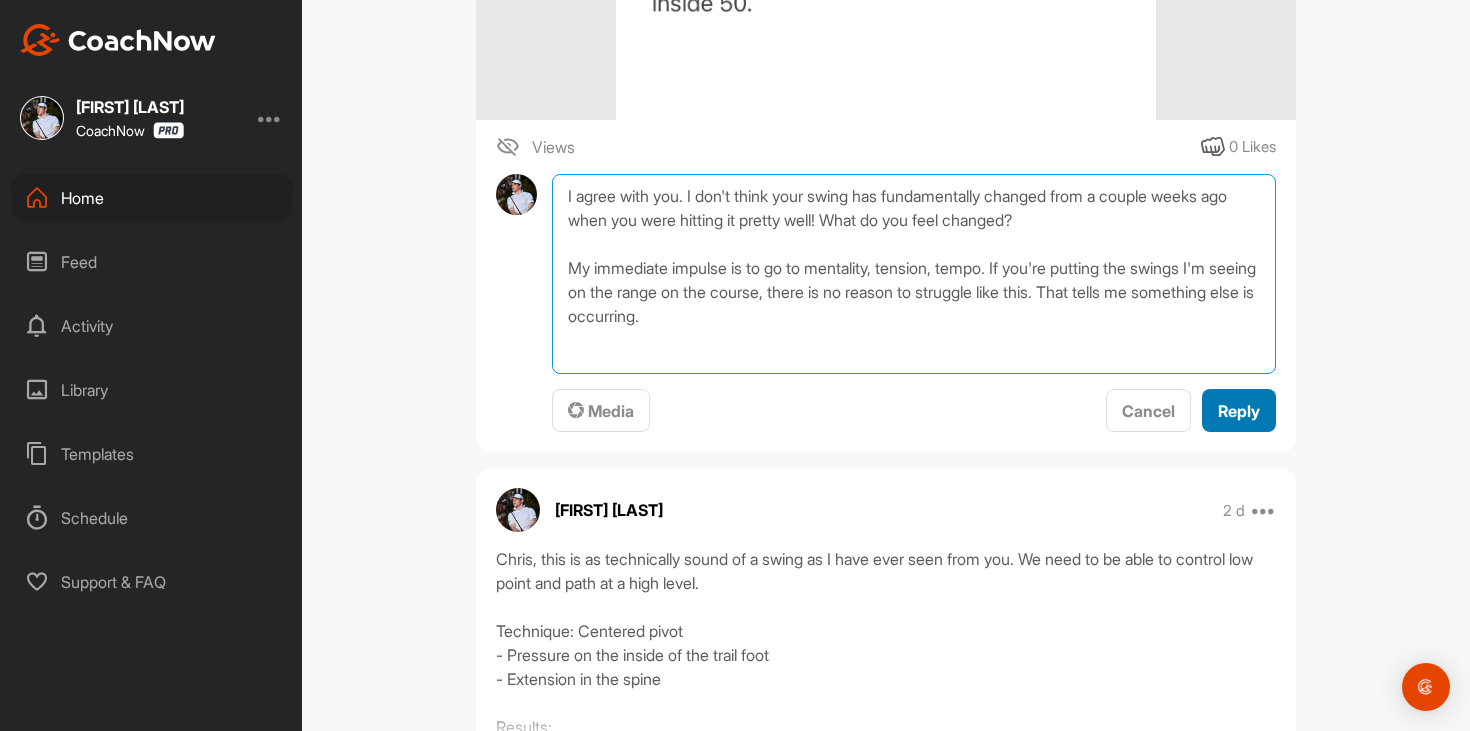 type on "I agree with you. I don't think your swing has fundamentally changed from a couple weeks ago when you were hitting it pretty well! What do you feel changed?
My immediate impulse is to go to mentality, tension, tempo. If you're putting the swings I'm seeing on the range on the course, there is no reason to struggle like this. That tells me something else is occurring." 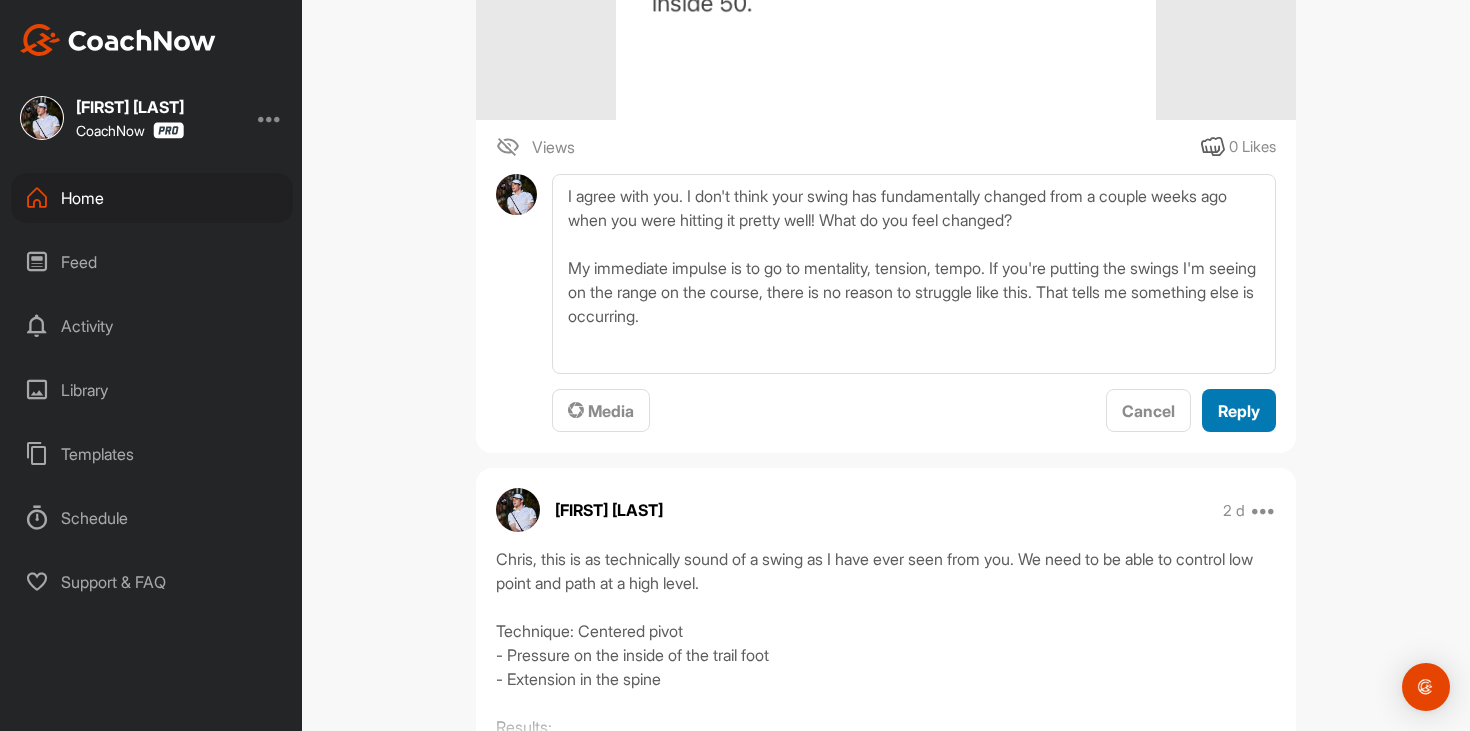 click on "Reply" at bounding box center [1239, 411] 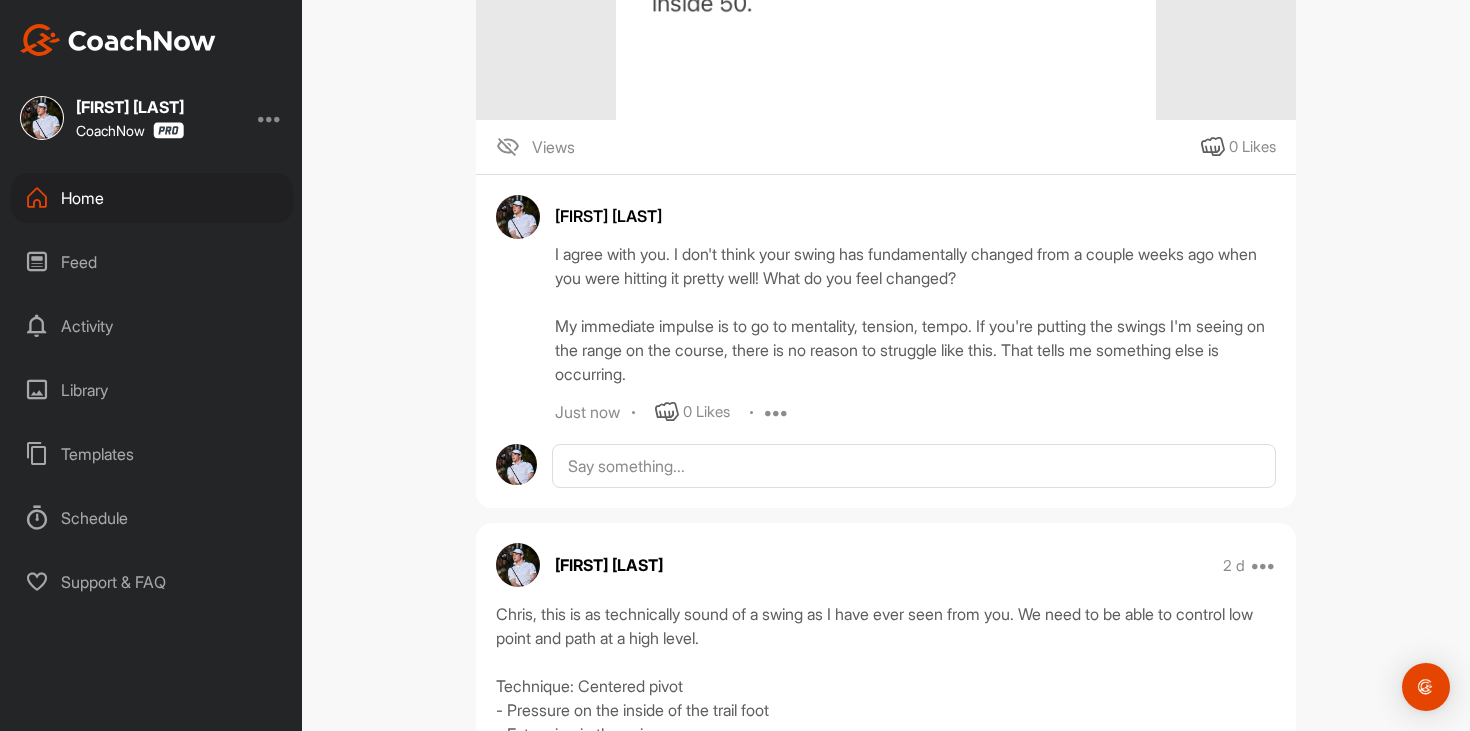 click on "Feed" at bounding box center (152, 262) 